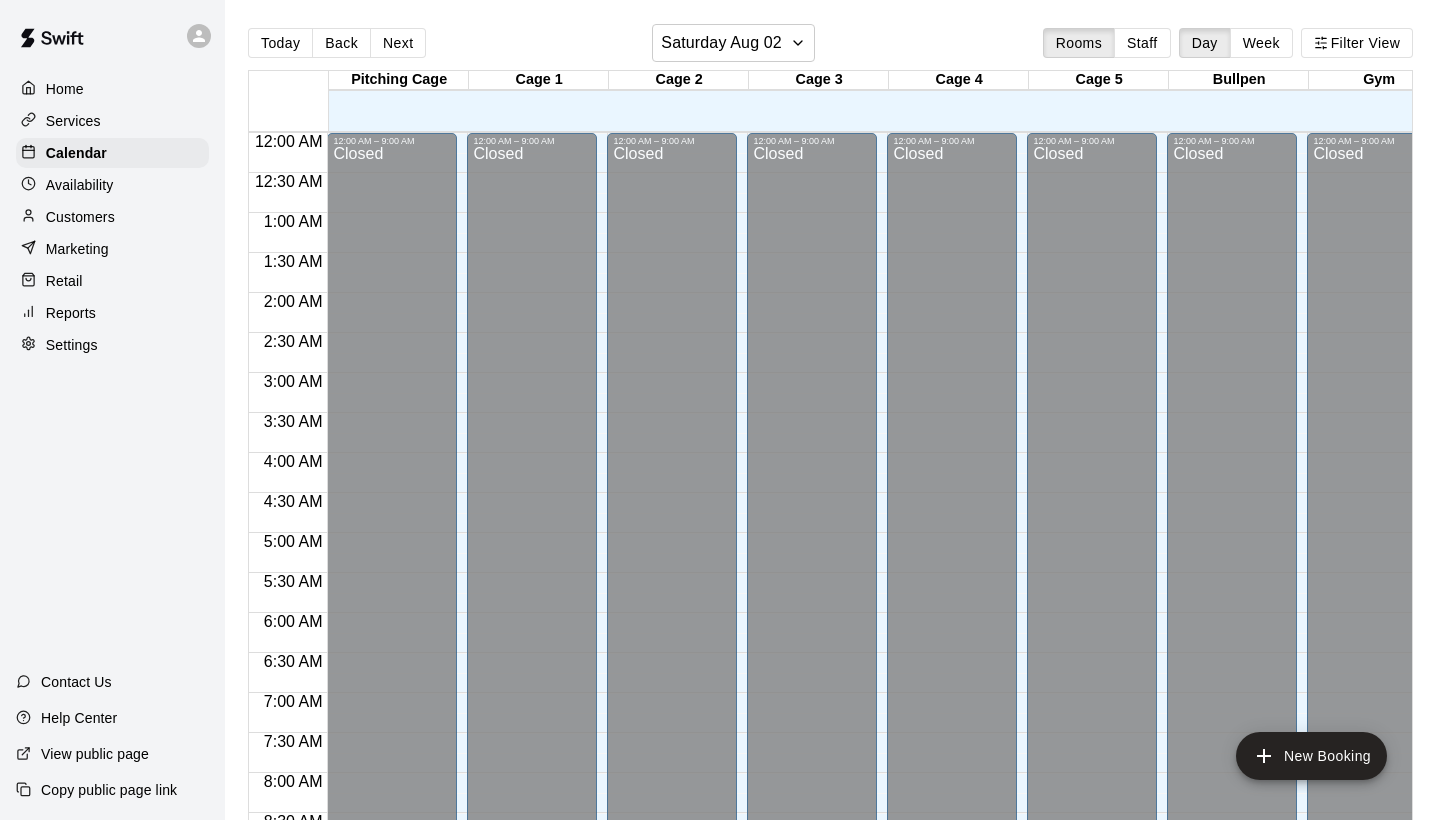 scroll, scrollTop: 0, scrollLeft: 0, axis: both 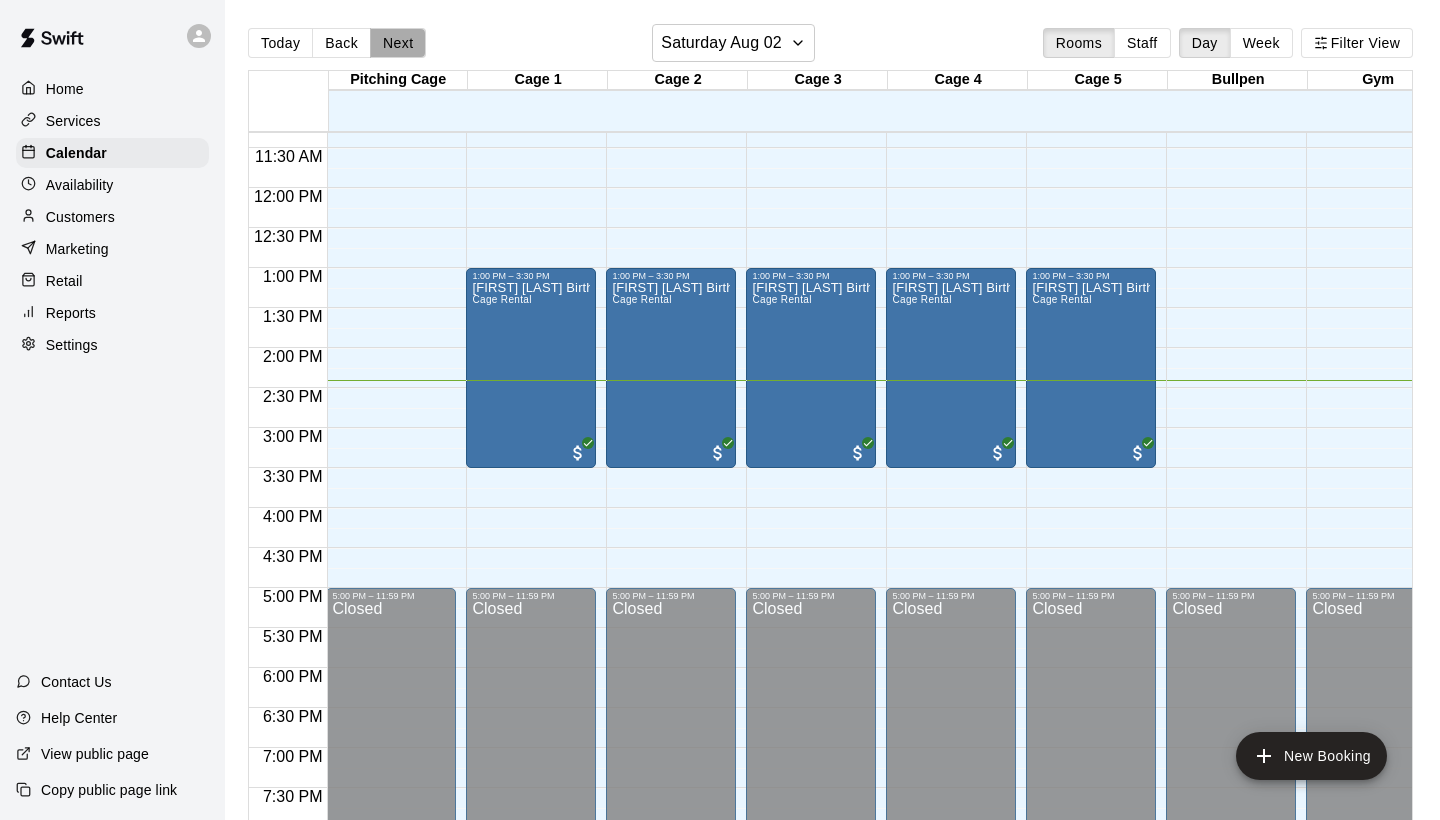 click on "Next" at bounding box center (398, 43) 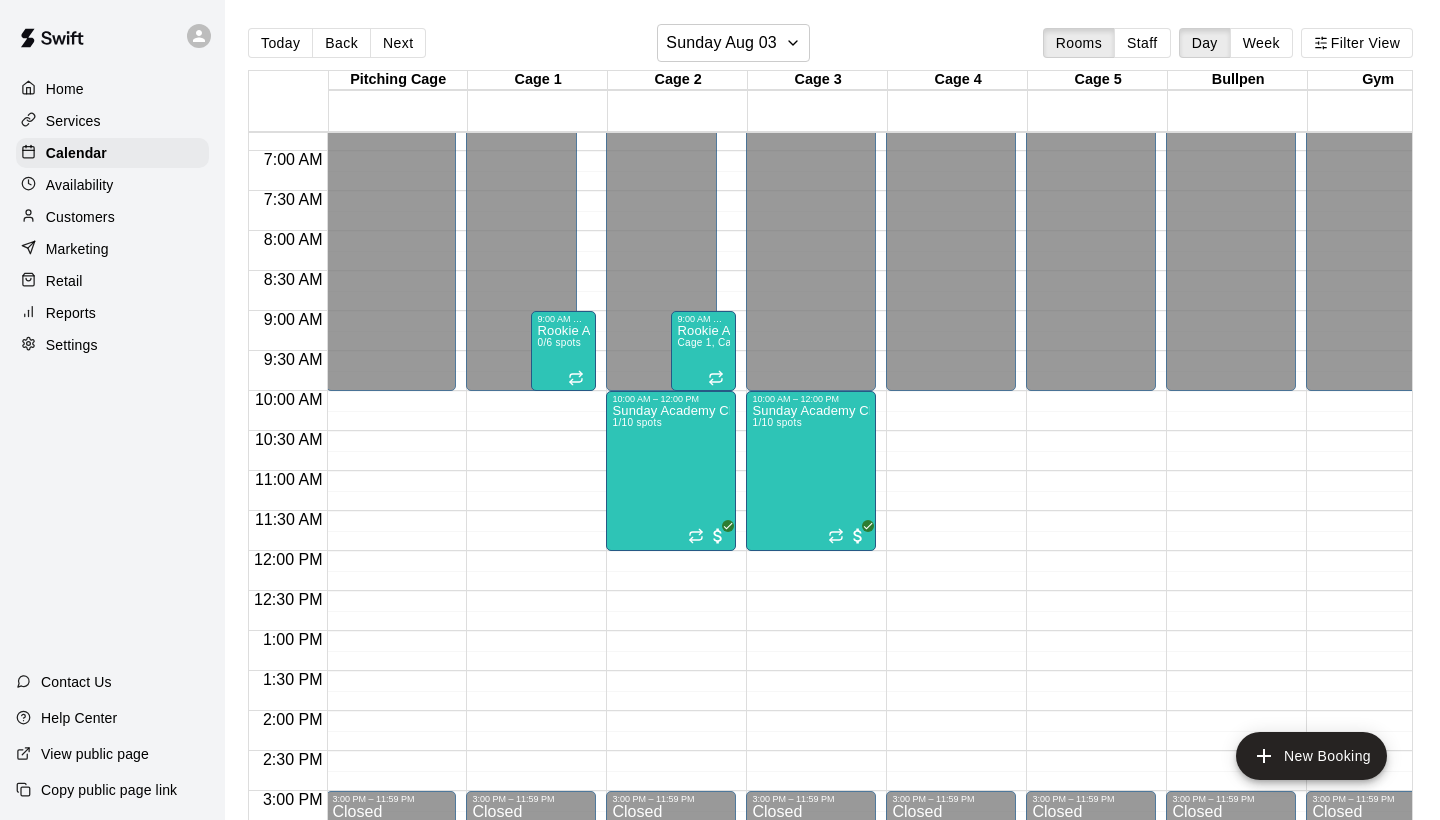 scroll, scrollTop: 608, scrollLeft: 1, axis: both 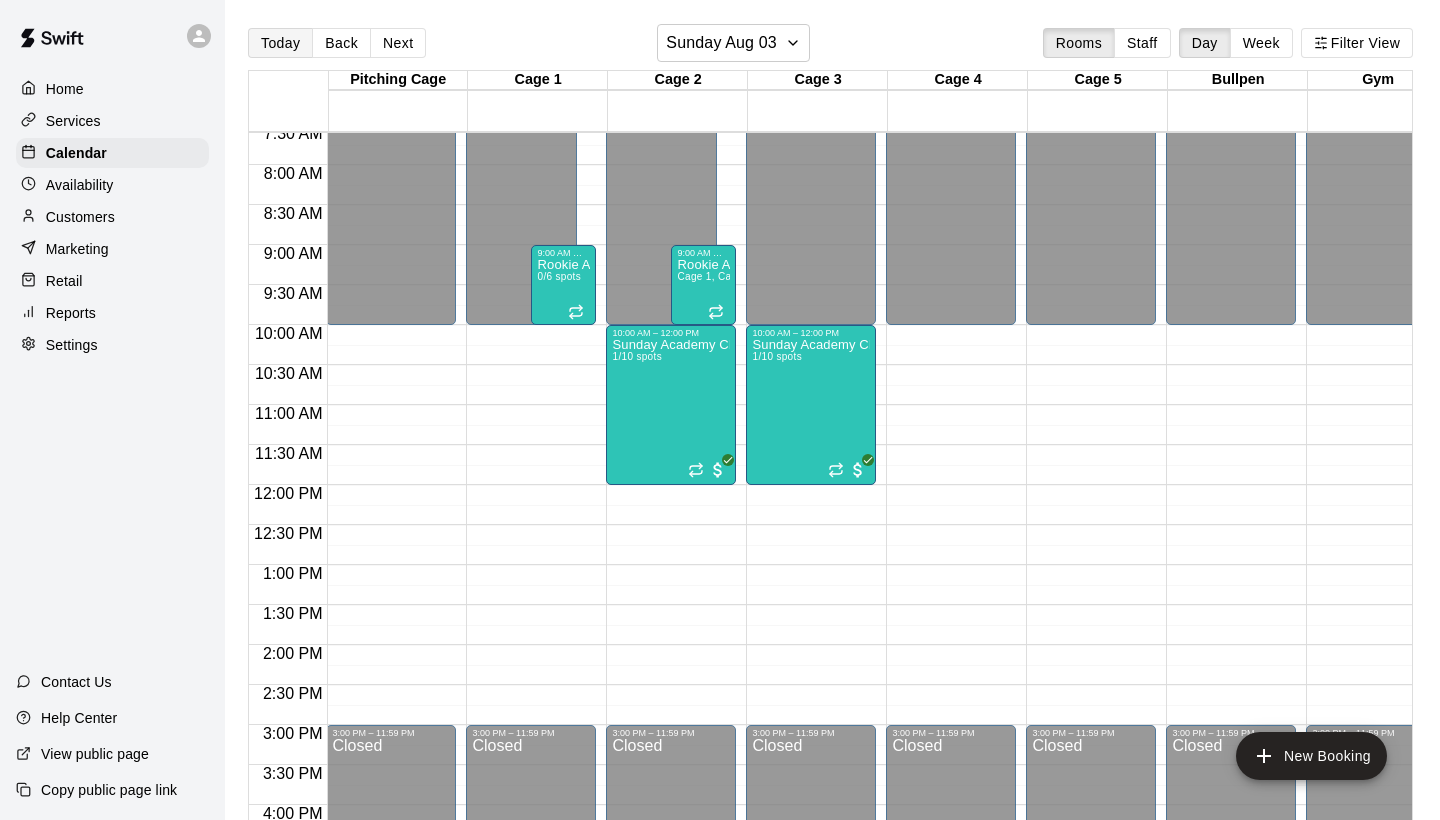 click on "Today" at bounding box center [280, 43] 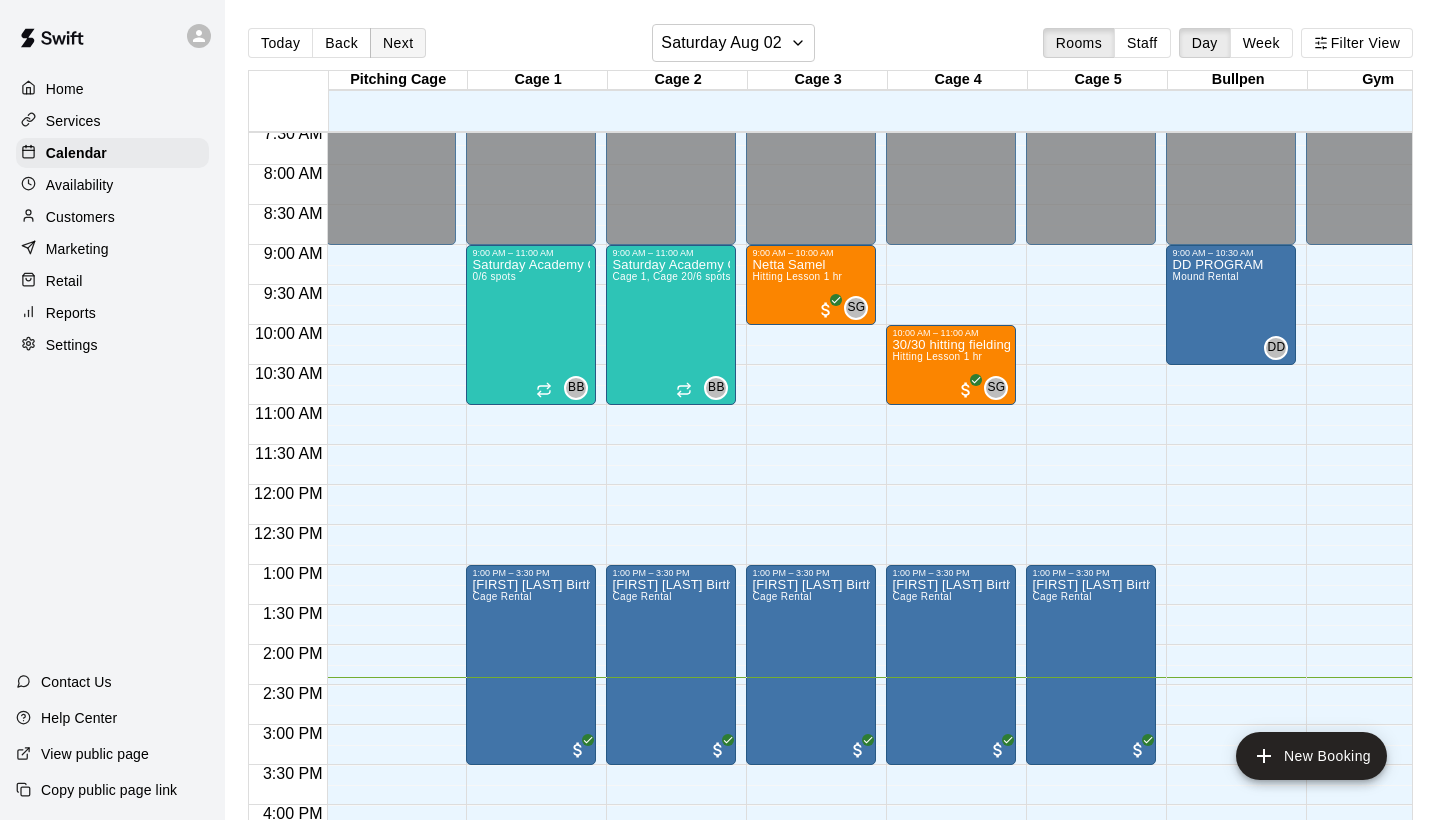 click on "Next" at bounding box center [398, 43] 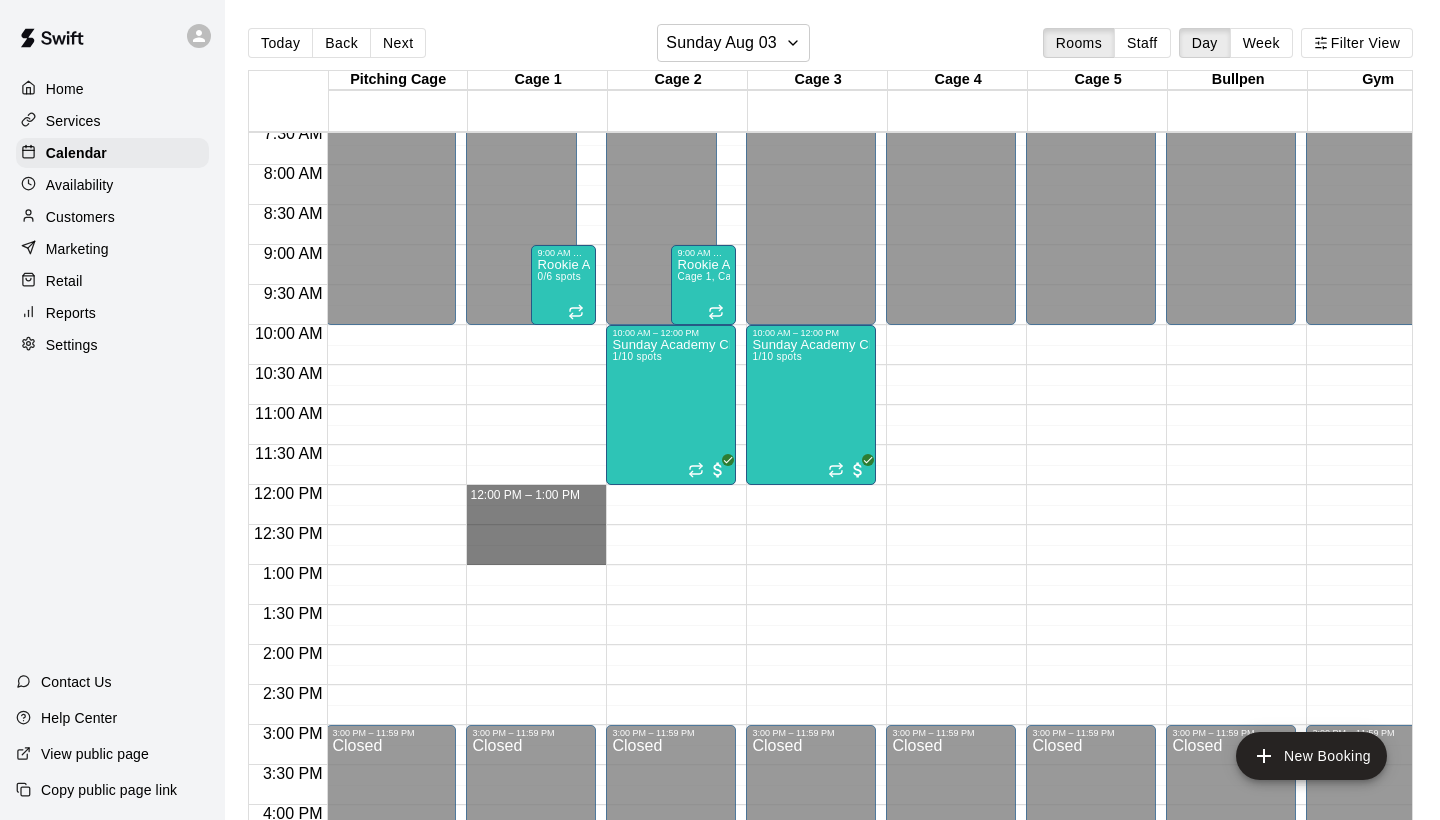 drag, startPoint x: 527, startPoint y: 488, endPoint x: 527, endPoint y: 560, distance: 72 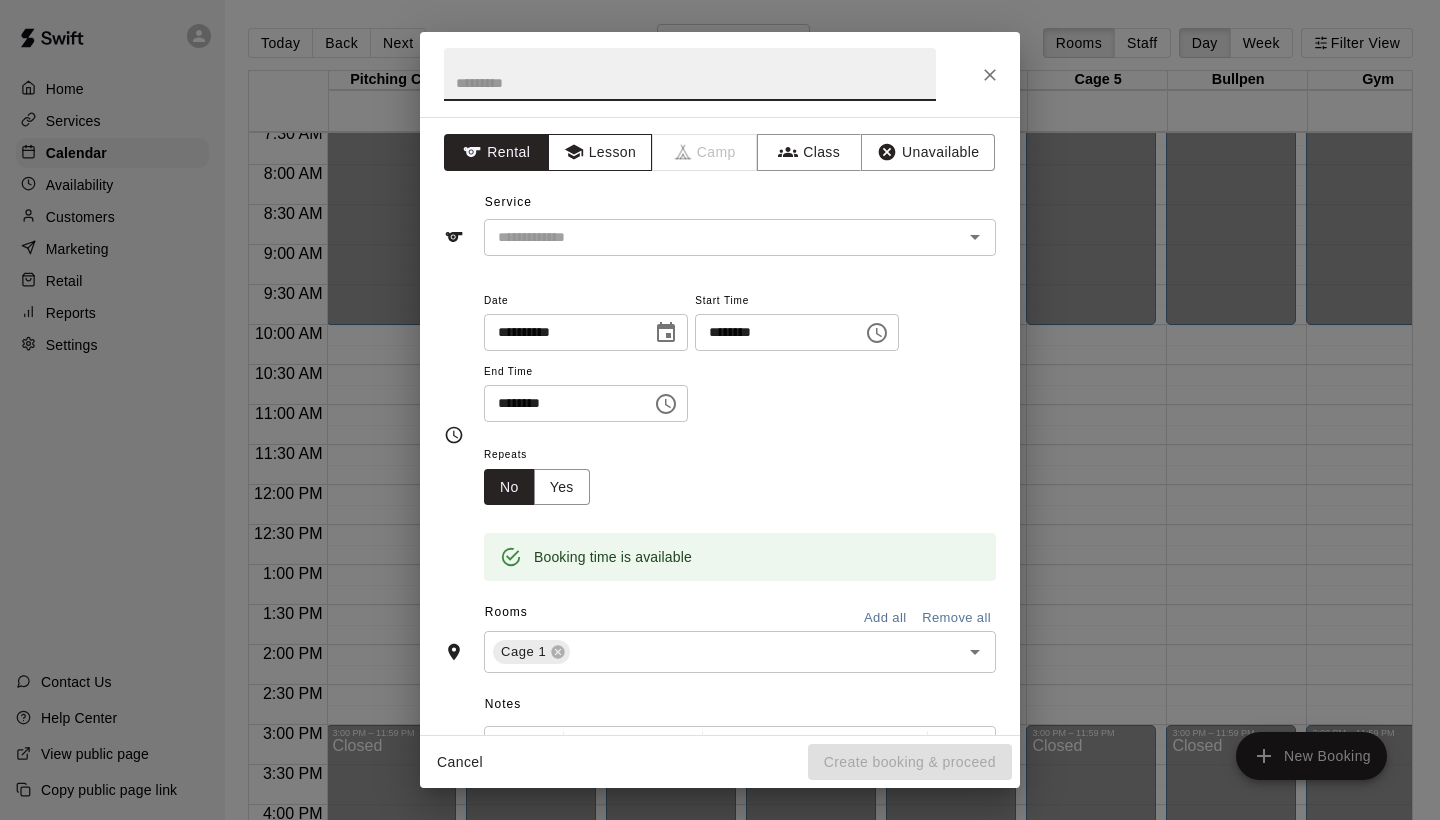 click on "Lesson" at bounding box center [600, 152] 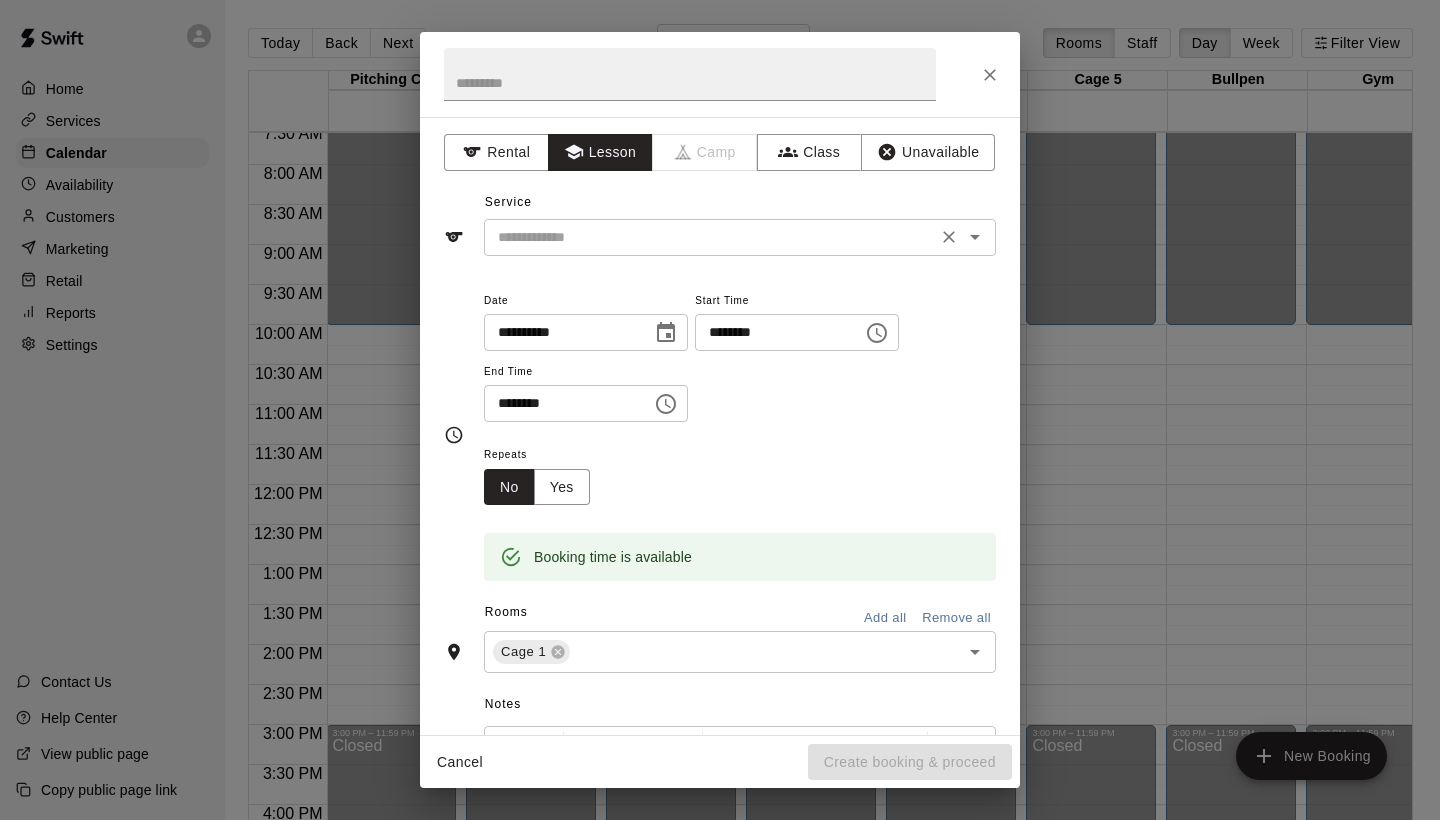 click on "​" at bounding box center (740, 237) 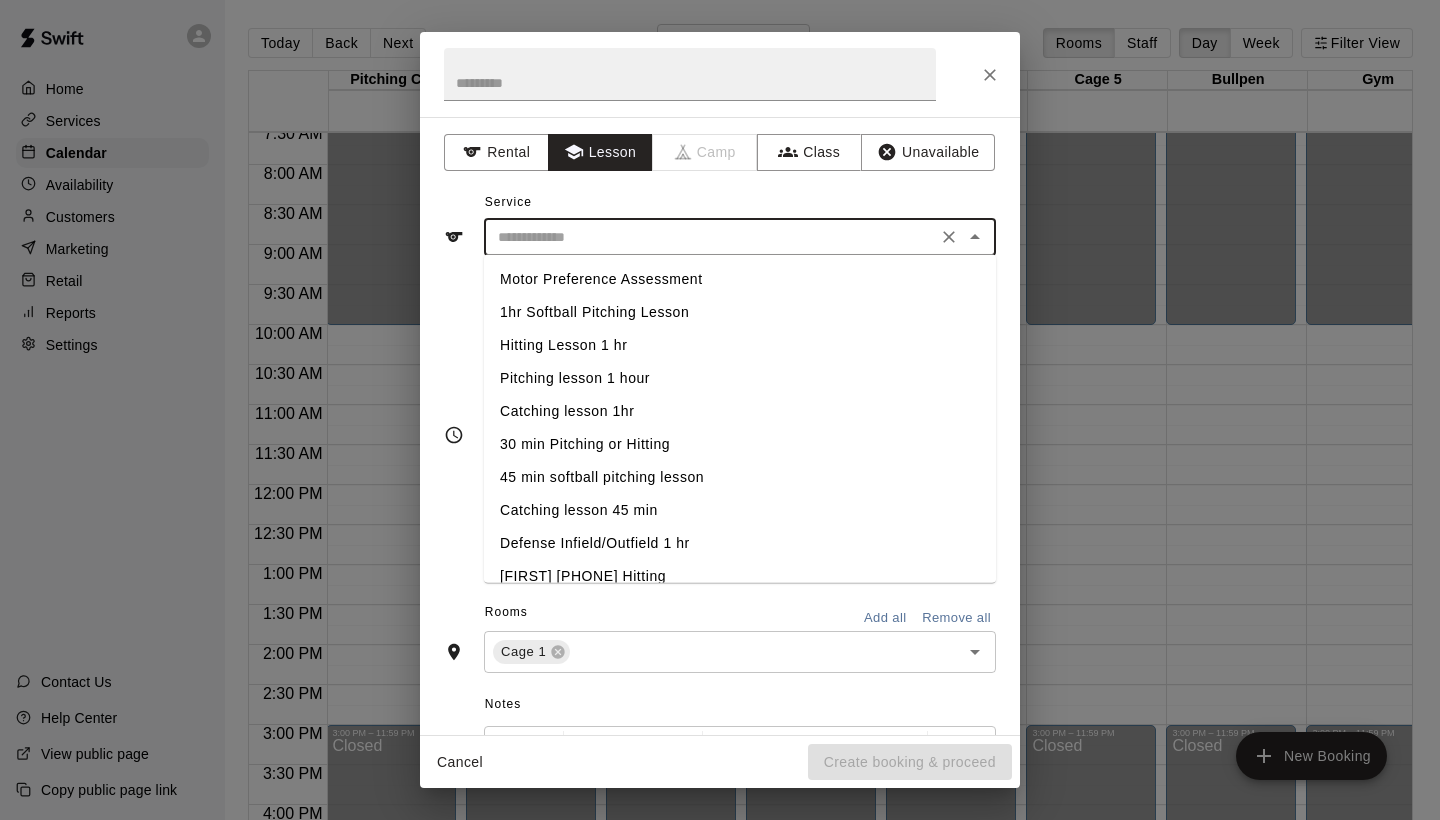 click on "Hitting Lesson 1 hr" at bounding box center (740, 345) 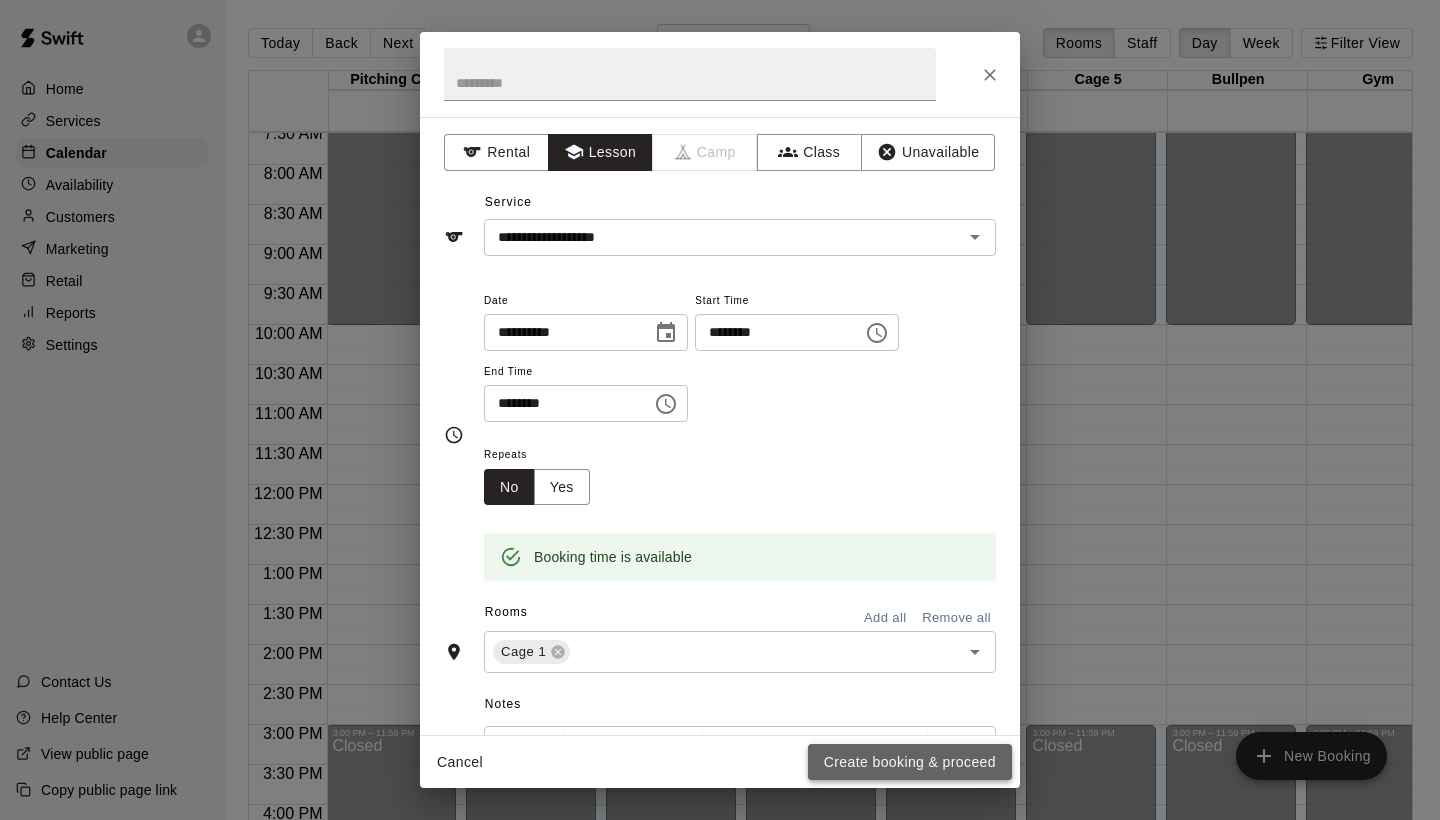 click on "Create booking & proceed" at bounding box center [910, 762] 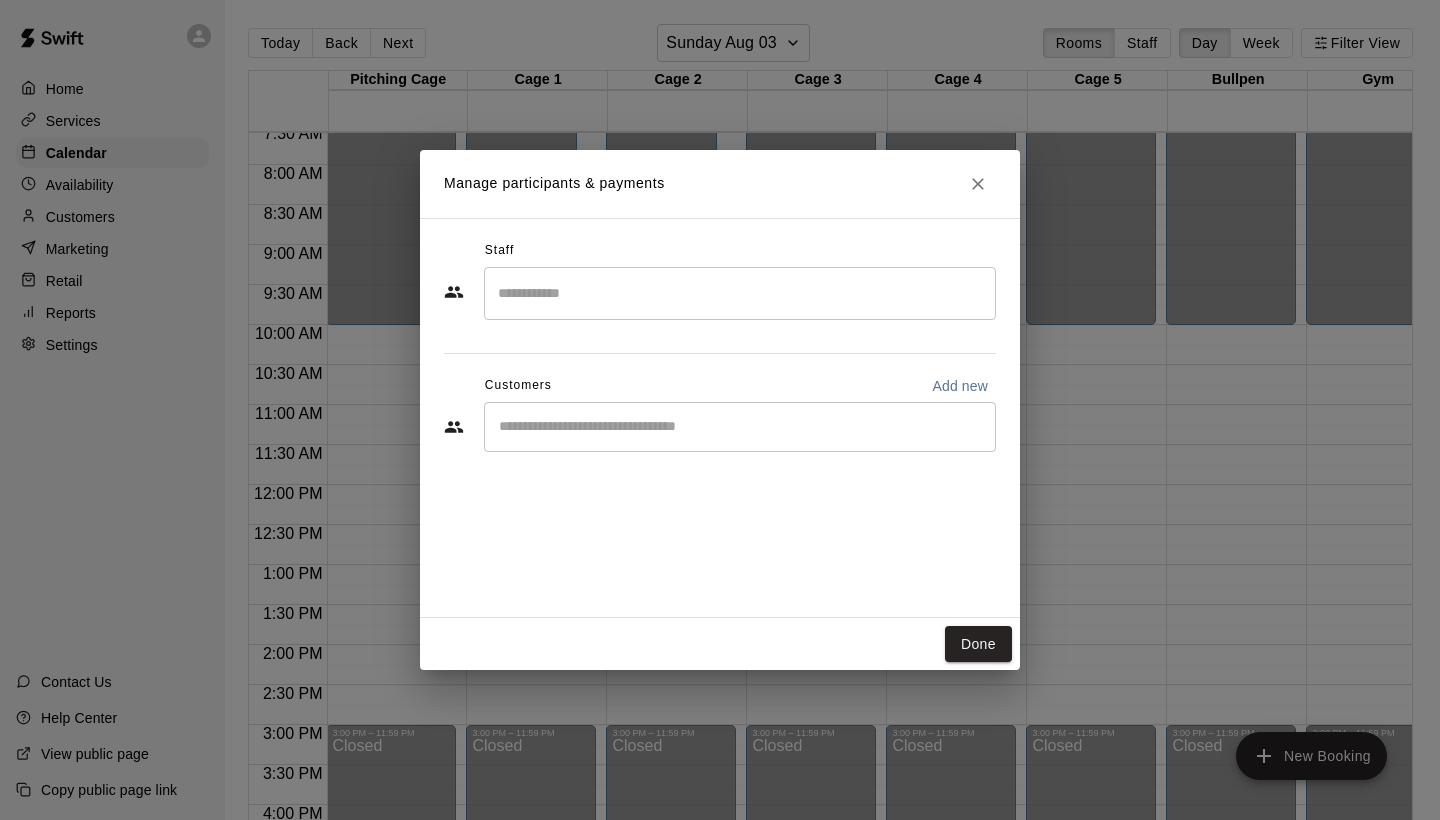 click at bounding box center [740, 293] 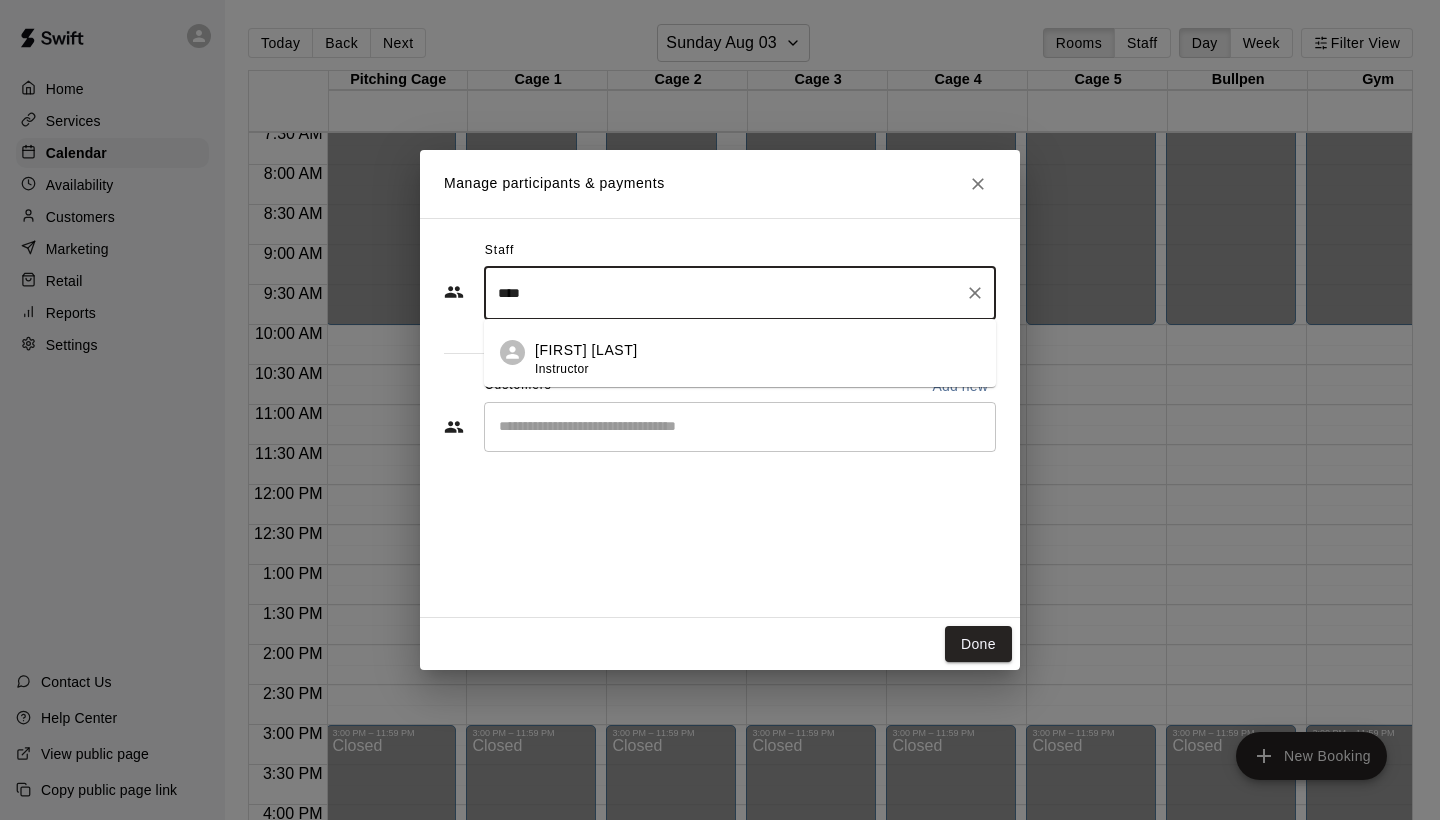 click on "Nate Betances Instructor" at bounding box center (586, 359) 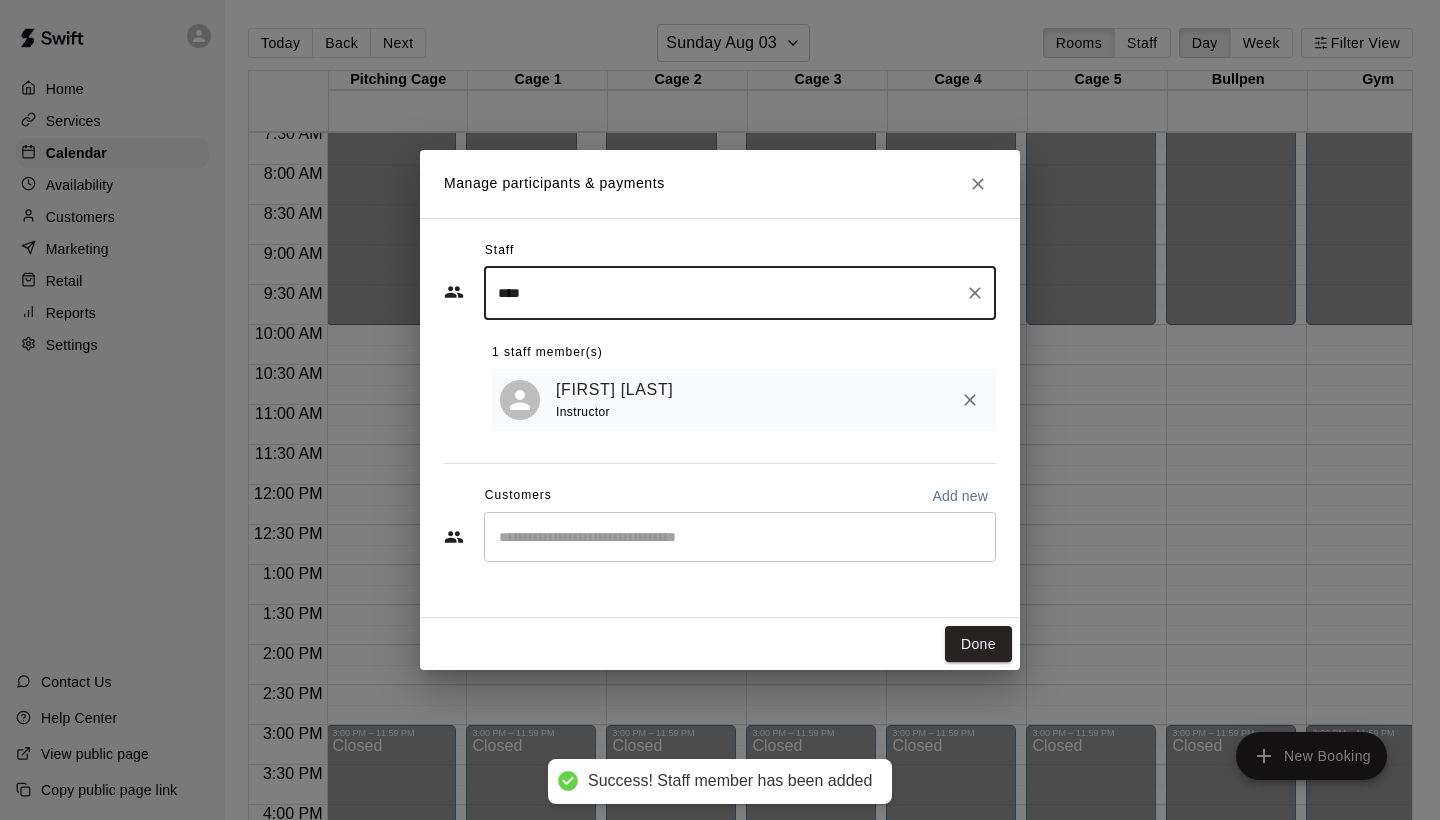 click on "​" at bounding box center (740, 537) 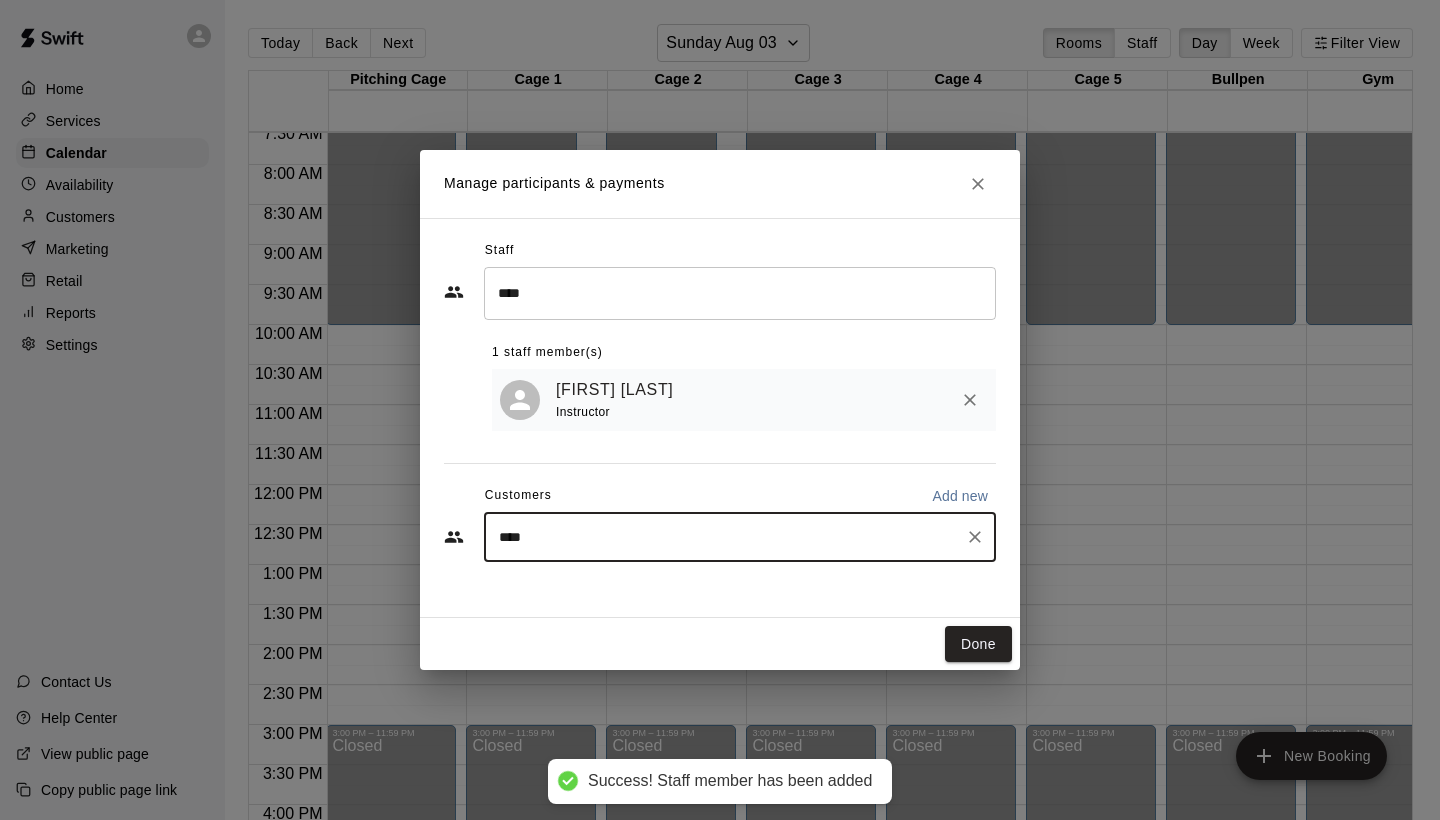 type on "*****" 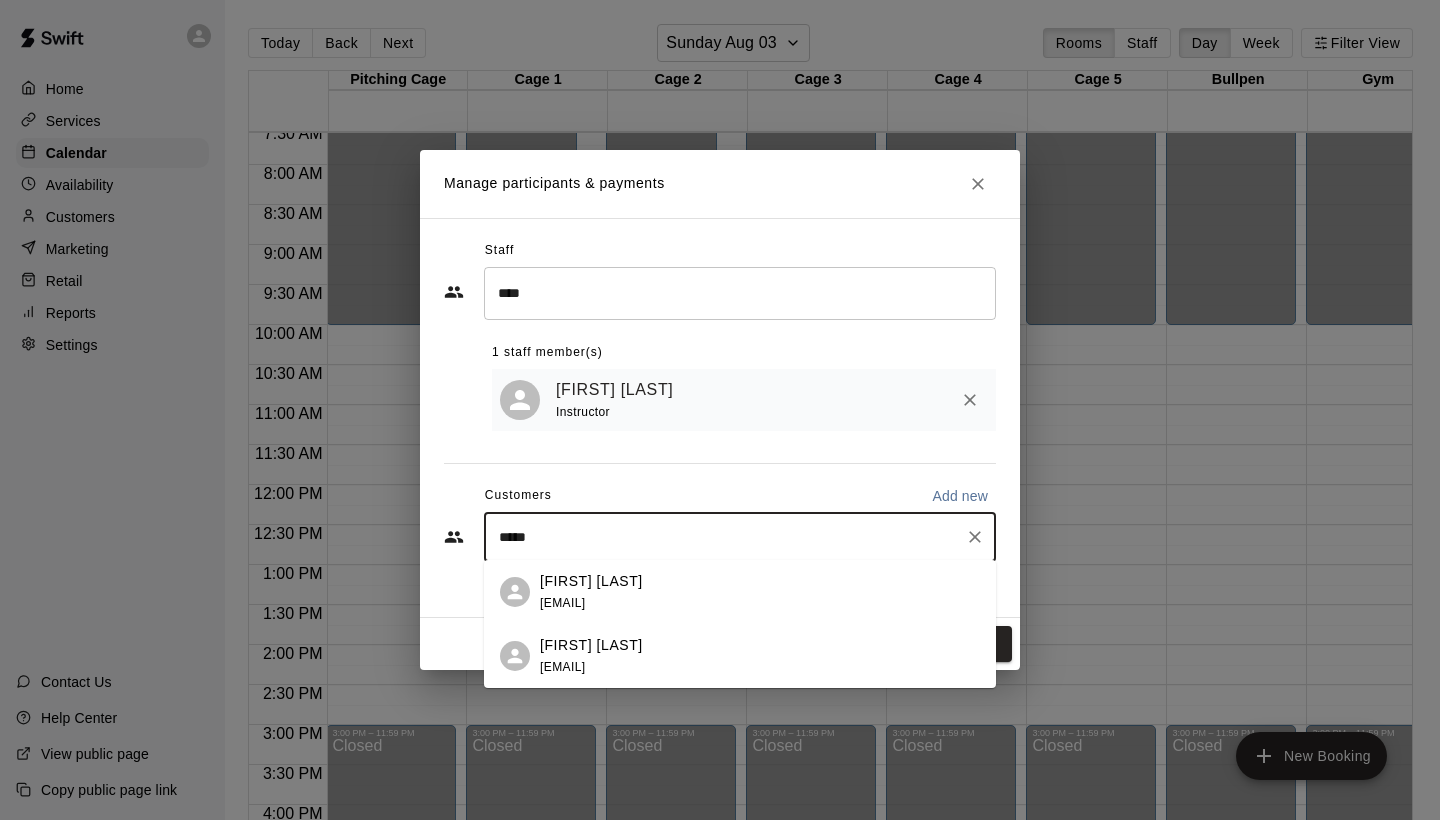 click on "benca.john@gmail.com" at bounding box center (562, 603) 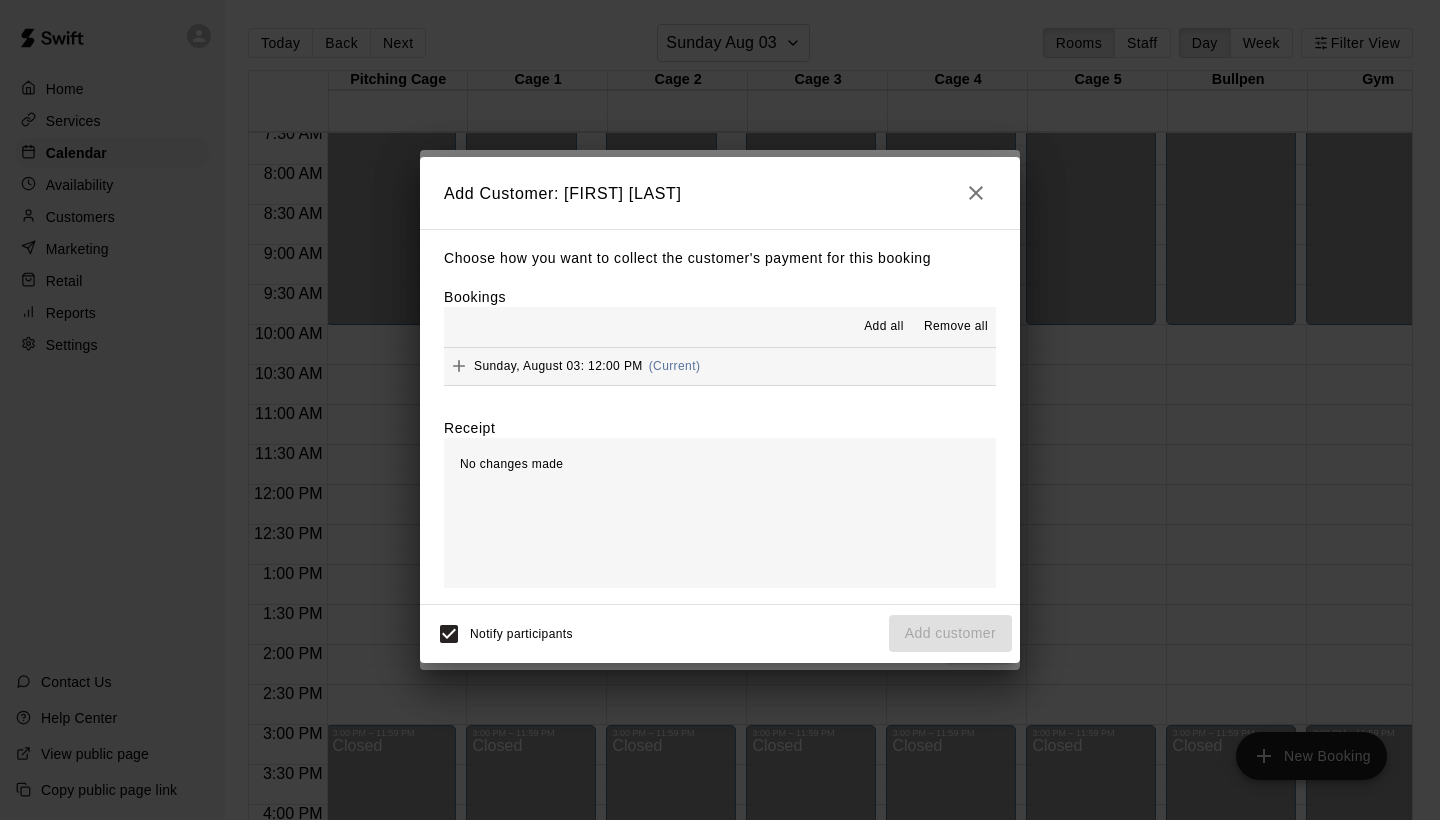 click on "Sunday, August 03: 12:00 PM" at bounding box center (558, 366) 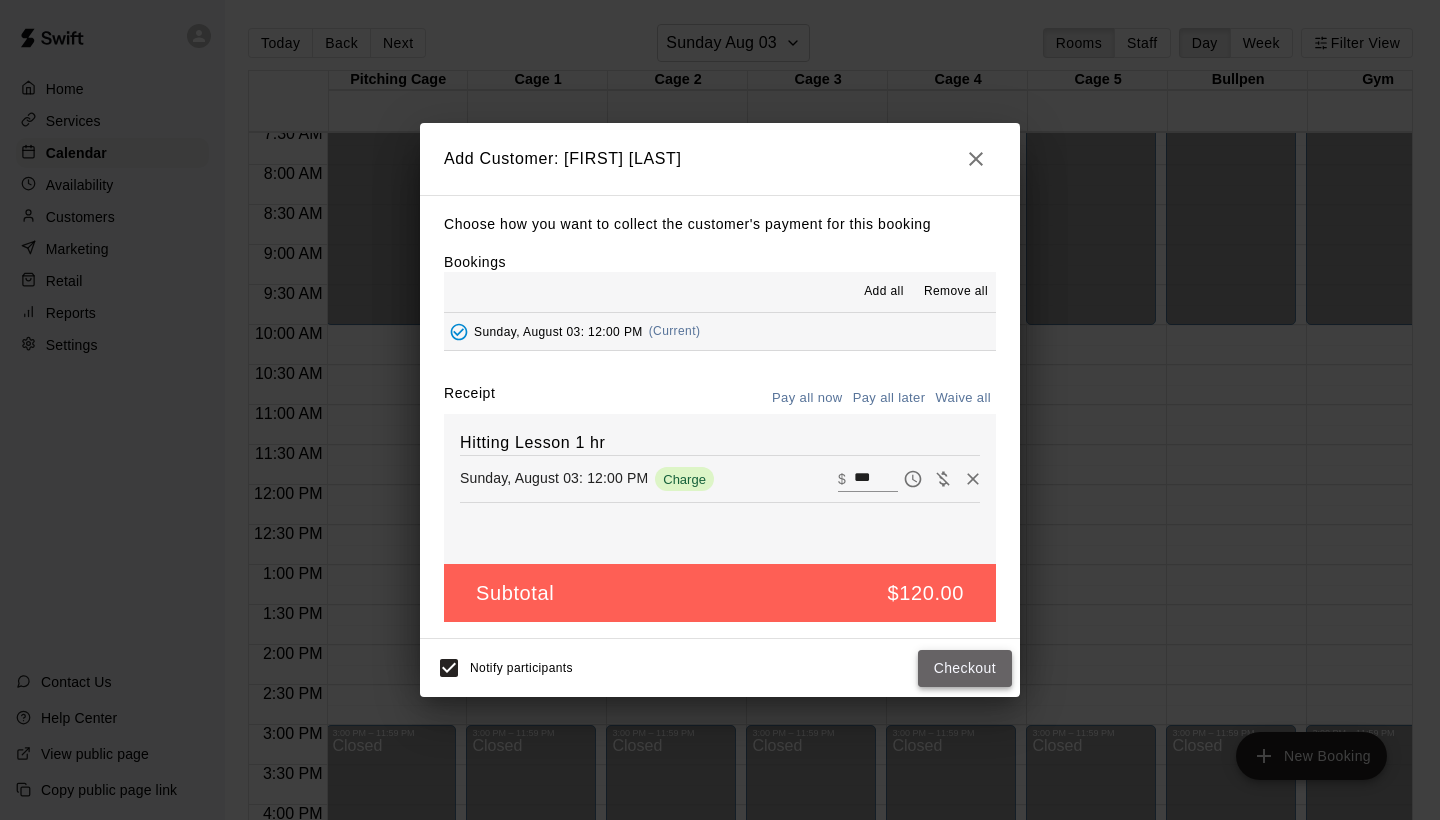 click on "Checkout" at bounding box center [965, 668] 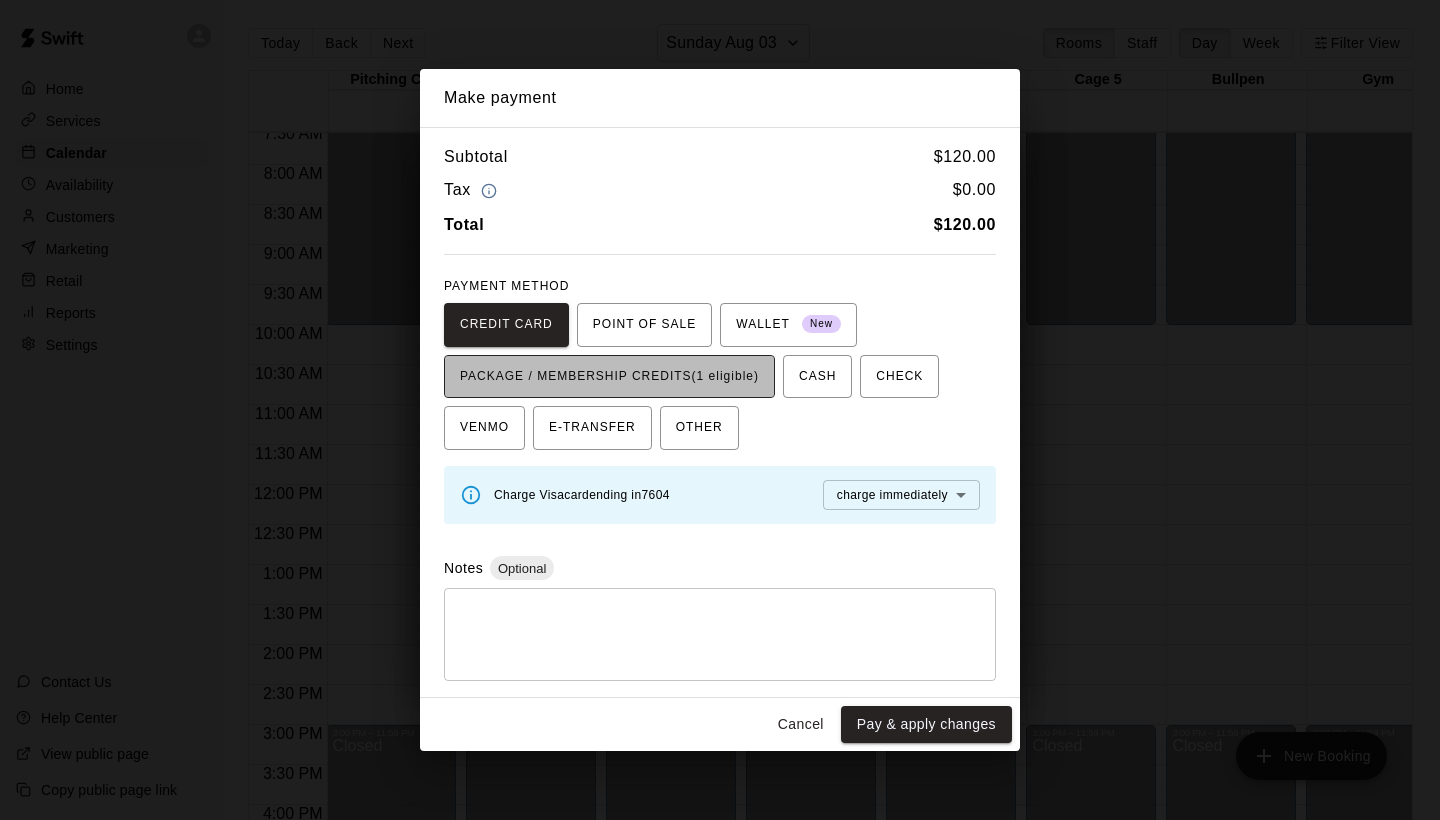 click on "PACKAGE / MEMBERSHIP CREDITS  (1 eligible)" at bounding box center [609, 377] 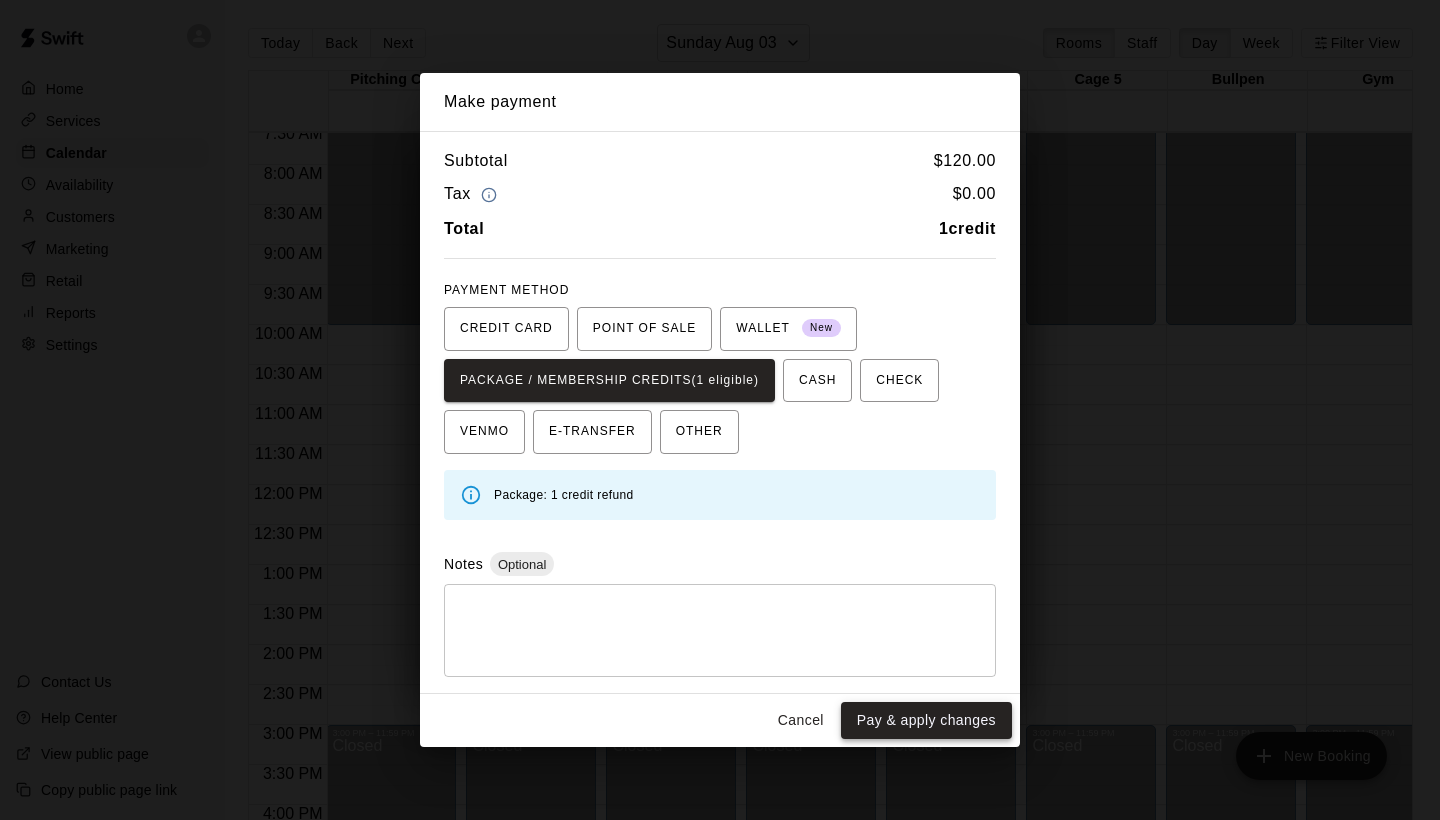 click on "Pay & apply changes" at bounding box center [926, 720] 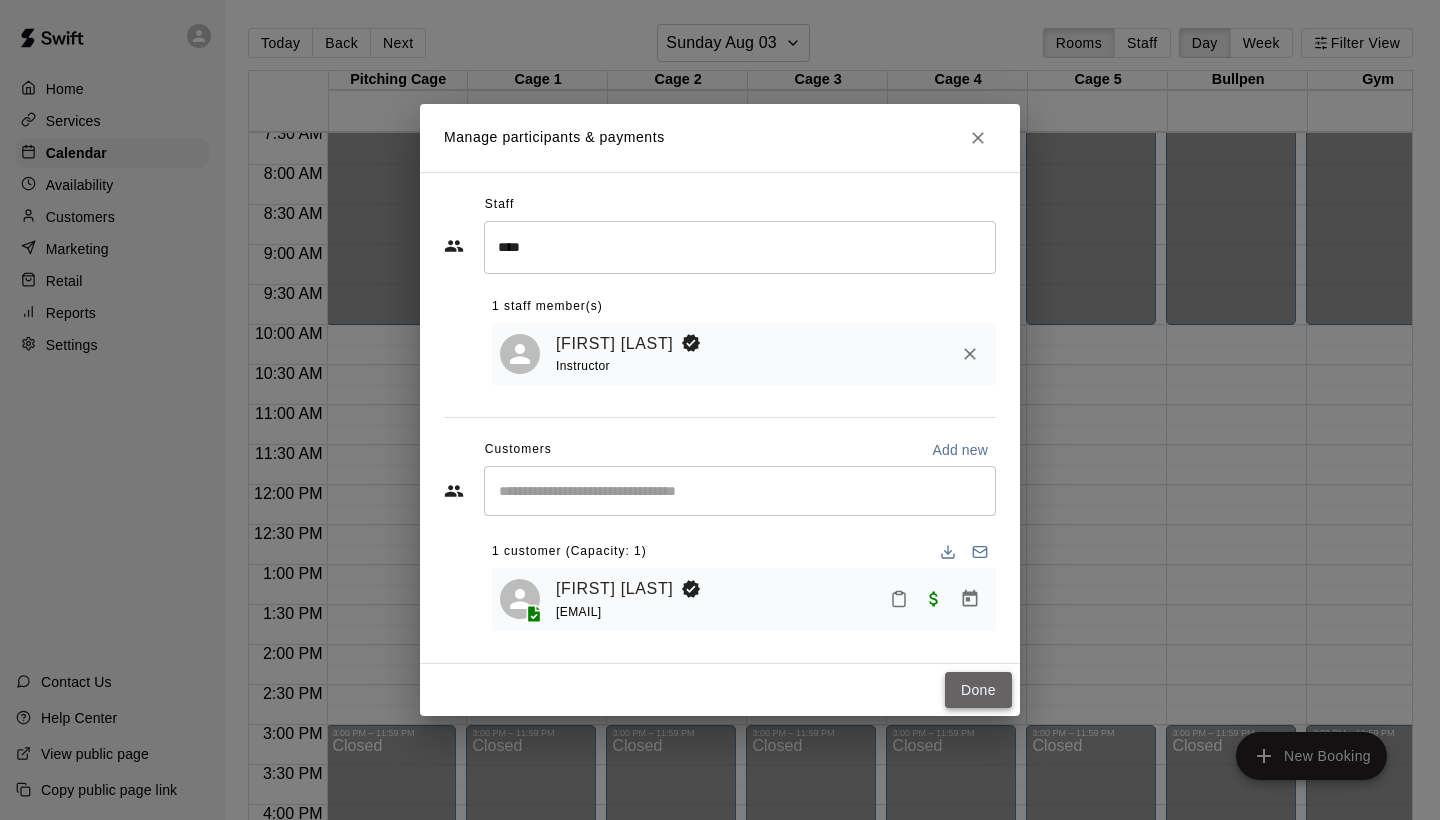 click on "Done" at bounding box center [978, 690] 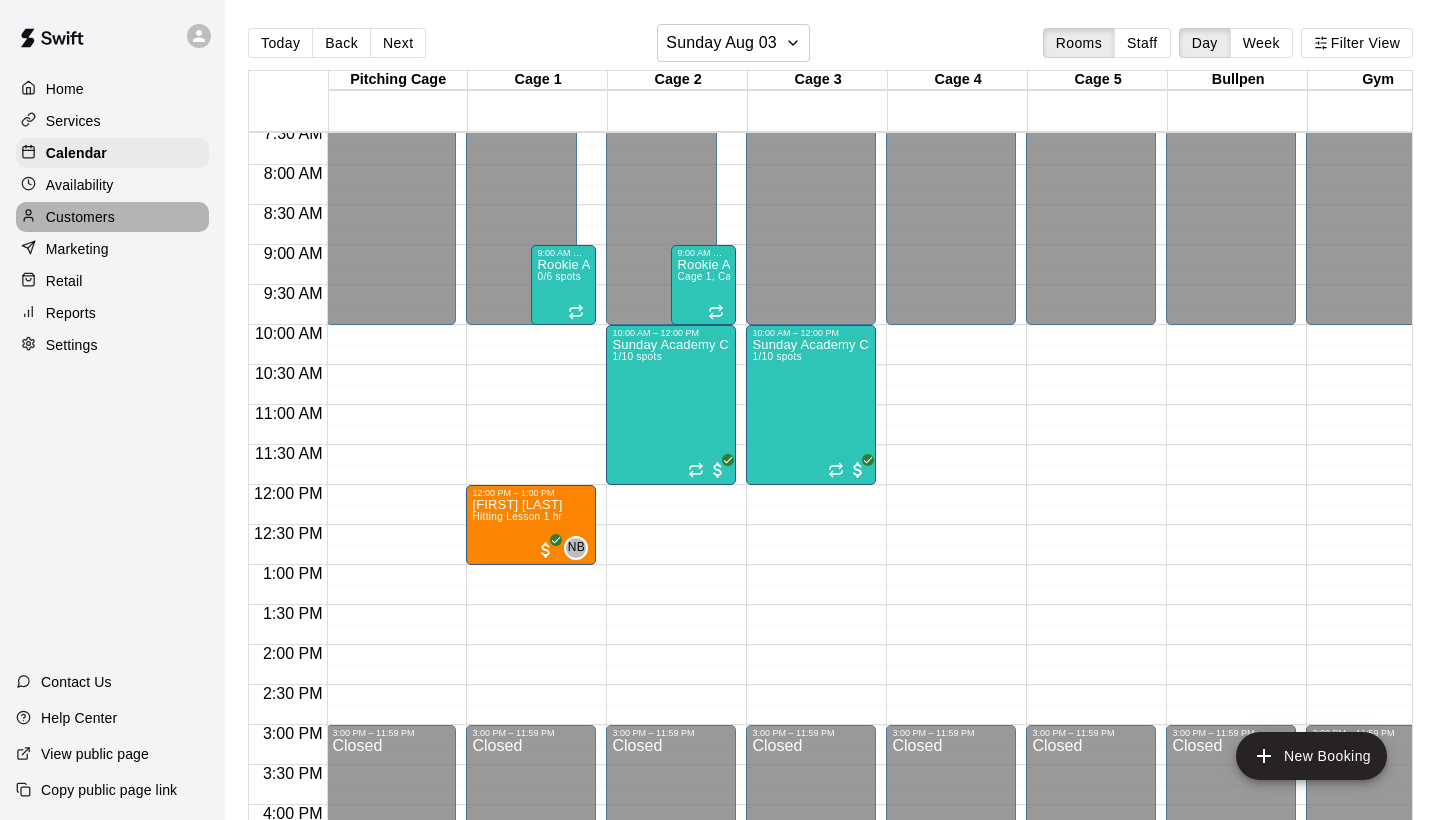 click on "Customers" at bounding box center [80, 217] 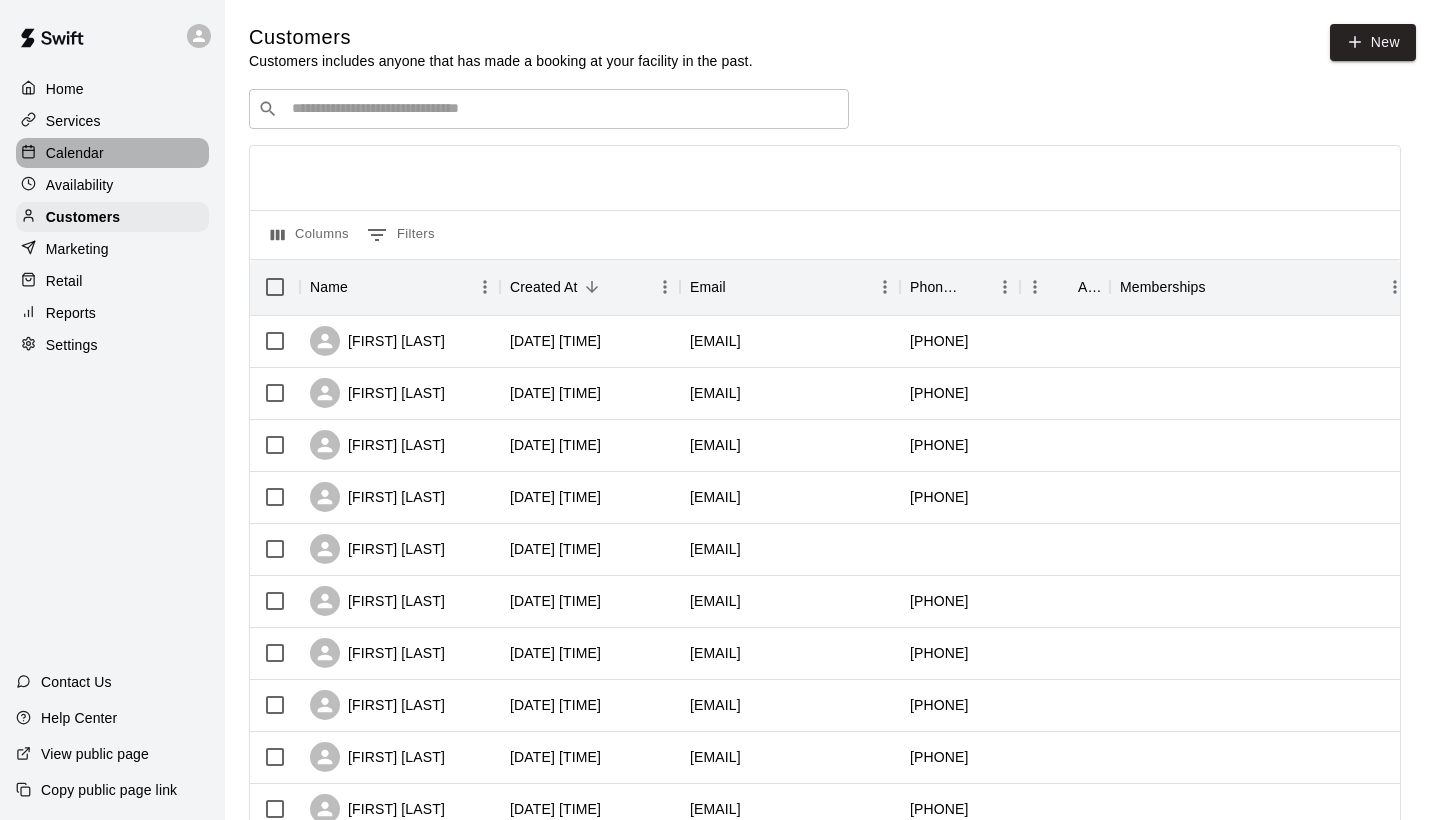 click on "Calendar" at bounding box center [75, 153] 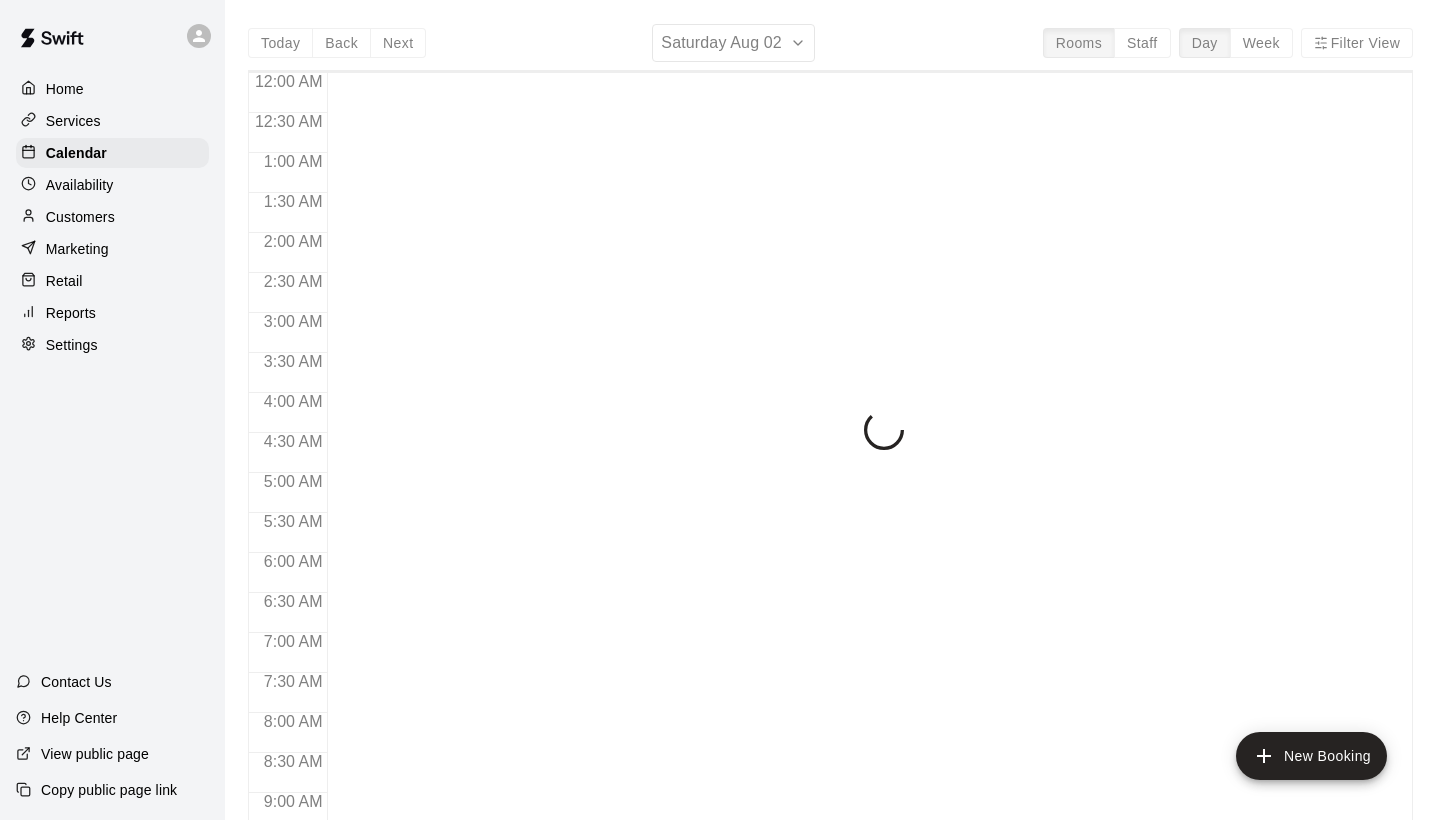 scroll, scrollTop: 1151, scrollLeft: 0, axis: vertical 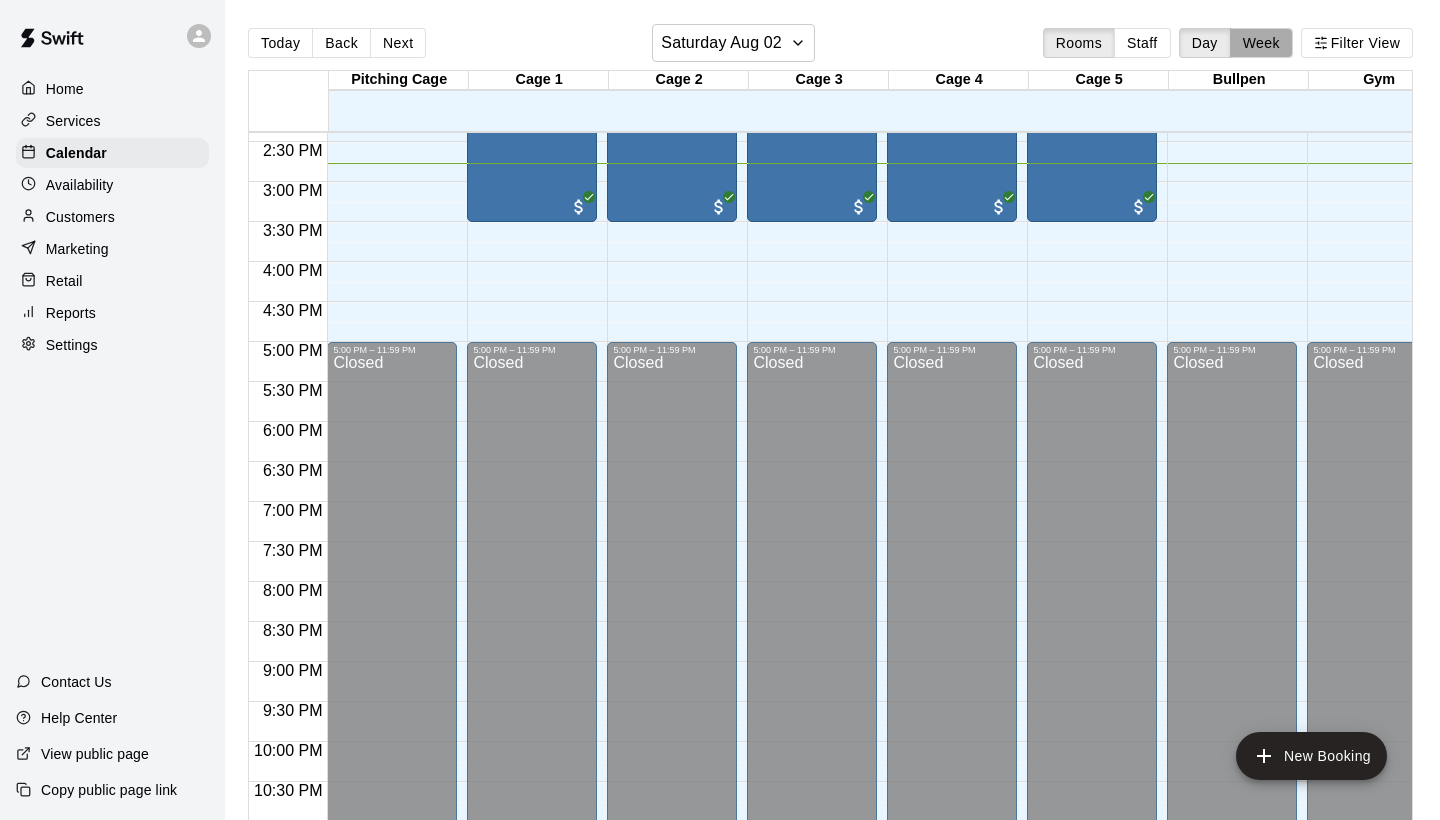 click on "Week" at bounding box center (1261, 43) 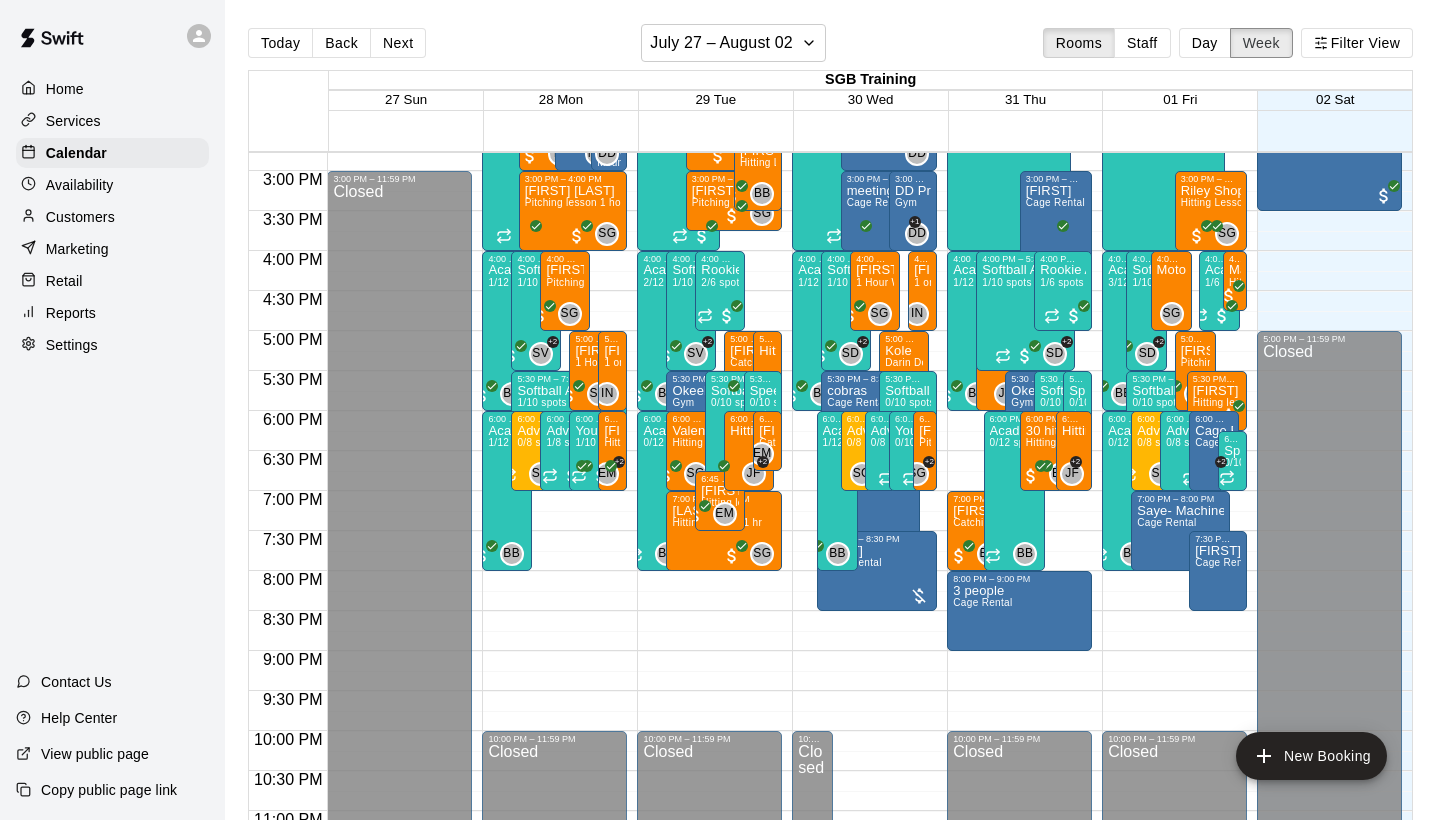 scroll, scrollTop: 1005, scrollLeft: 0, axis: vertical 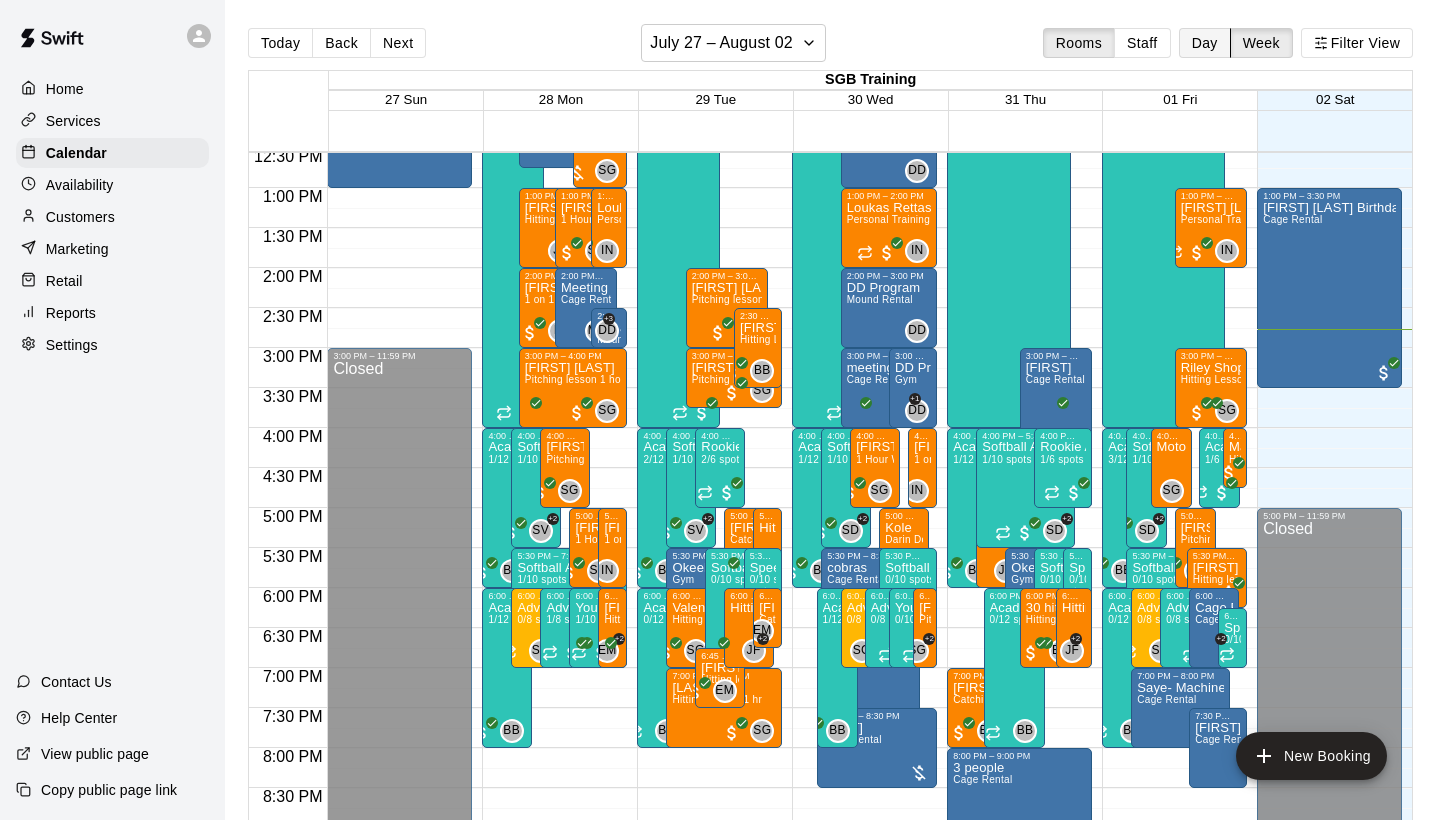 click on "Day" at bounding box center (1205, 43) 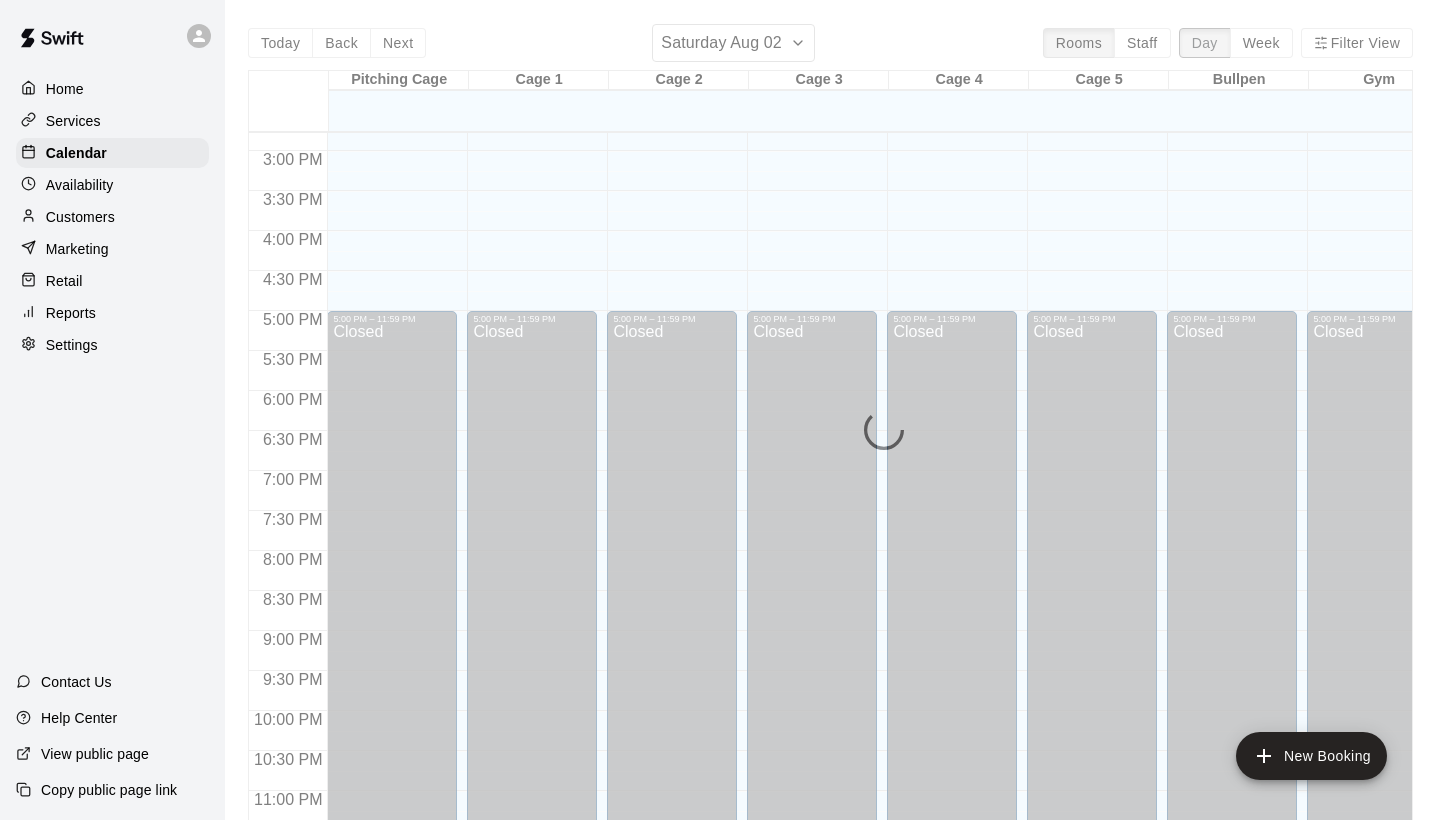 scroll, scrollTop: 1182, scrollLeft: 0, axis: vertical 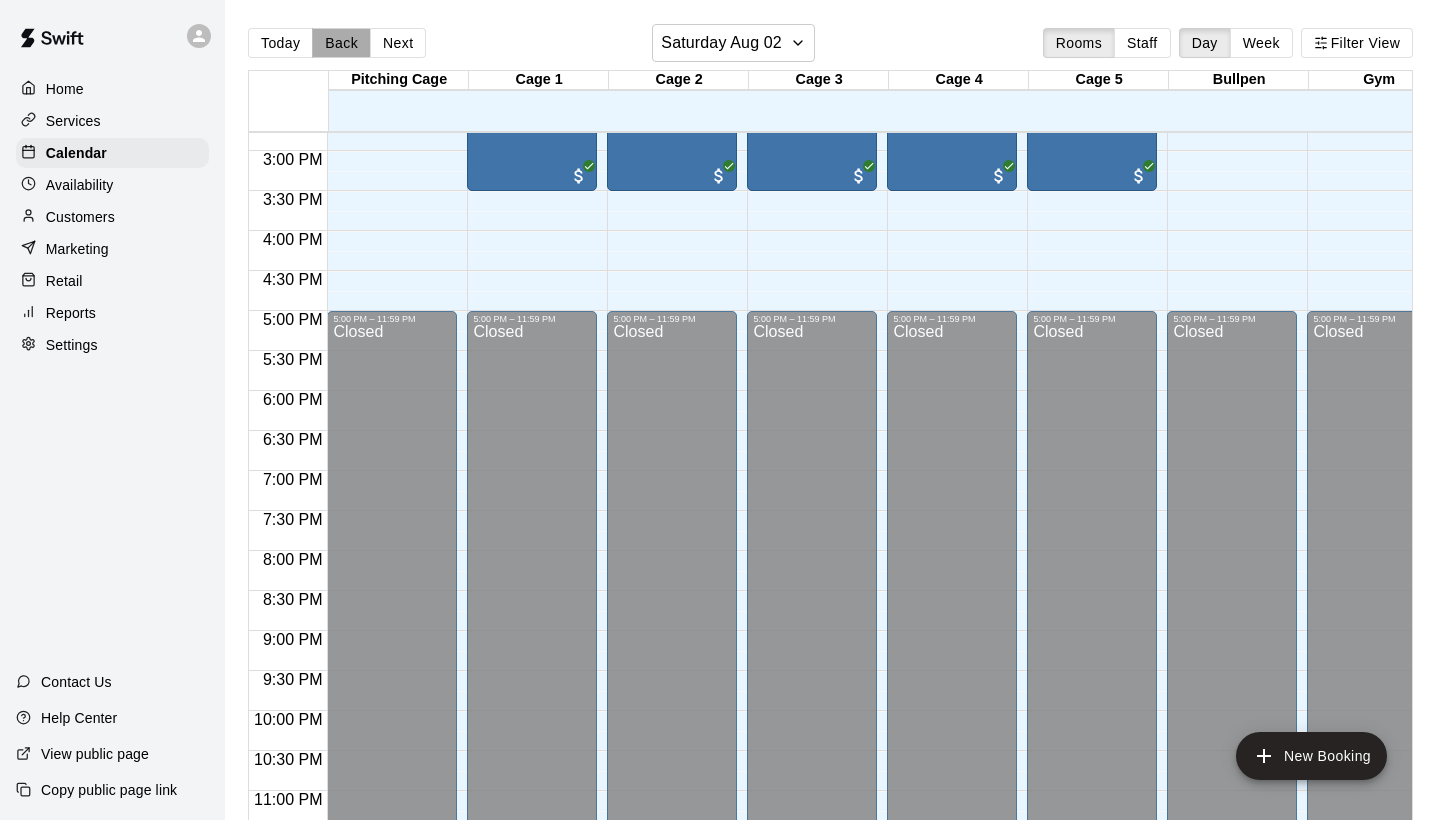 click on "Back" at bounding box center (341, 43) 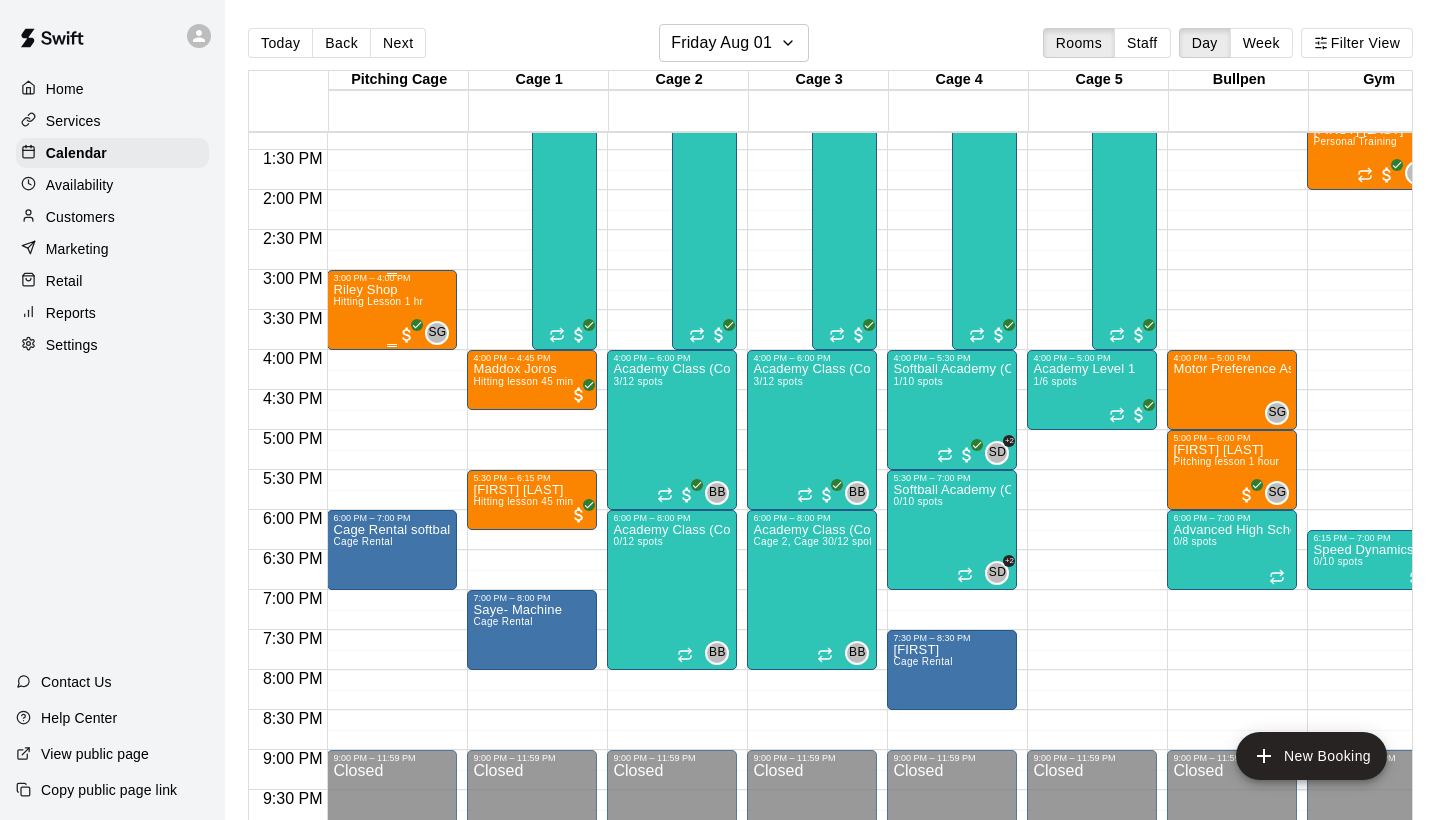scroll, scrollTop: 1064, scrollLeft: 0, axis: vertical 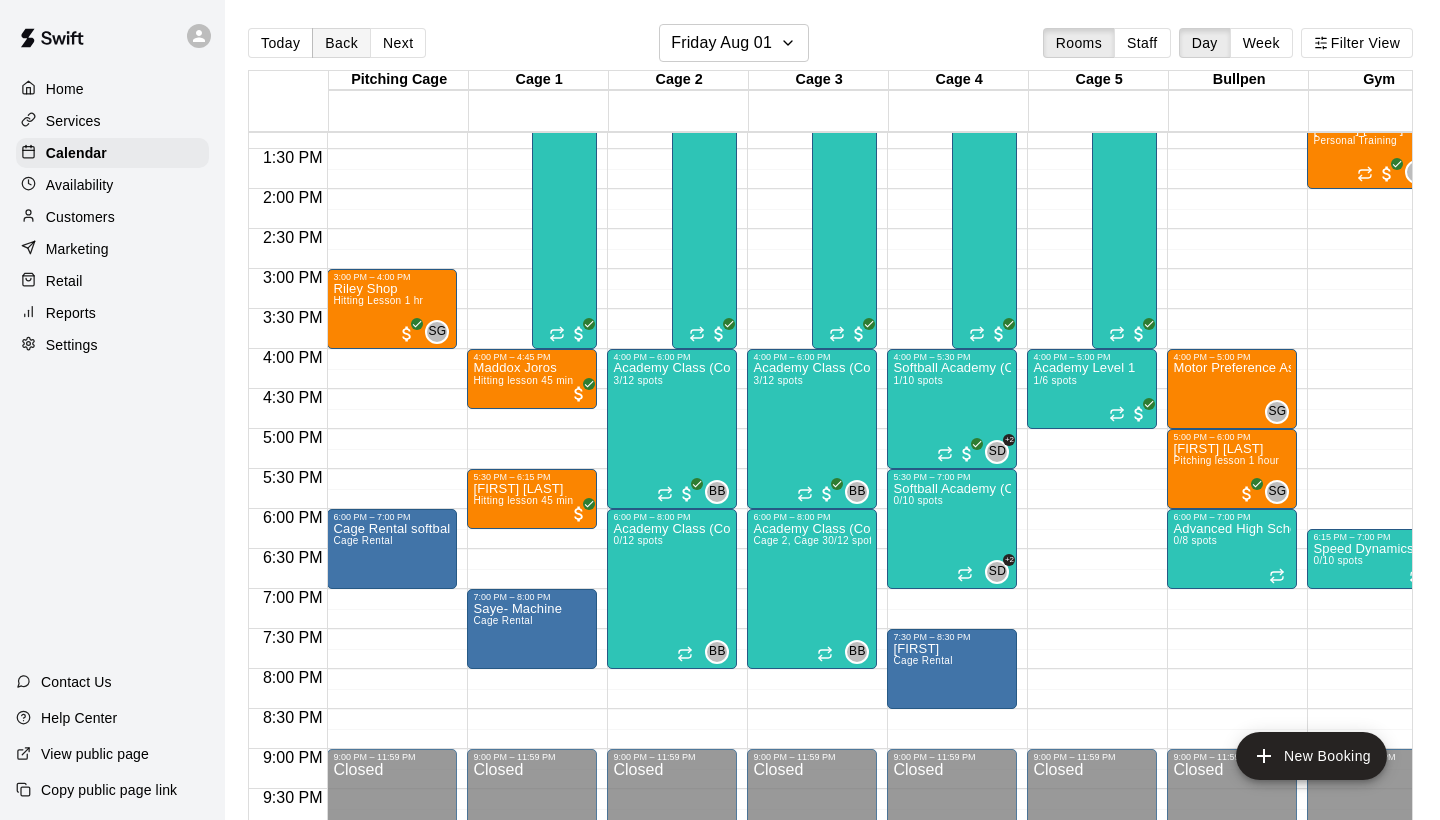 click on "Back" at bounding box center (341, 43) 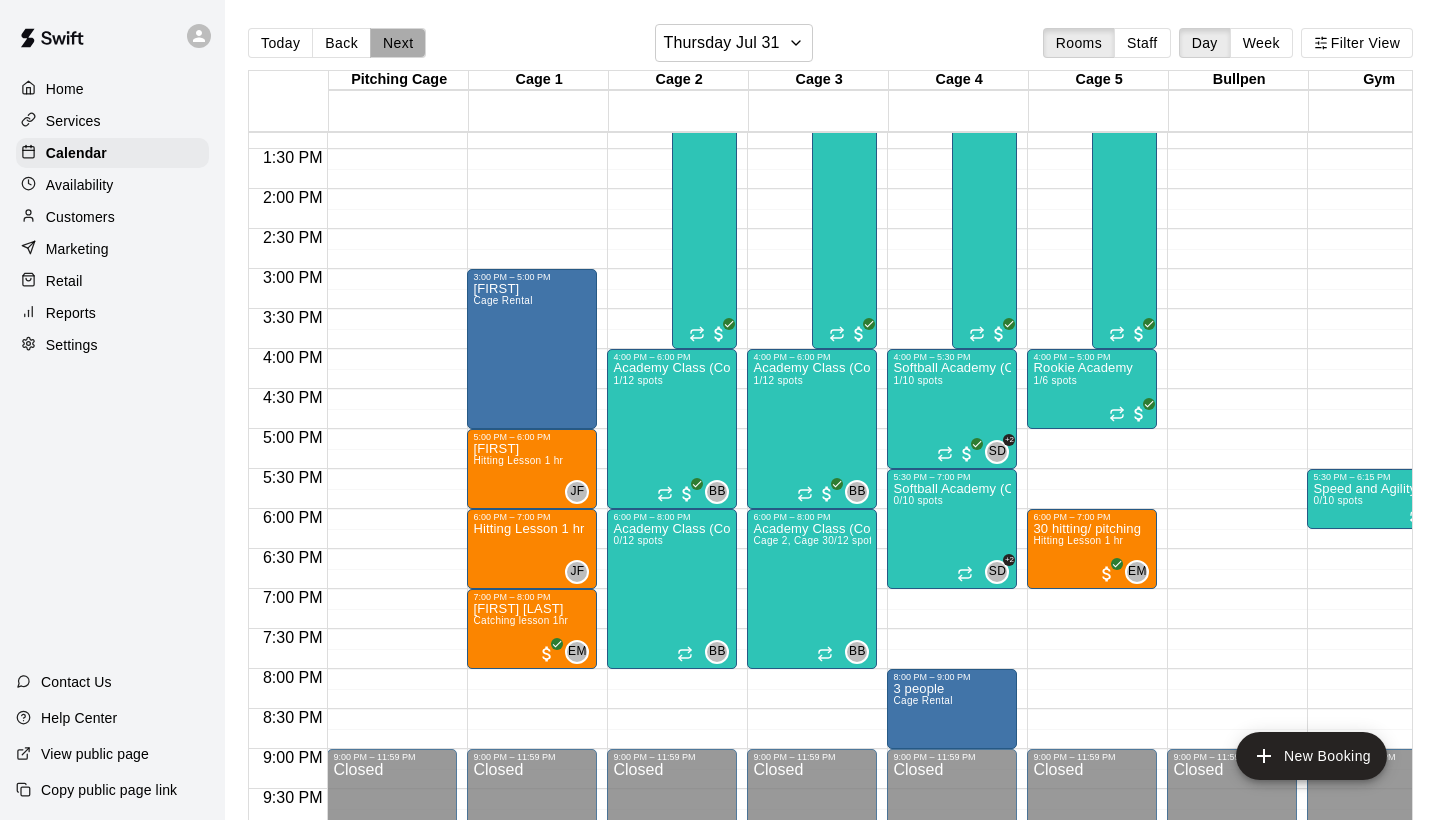 click on "Next" at bounding box center (398, 43) 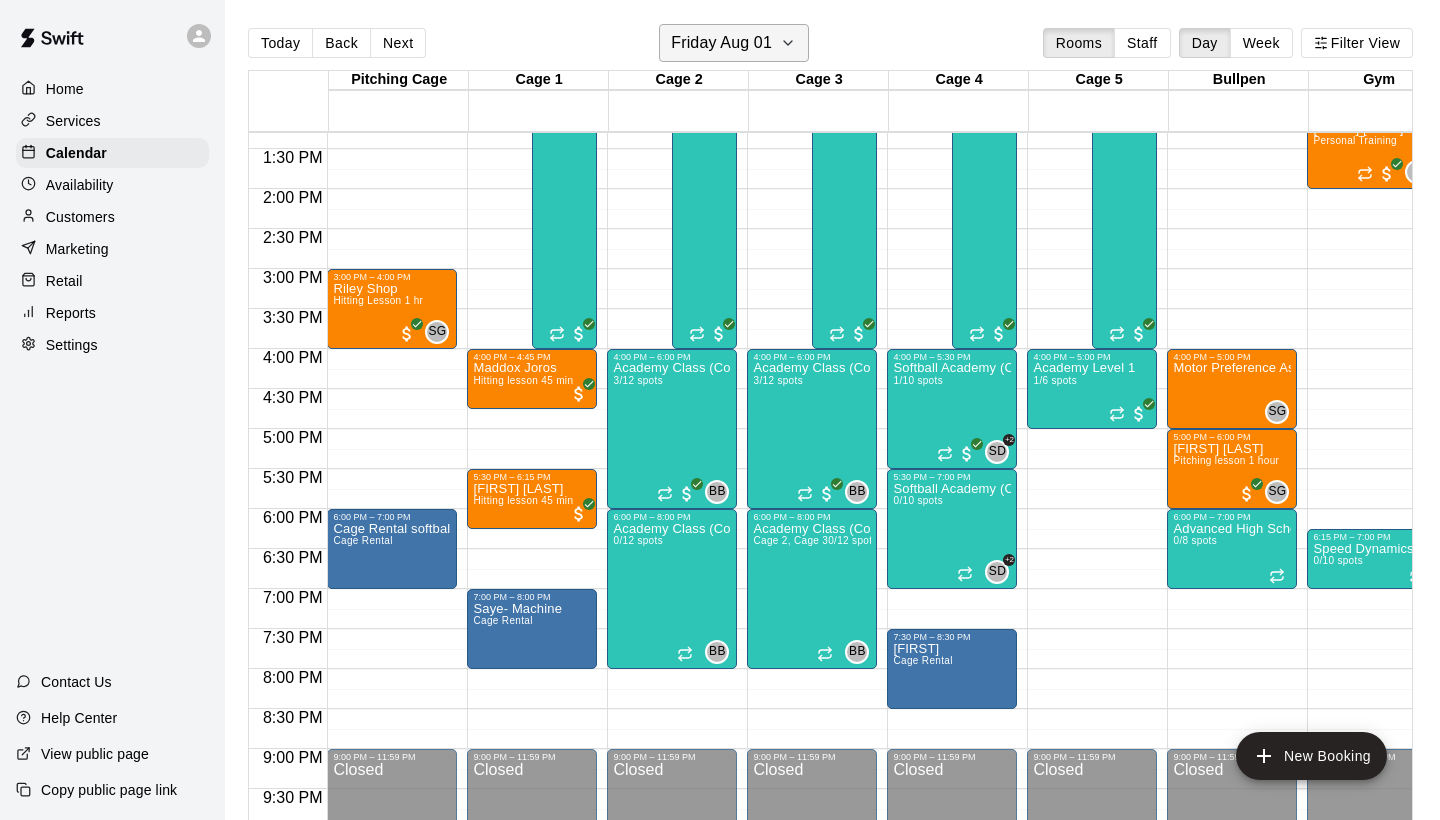 click on "Friday Aug 01" at bounding box center (734, 43) 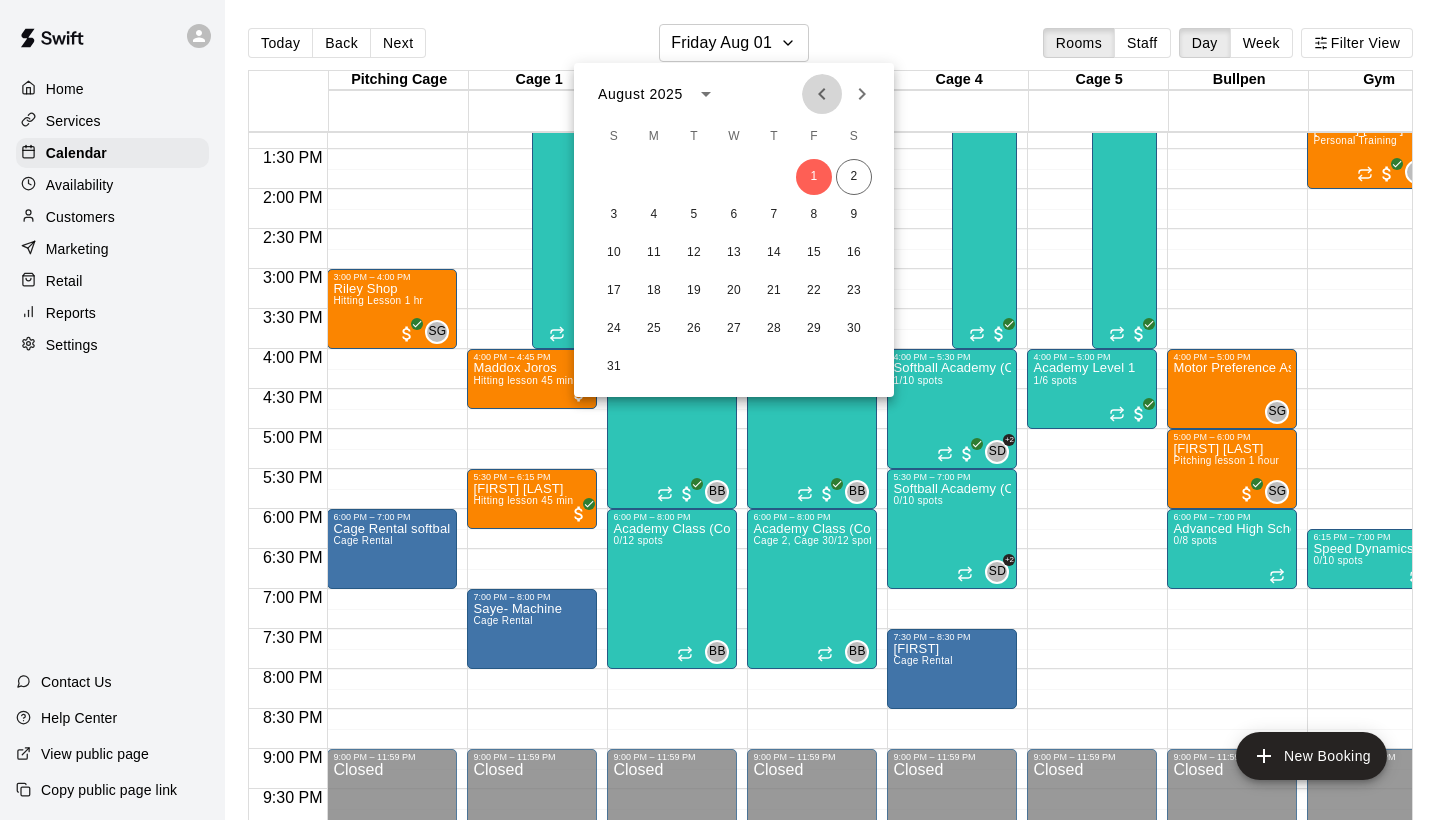 click 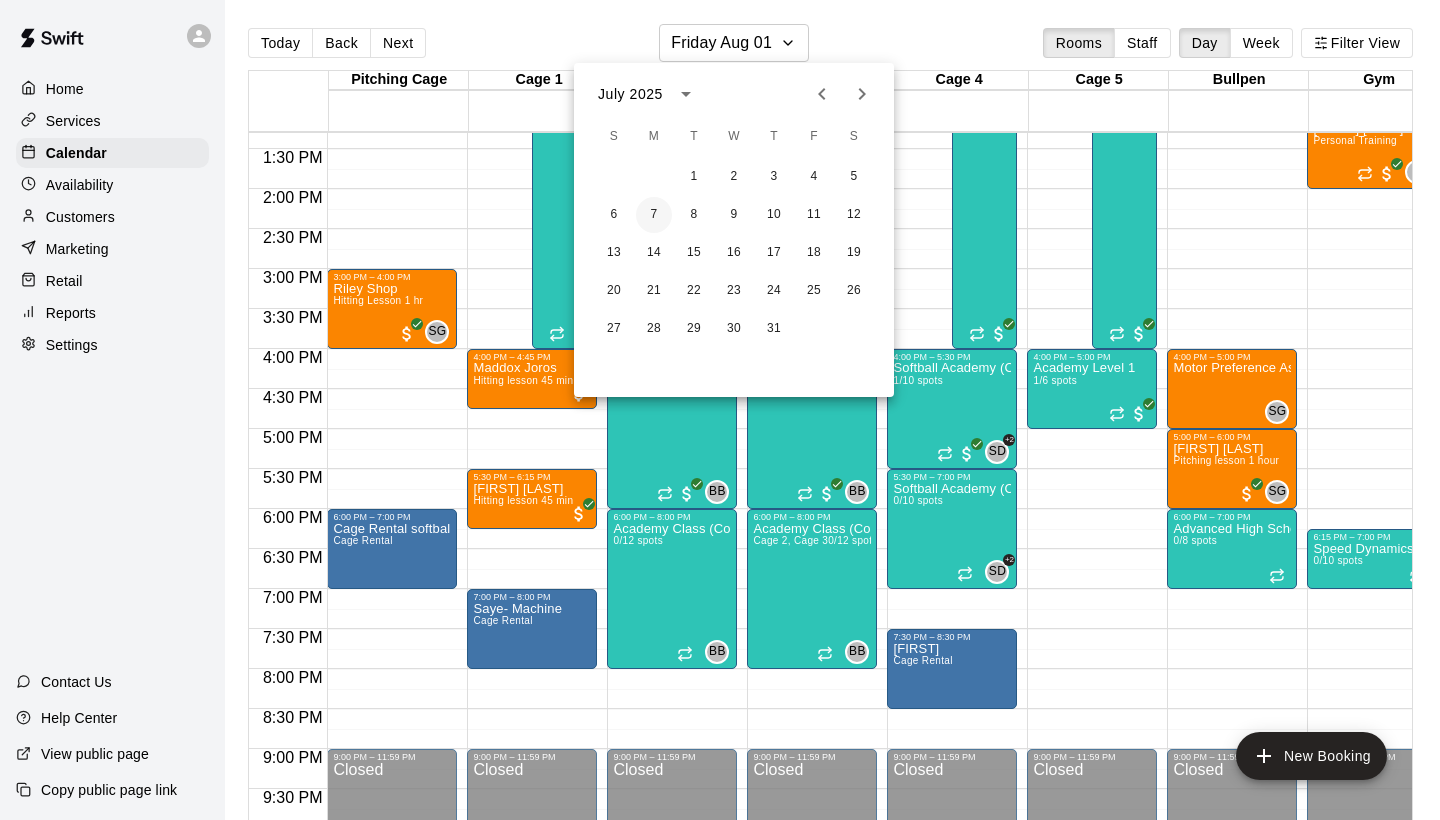 click on "7" at bounding box center [654, 215] 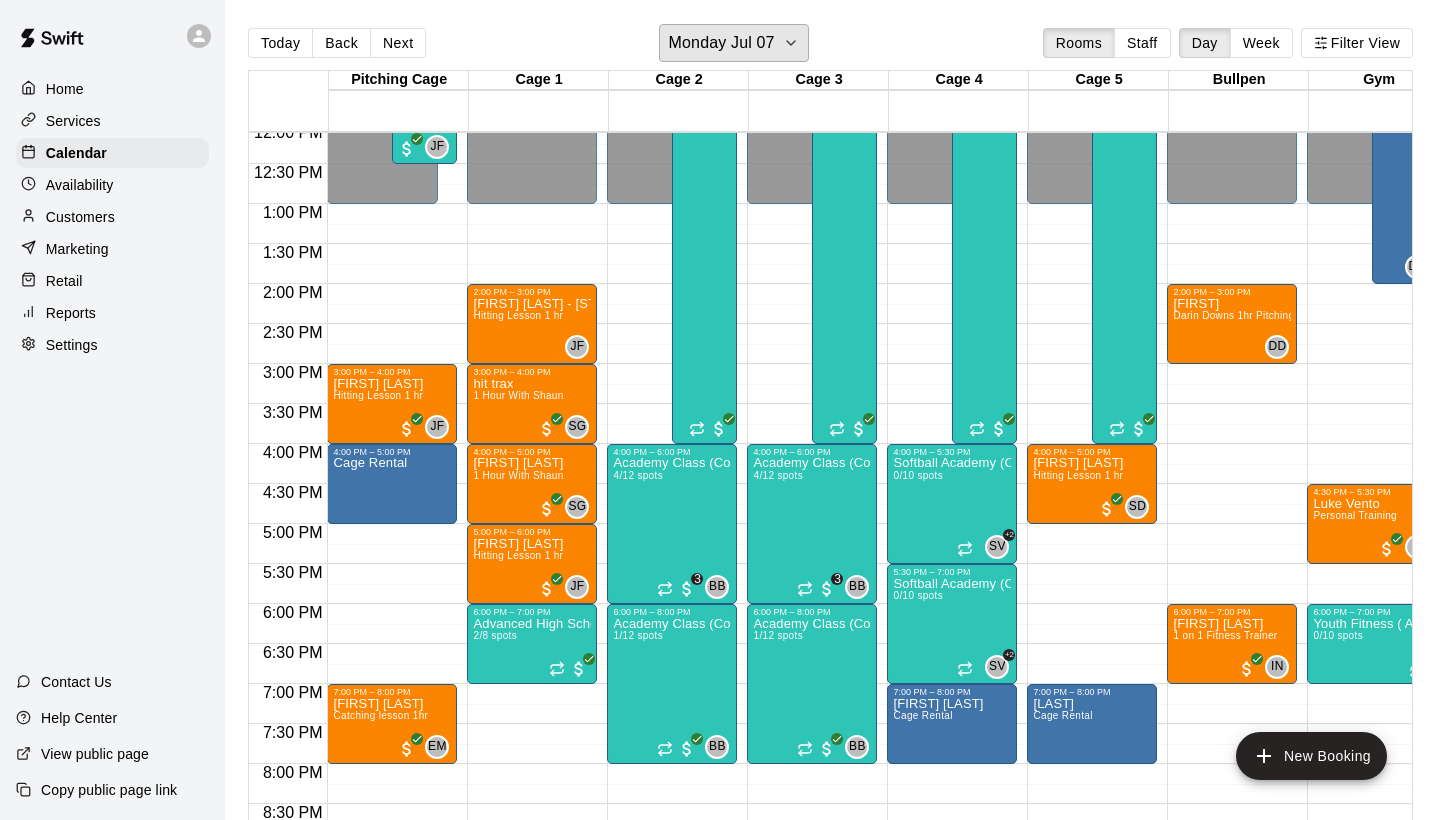 scroll, scrollTop: 969, scrollLeft: 125, axis: both 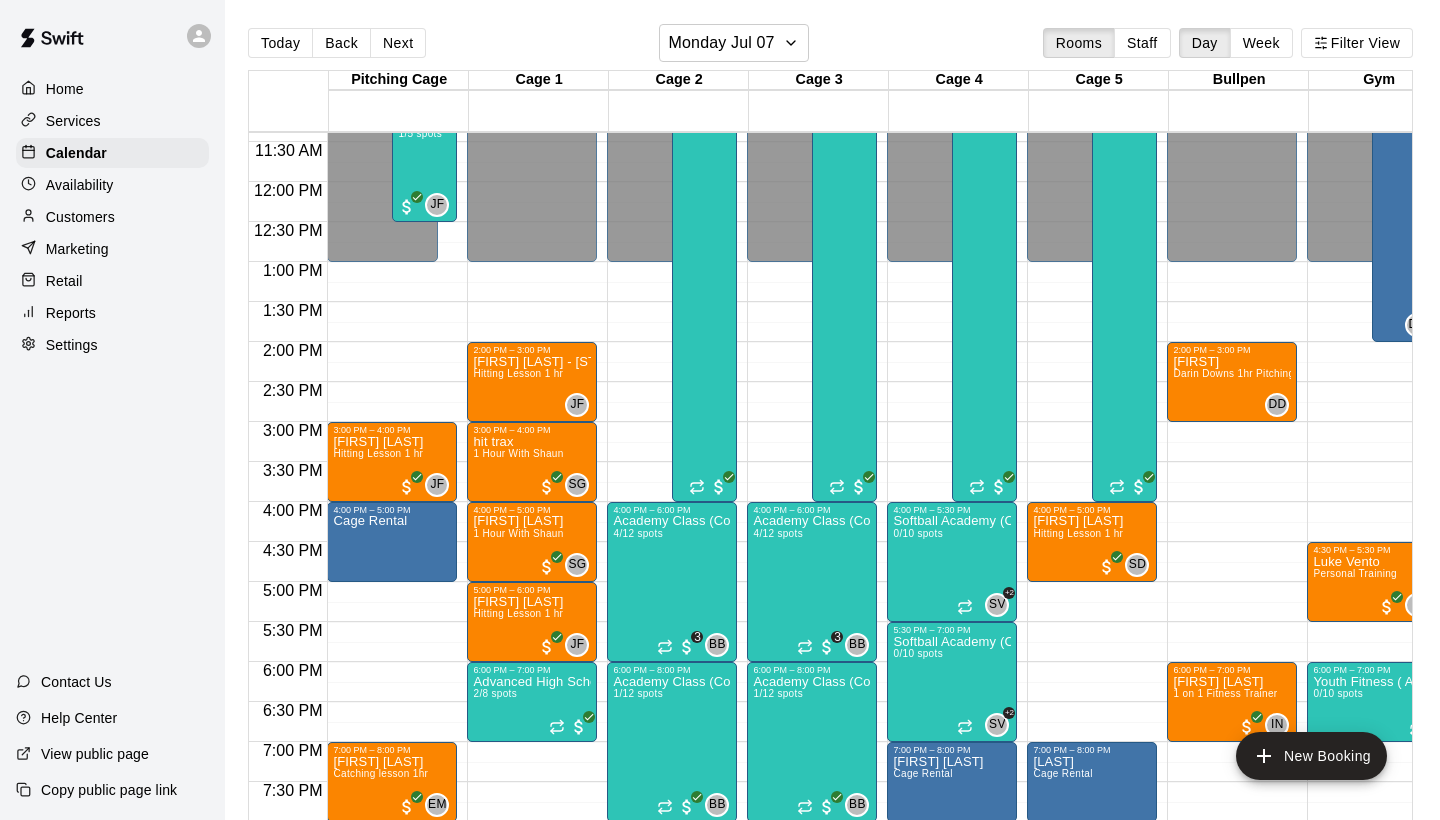 click on "Today Back Next Monday Jul 07 Rooms Staff Day Week Filter View" at bounding box center (830, 47) 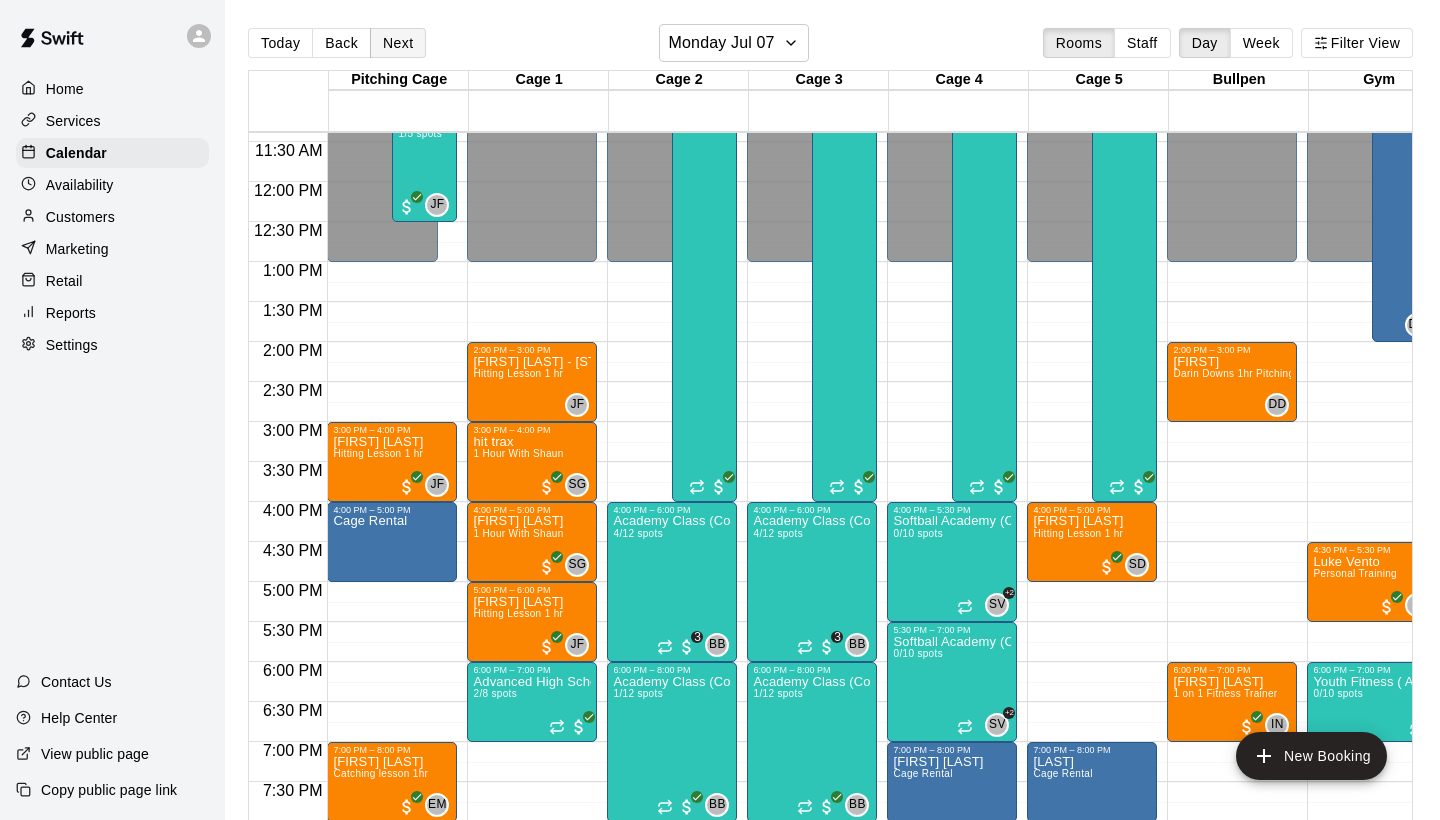 click on "Next" at bounding box center (398, 43) 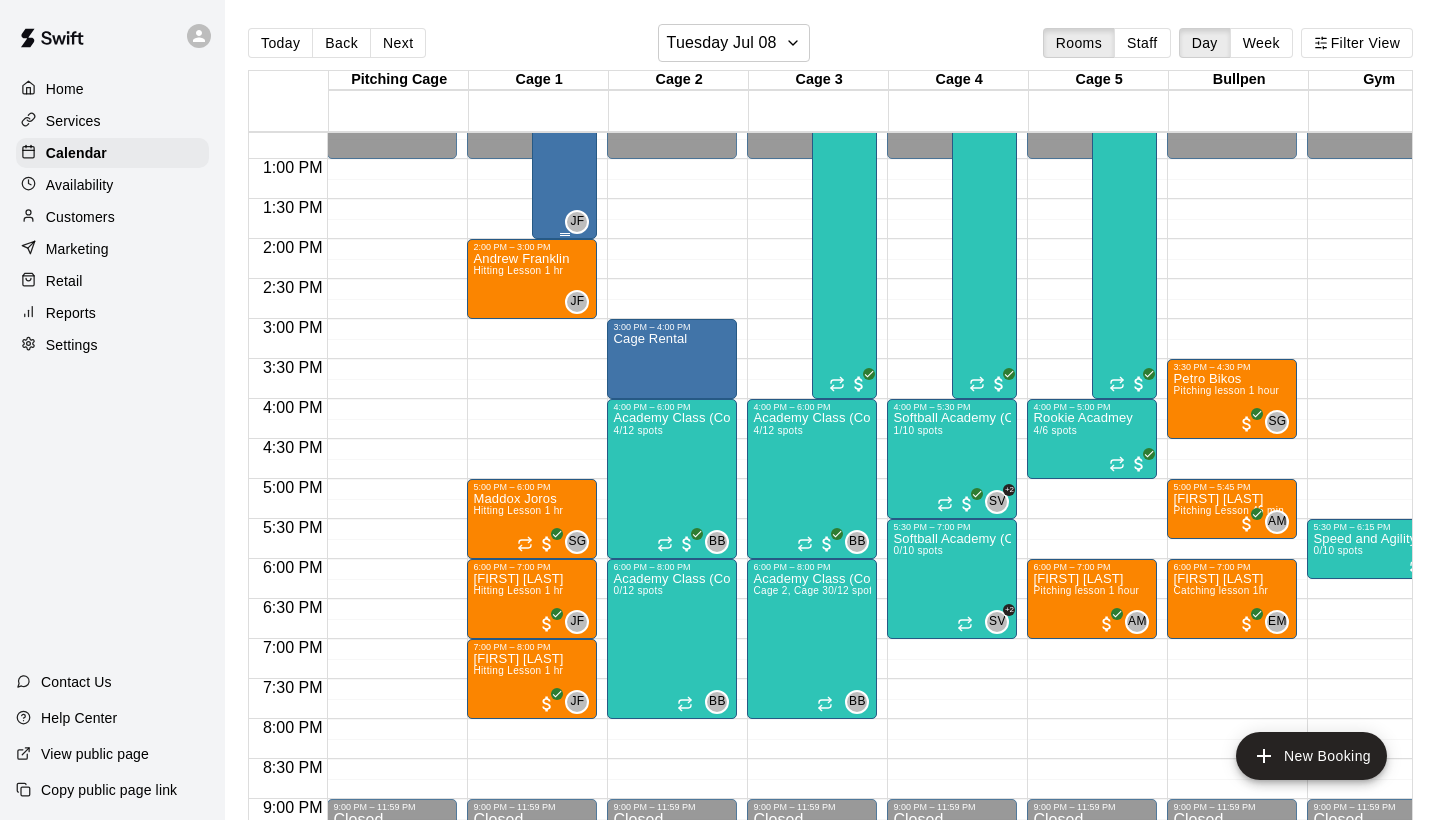 scroll, scrollTop: 1016, scrollLeft: 1, axis: both 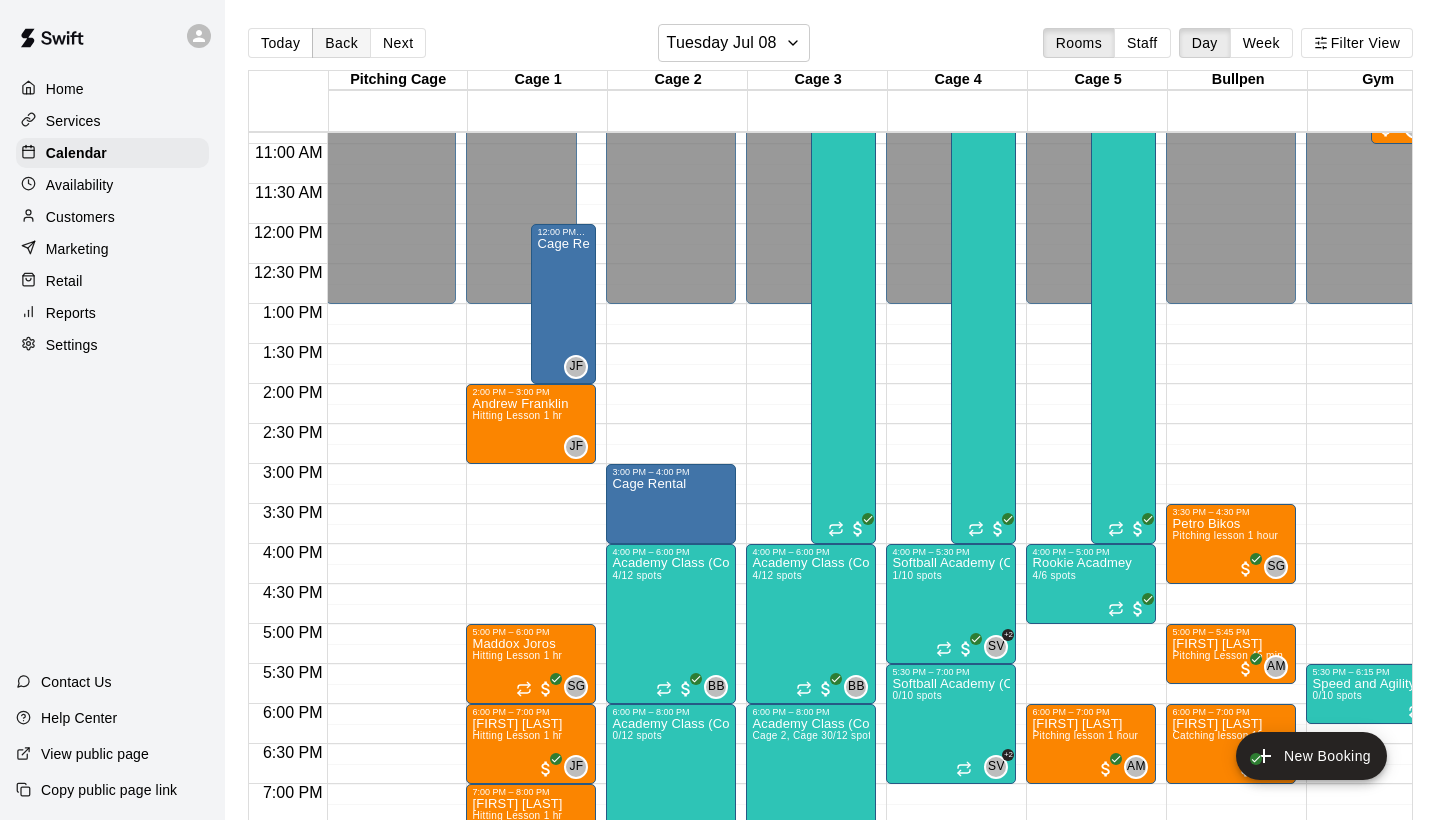 click on "Back" at bounding box center [341, 43] 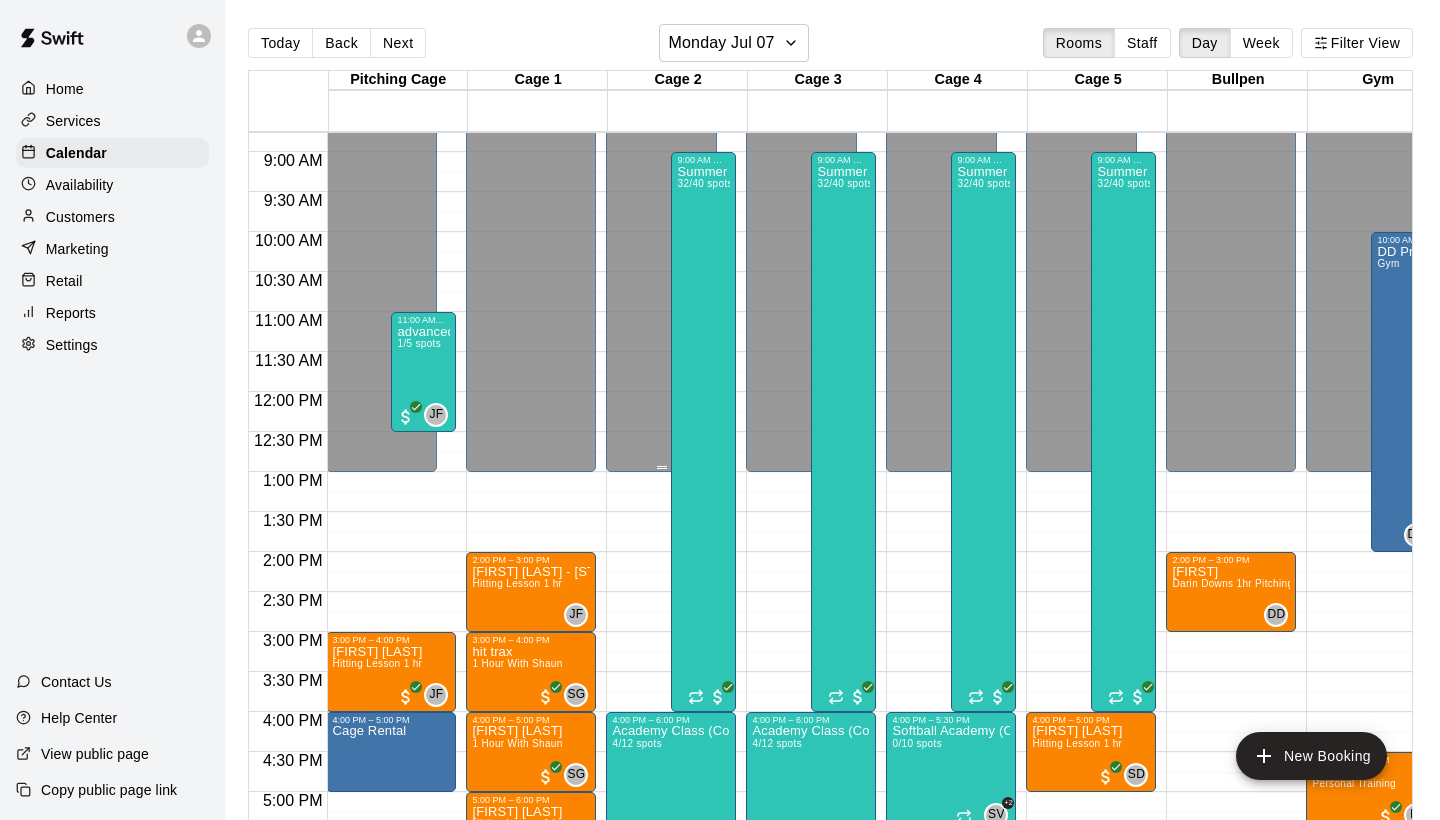 scroll, scrollTop: 701, scrollLeft: 0, axis: vertical 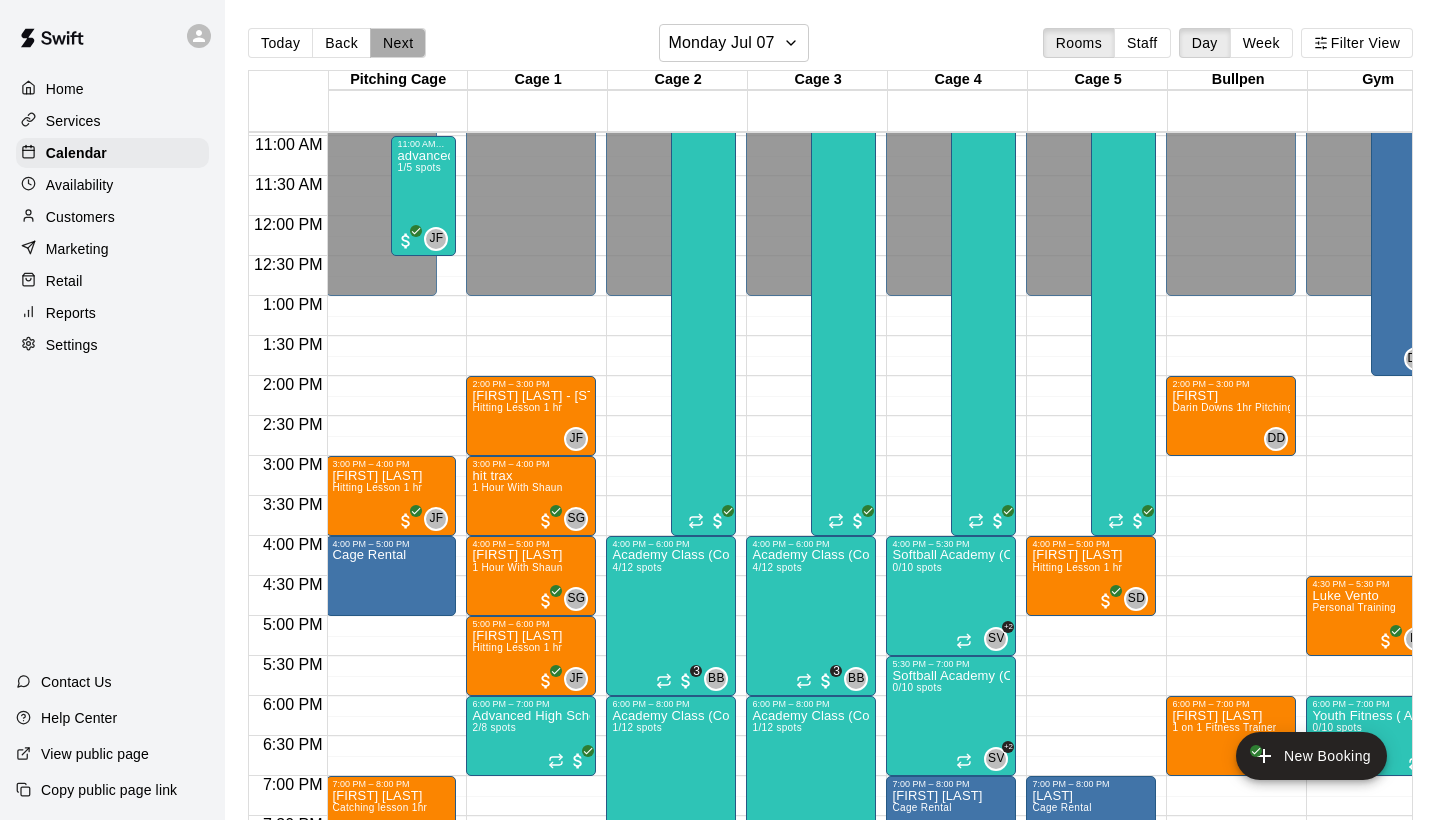 click on "Next" at bounding box center (398, 43) 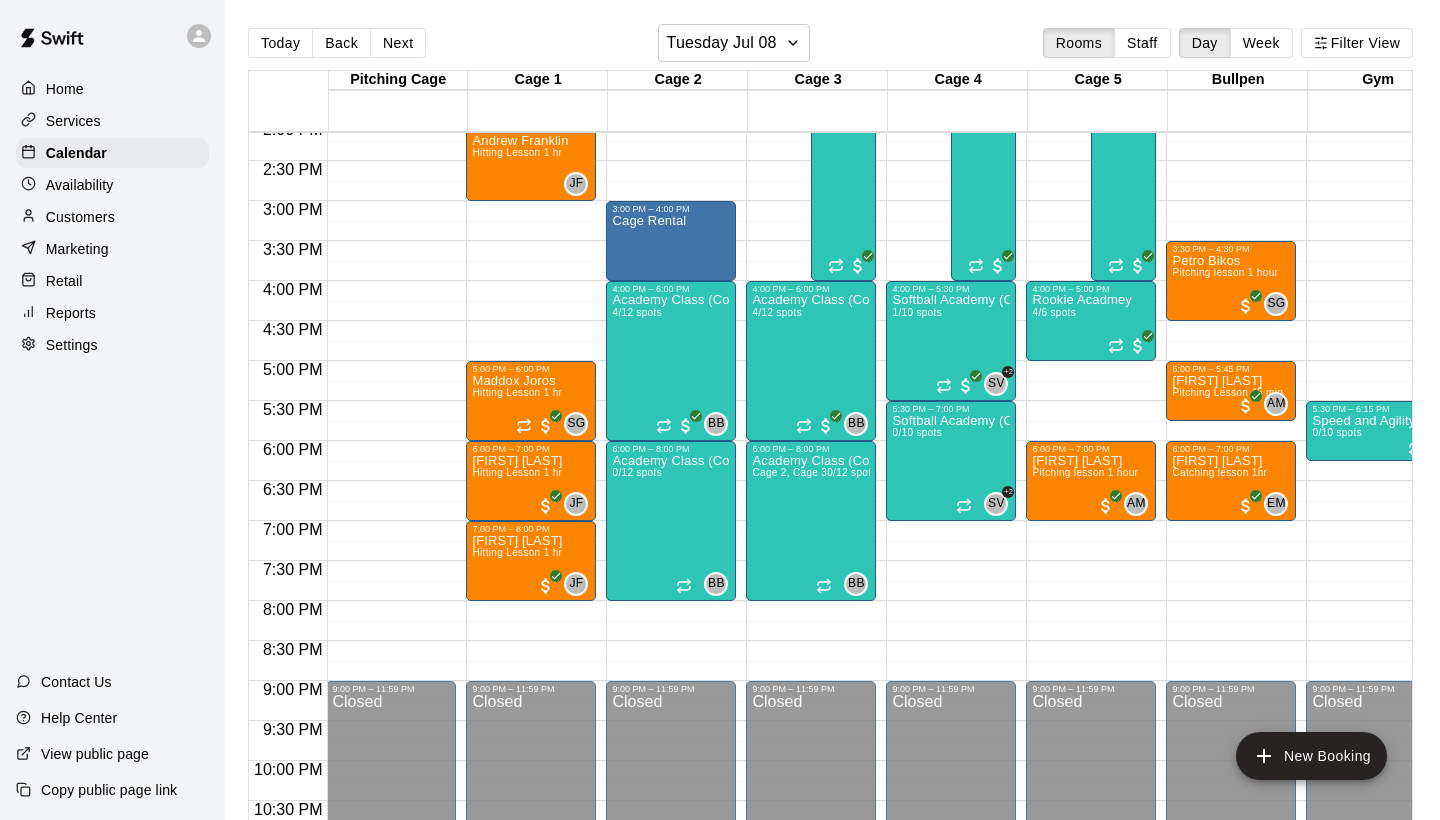 scroll, scrollTop: 1132, scrollLeft: 0, axis: vertical 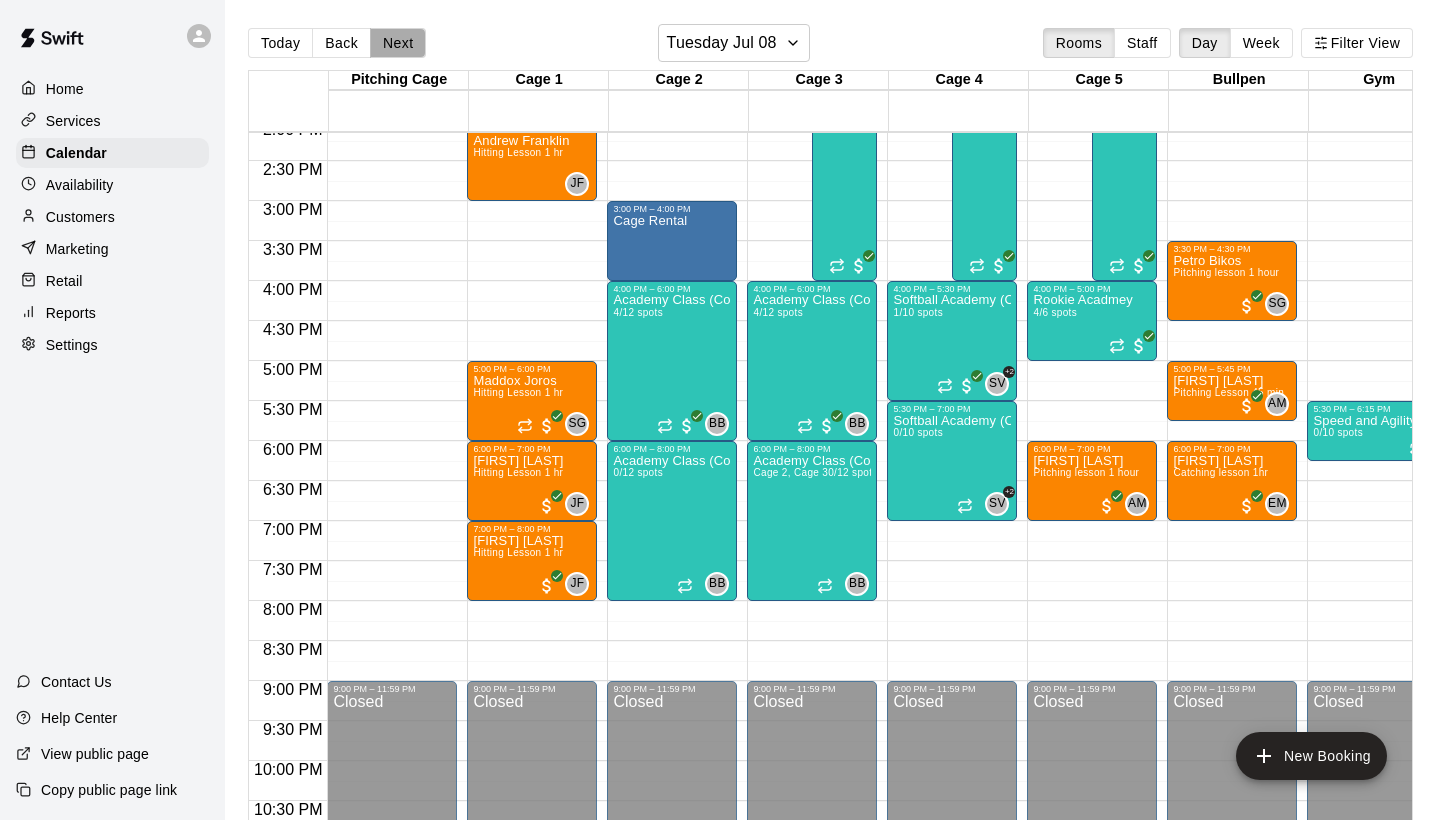 click on "Next" at bounding box center (398, 43) 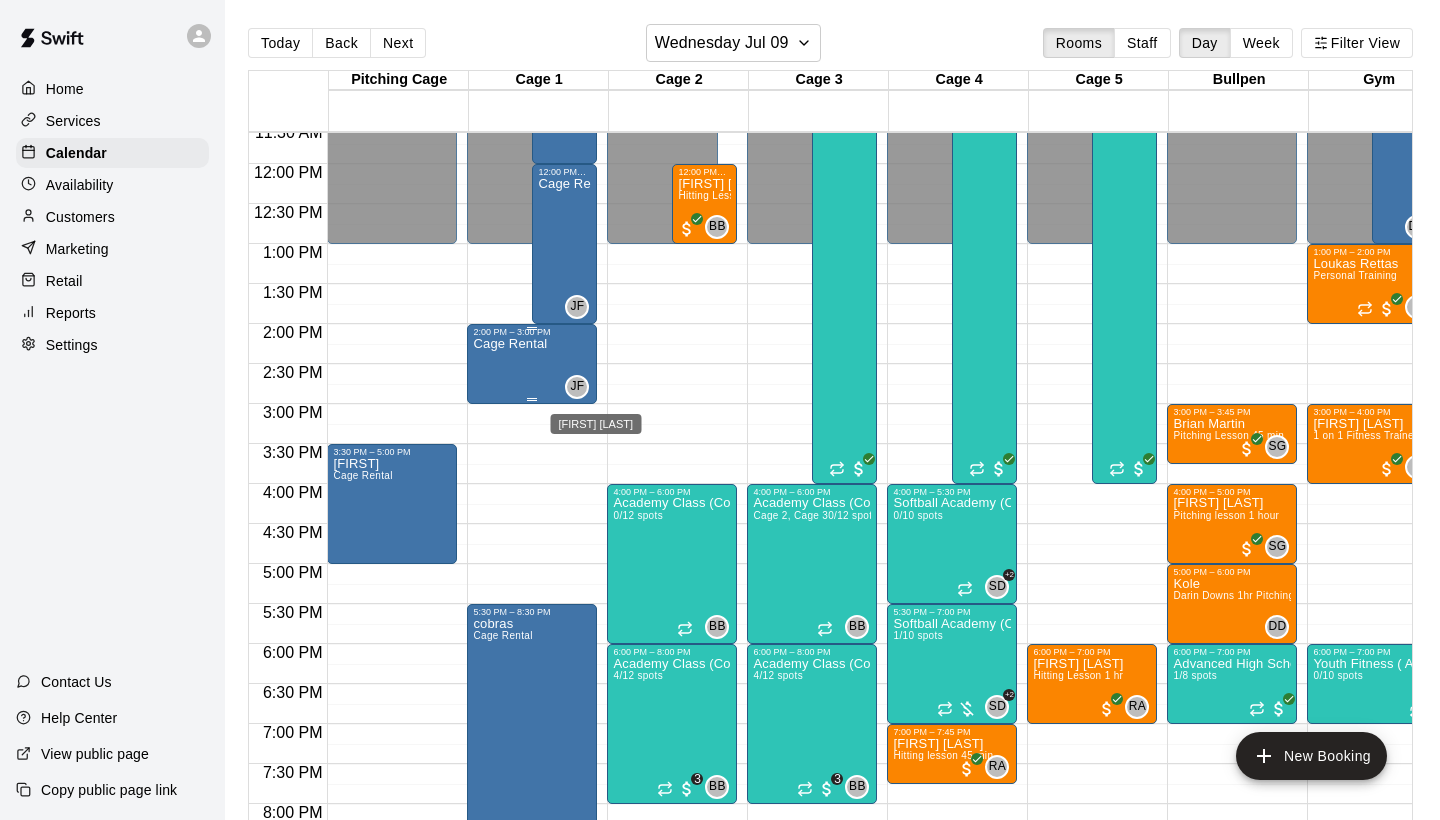 scroll, scrollTop: 1033, scrollLeft: 0, axis: vertical 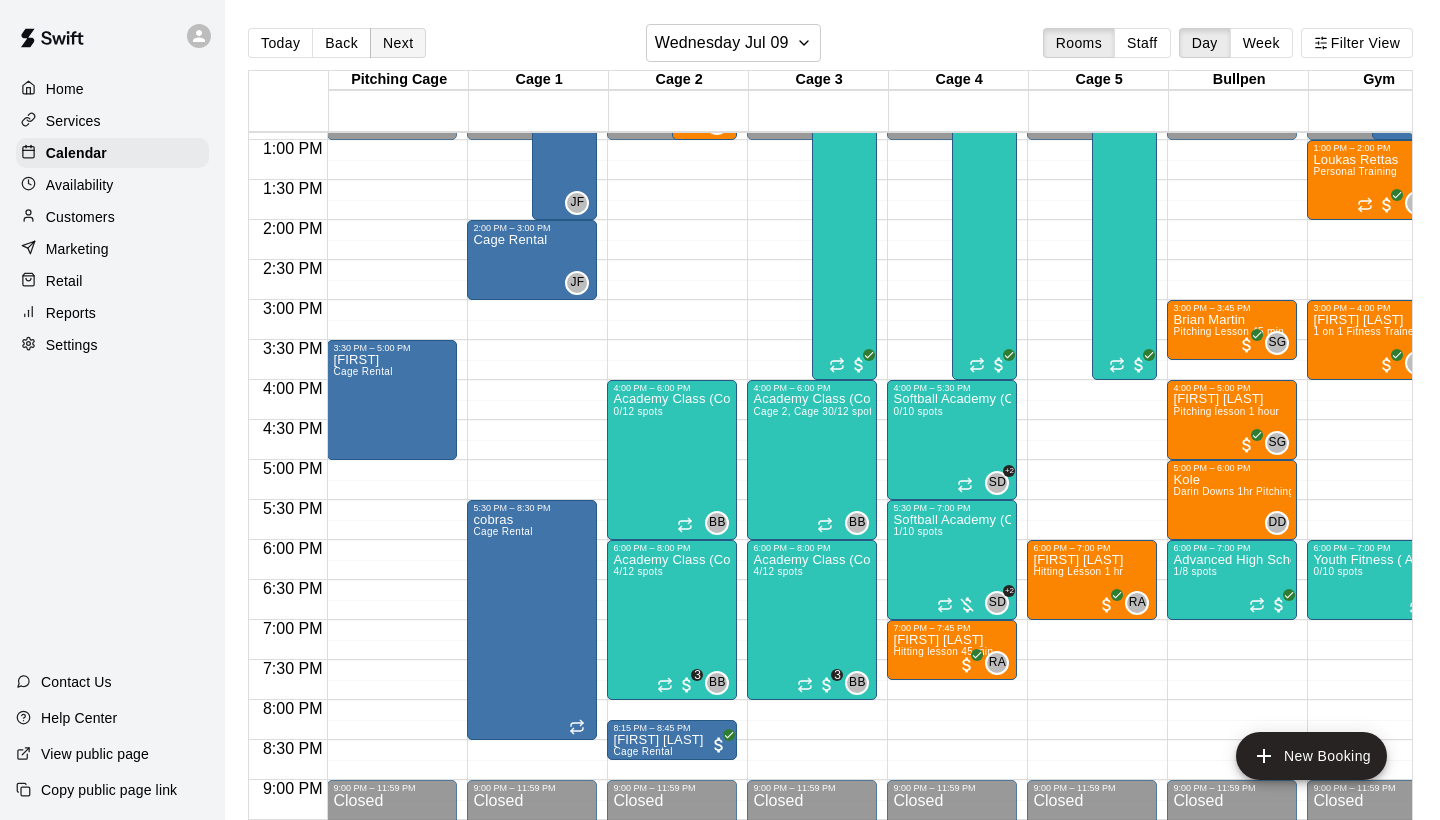 click on "Next" at bounding box center (398, 43) 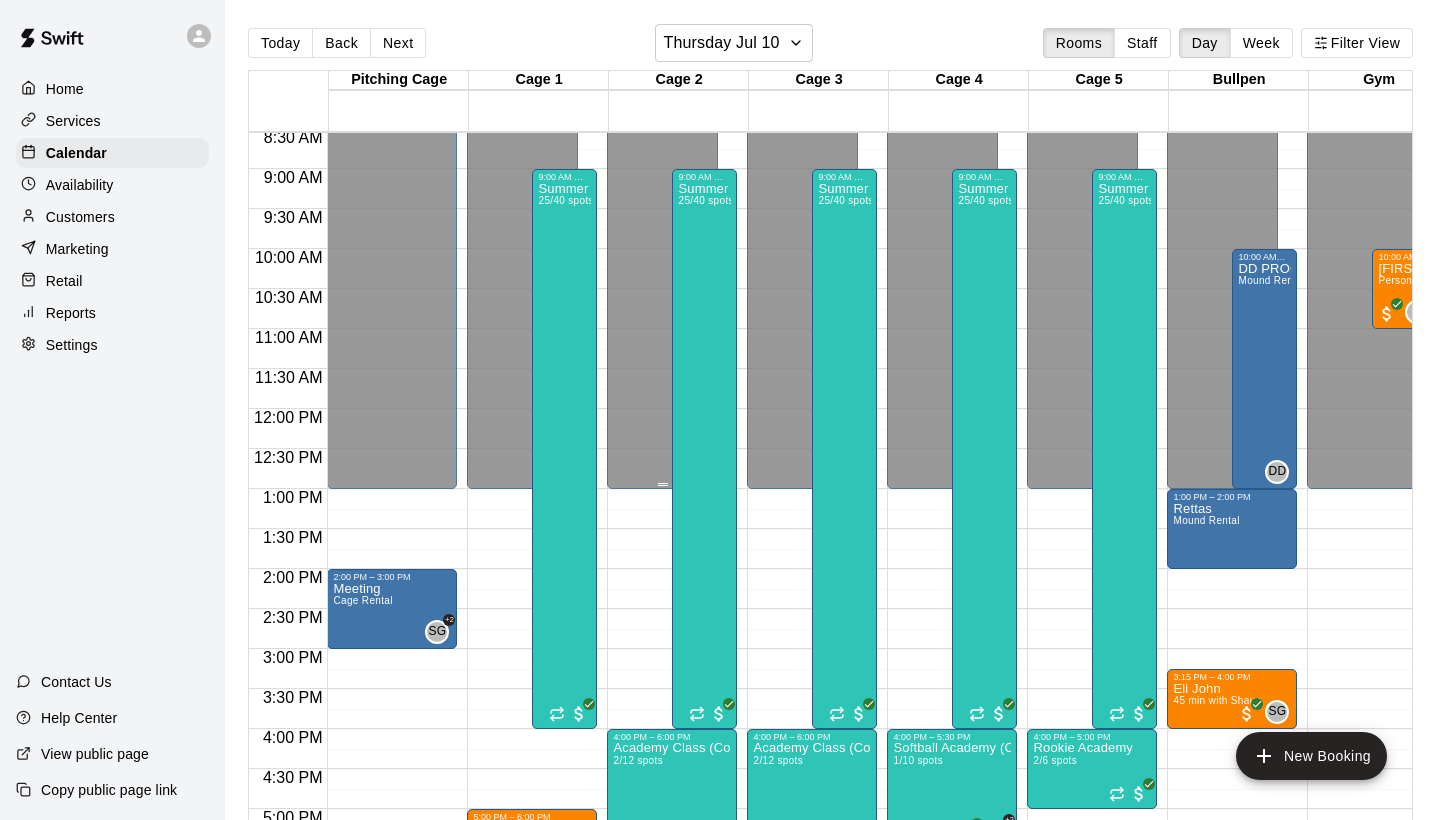 scroll, scrollTop: 684, scrollLeft: 137, axis: both 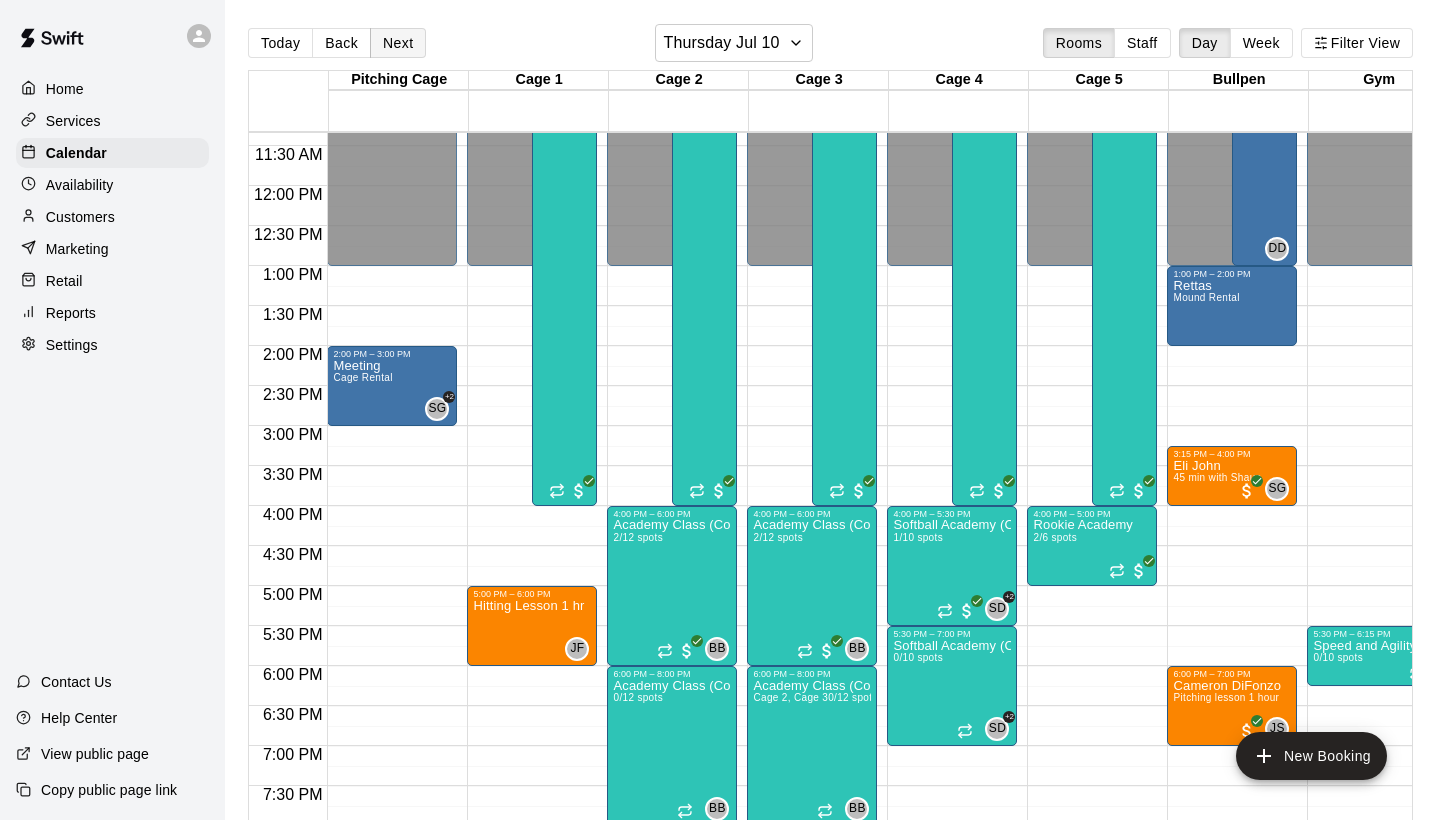 click on "Next" at bounding box center [398, 43] 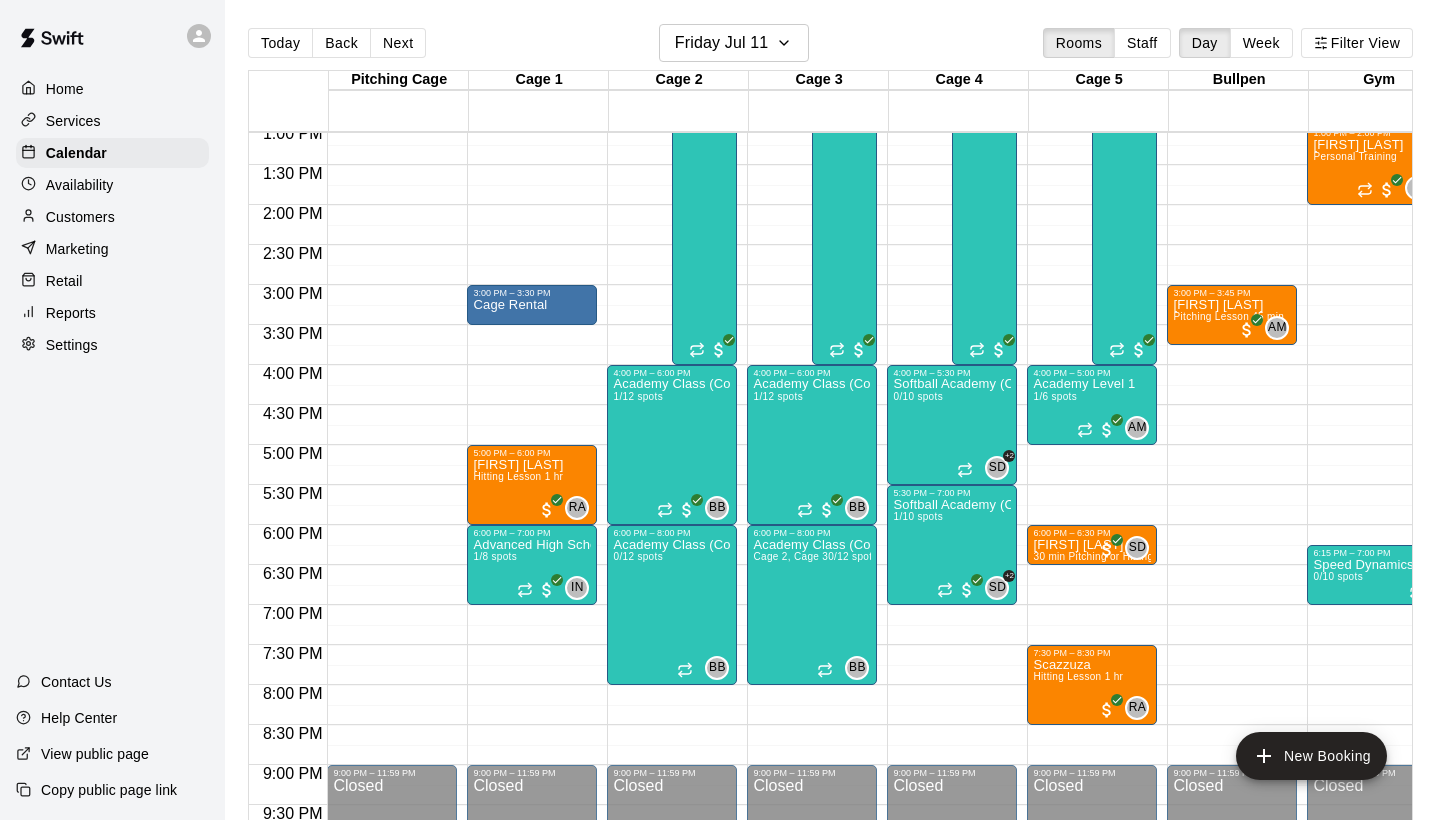 scroll, scrollTop: 1049, scrollLeft: 2, axis: both 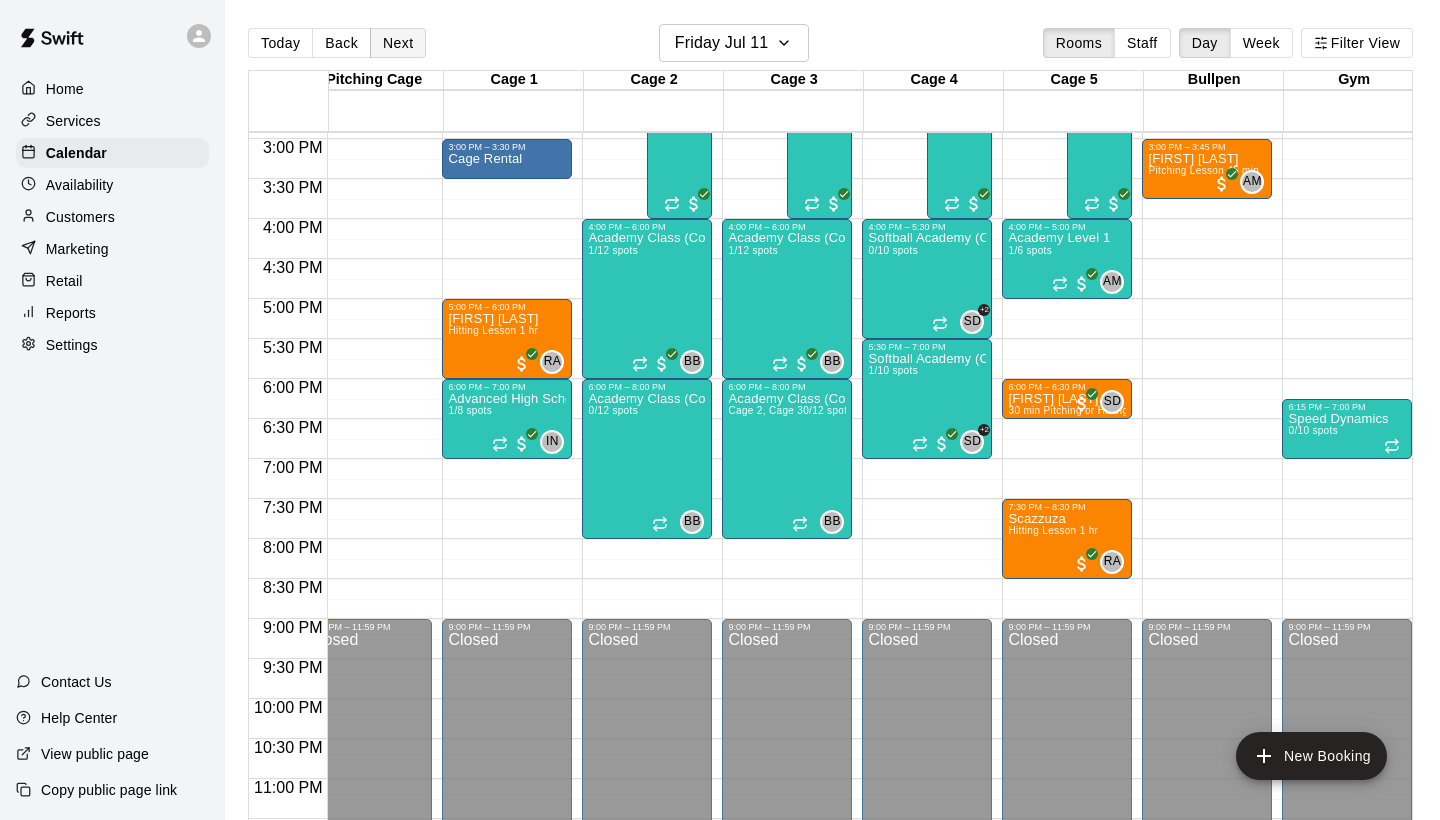click on "Next" at bounding box center (398, 43) 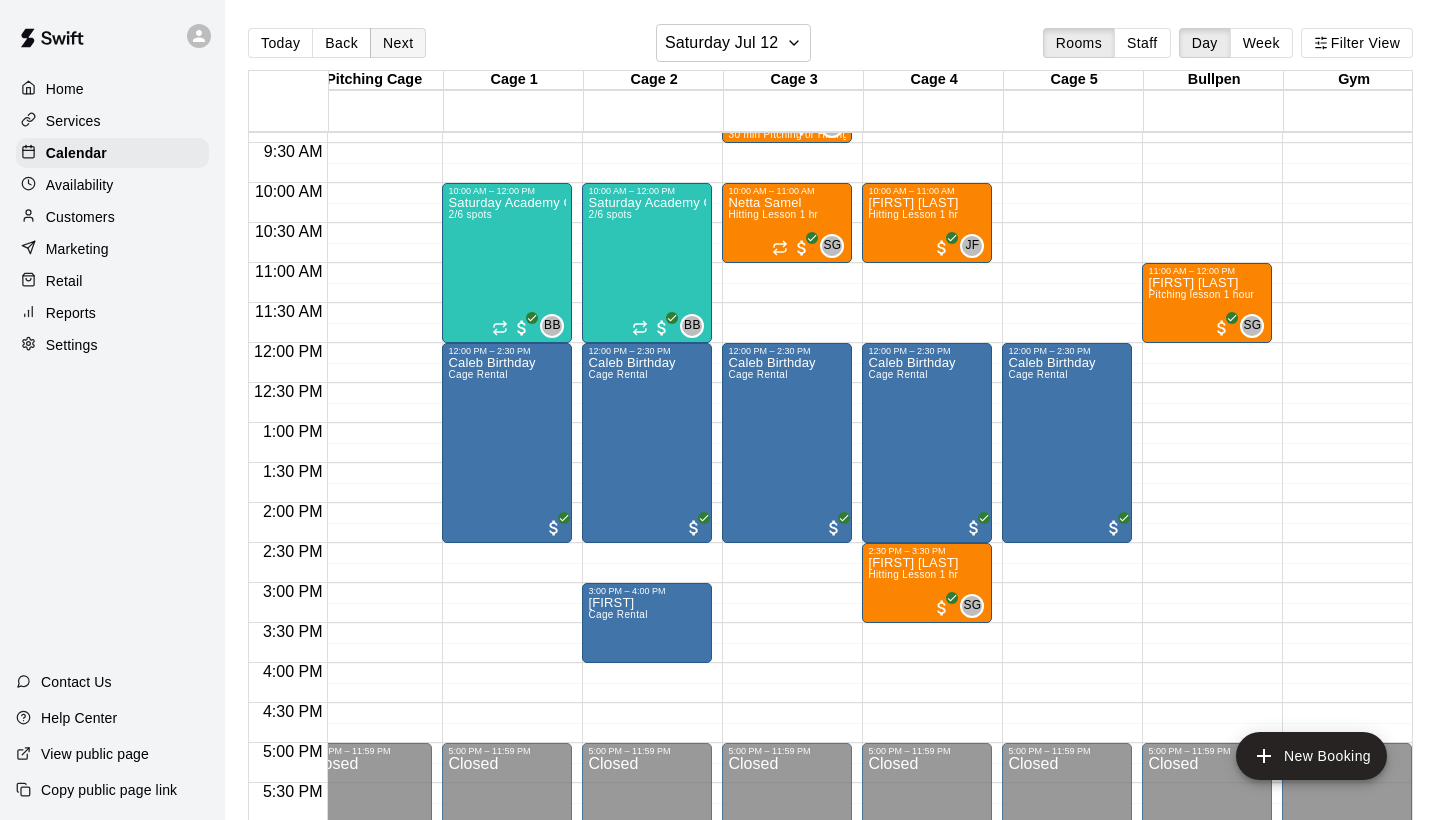 click on "Next" at bounding box center (398, 43) 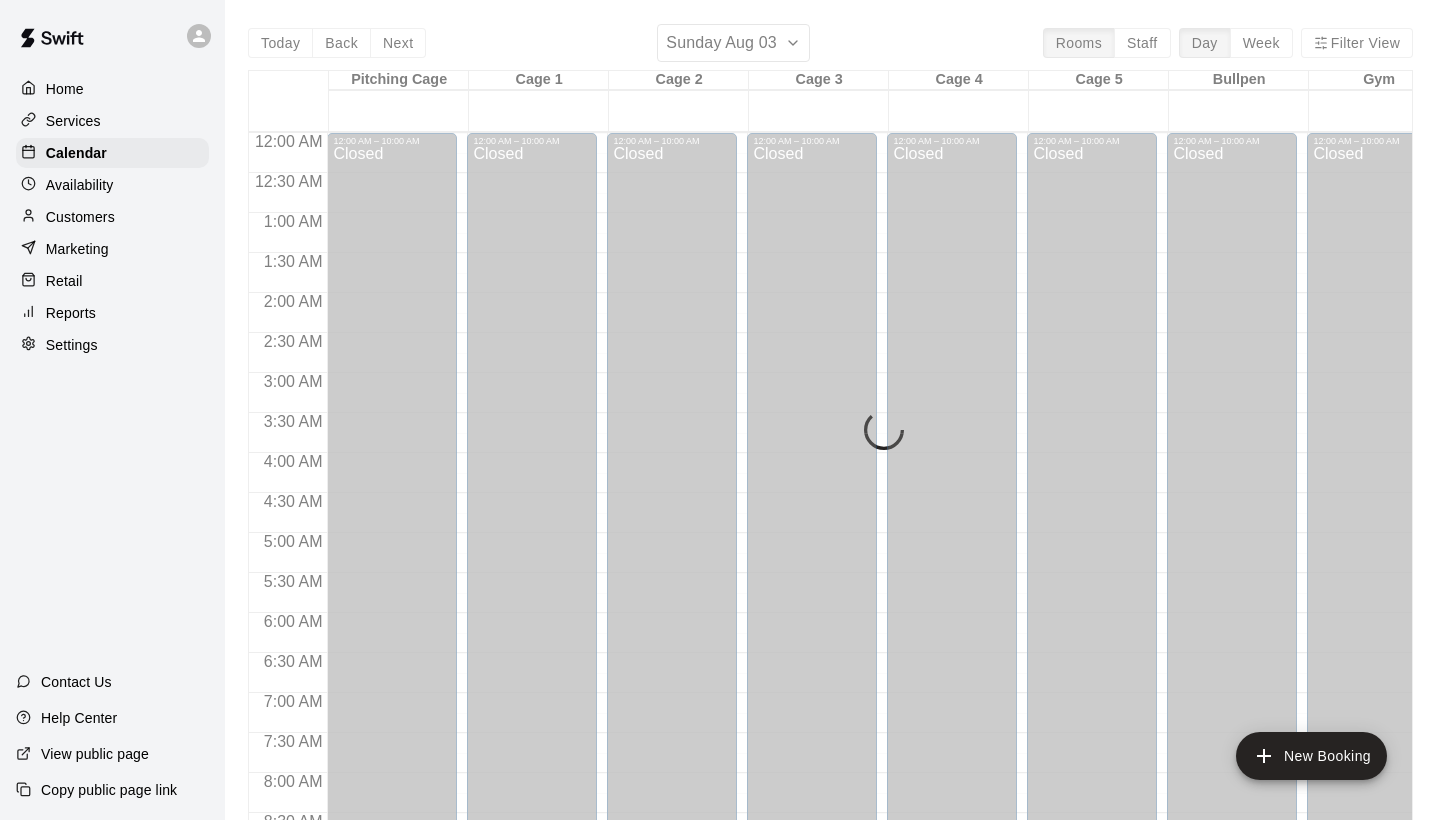 scroll, scrollTop: 0, scrollLeft: 0, axis: both 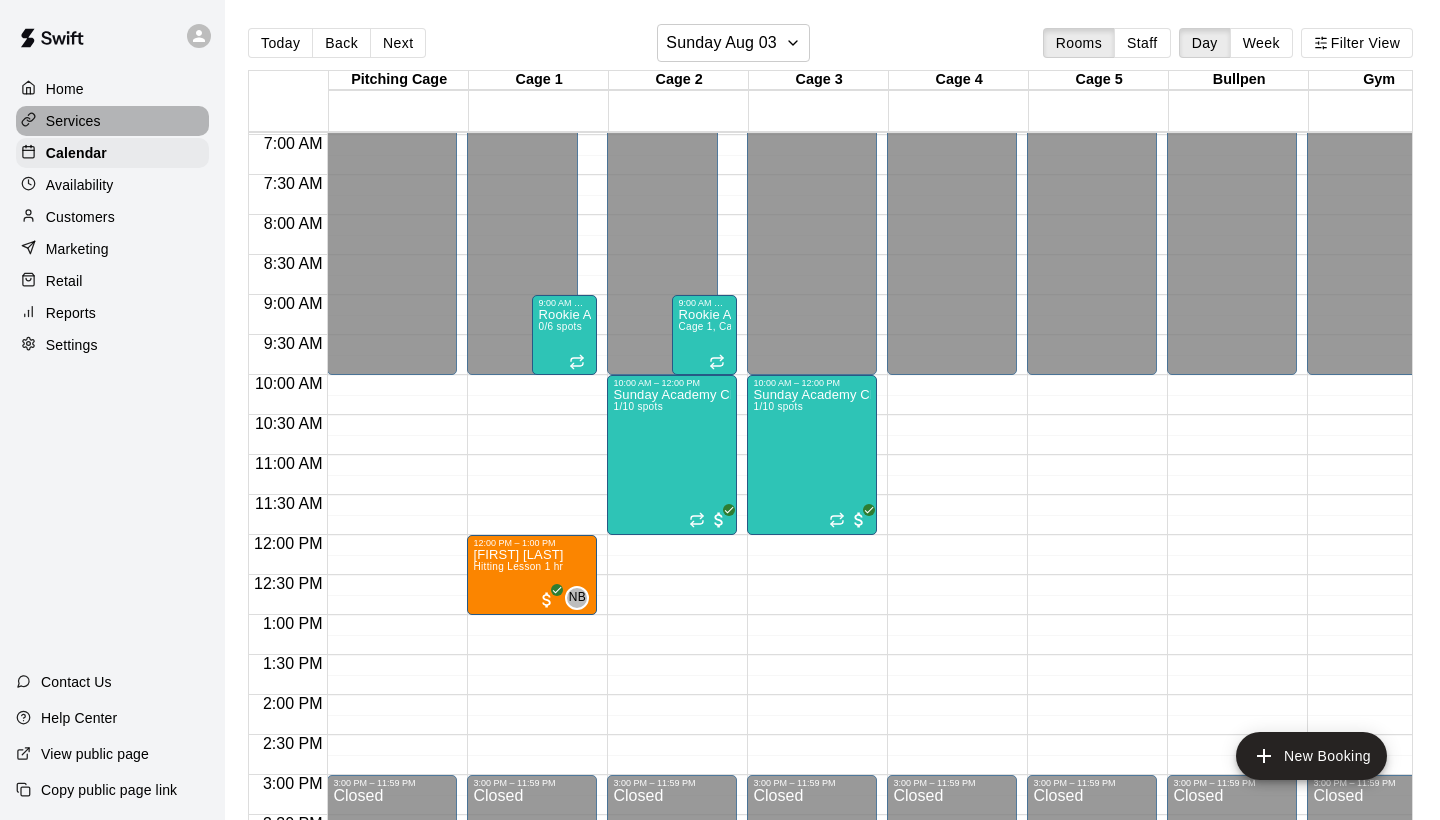 click on "Services" at bounding box center (73, 121) 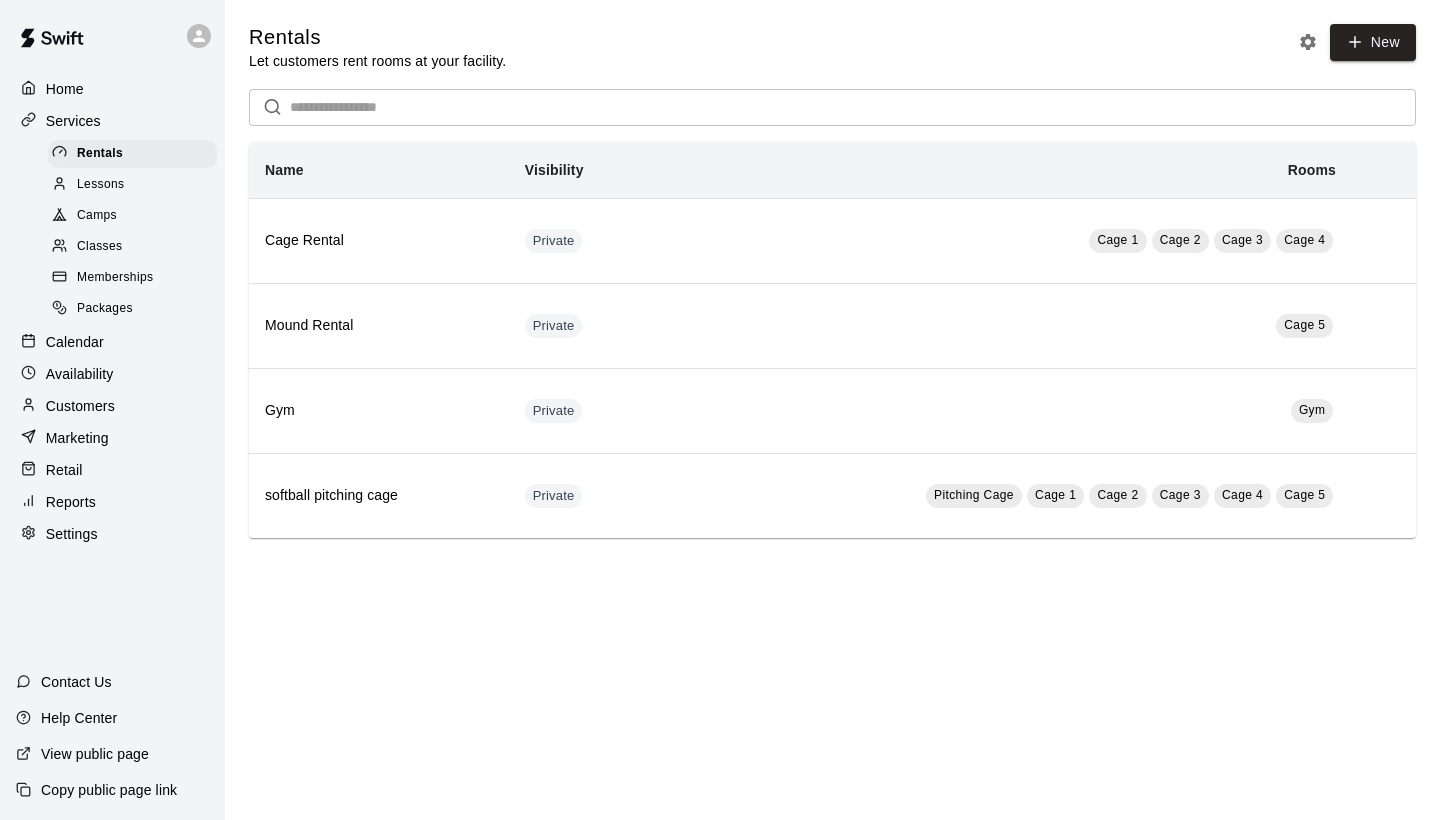 click on "Calendar" at bounding box center [75, 342] 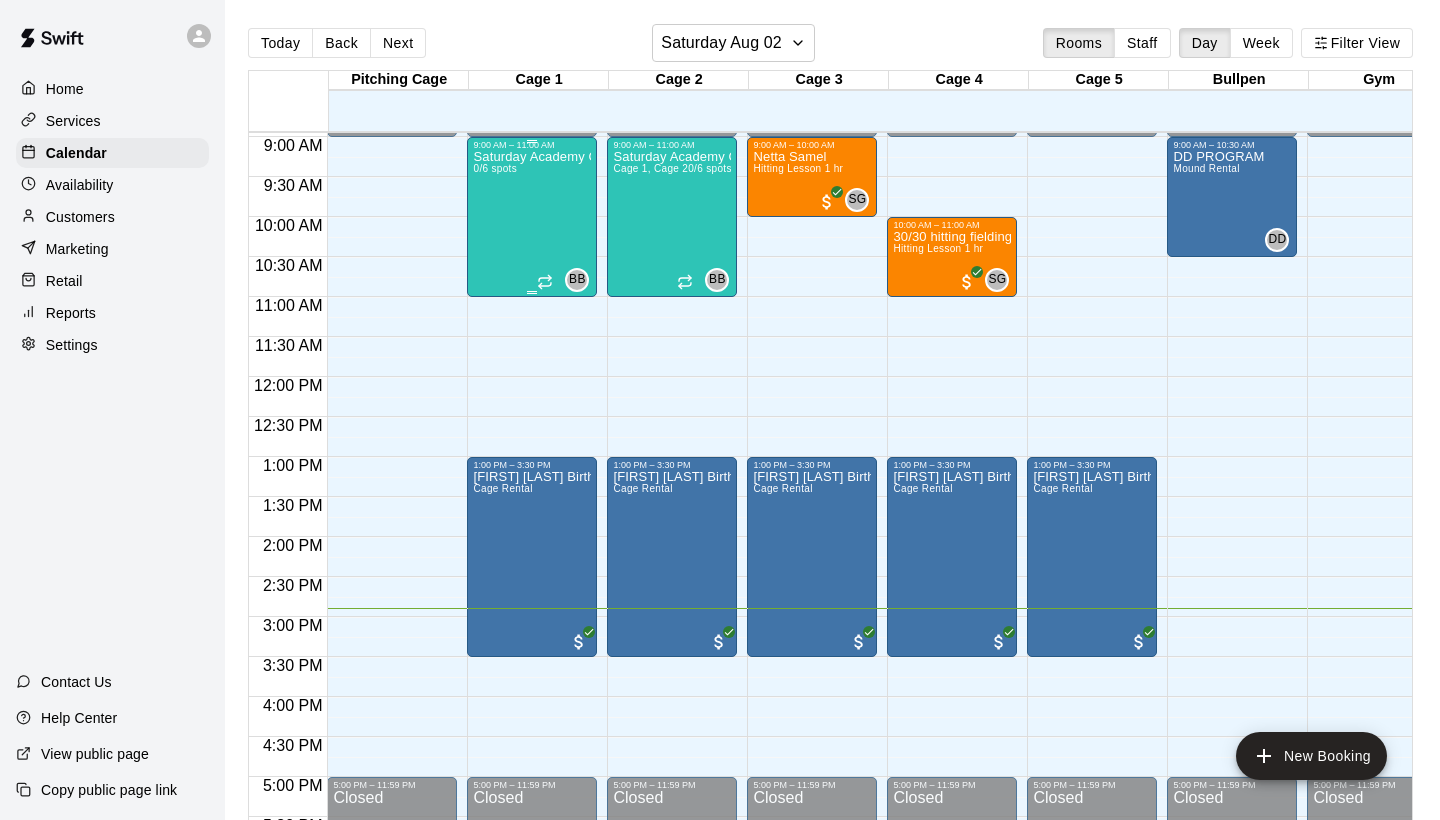 scroll, scrollTop: 713, scrollLeft: 0, axis: vertical 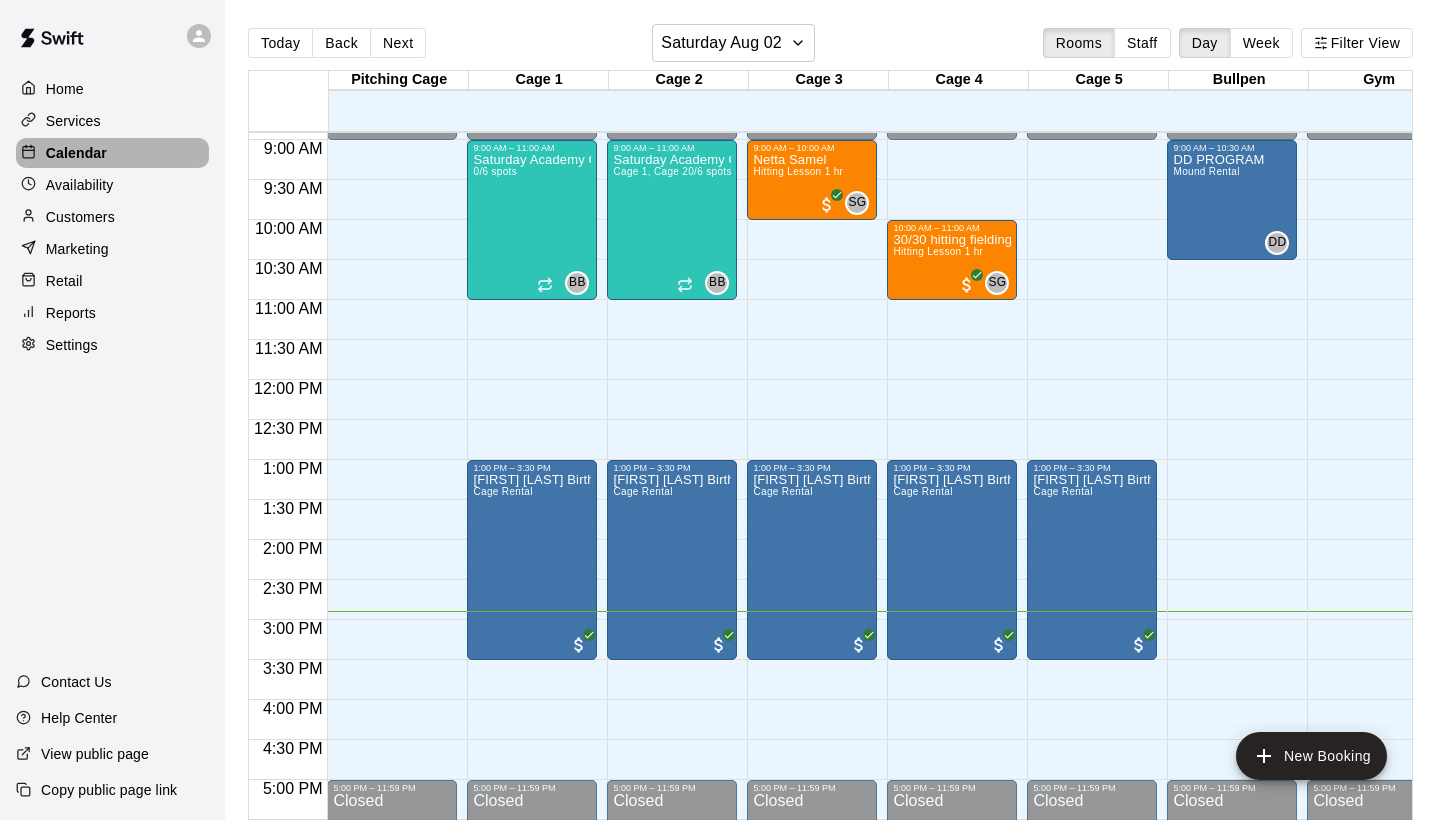 click on "Calendar" at bounding box center (112, 153) 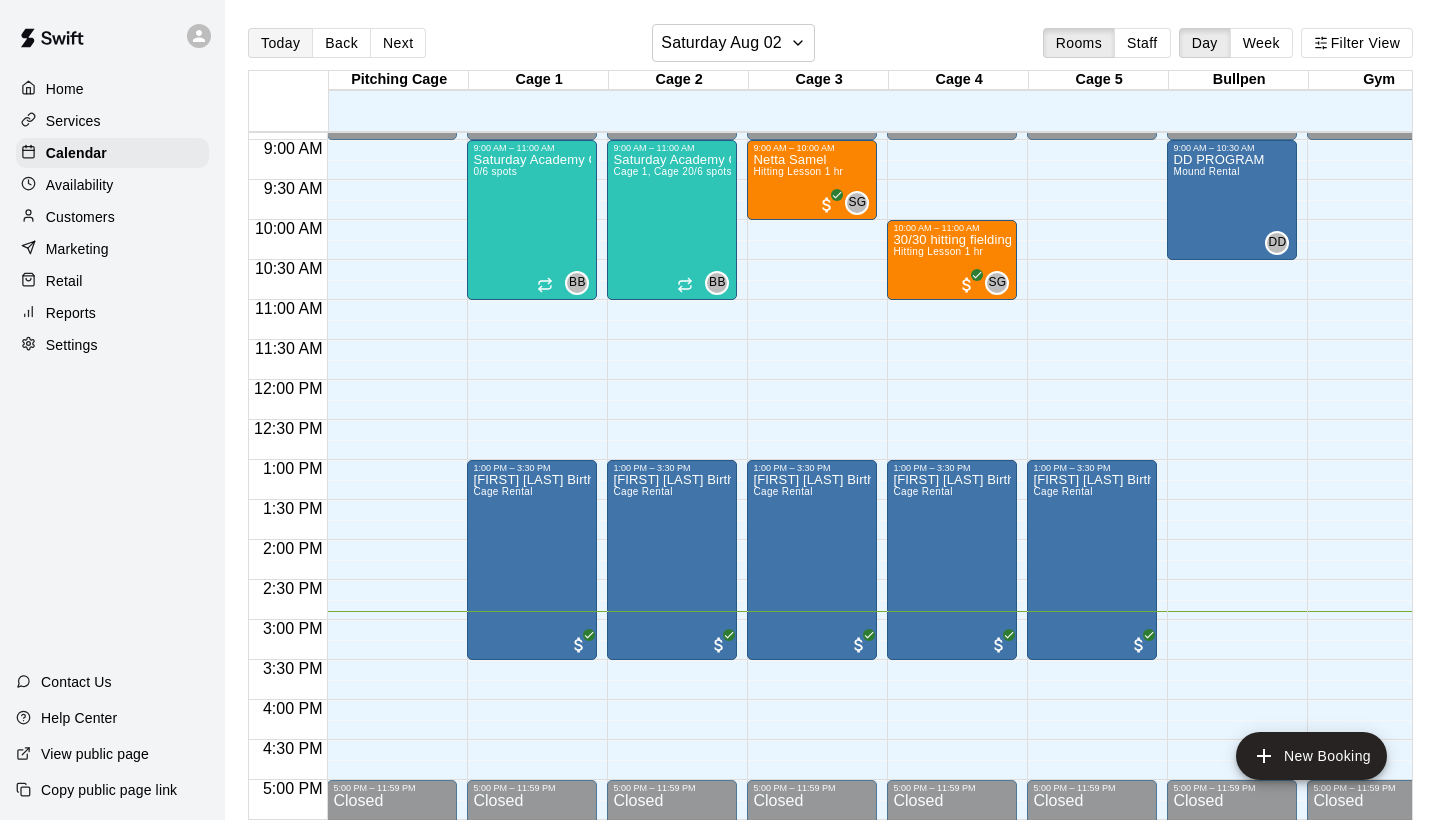 click on "Today" at bounding box center (280, 43) 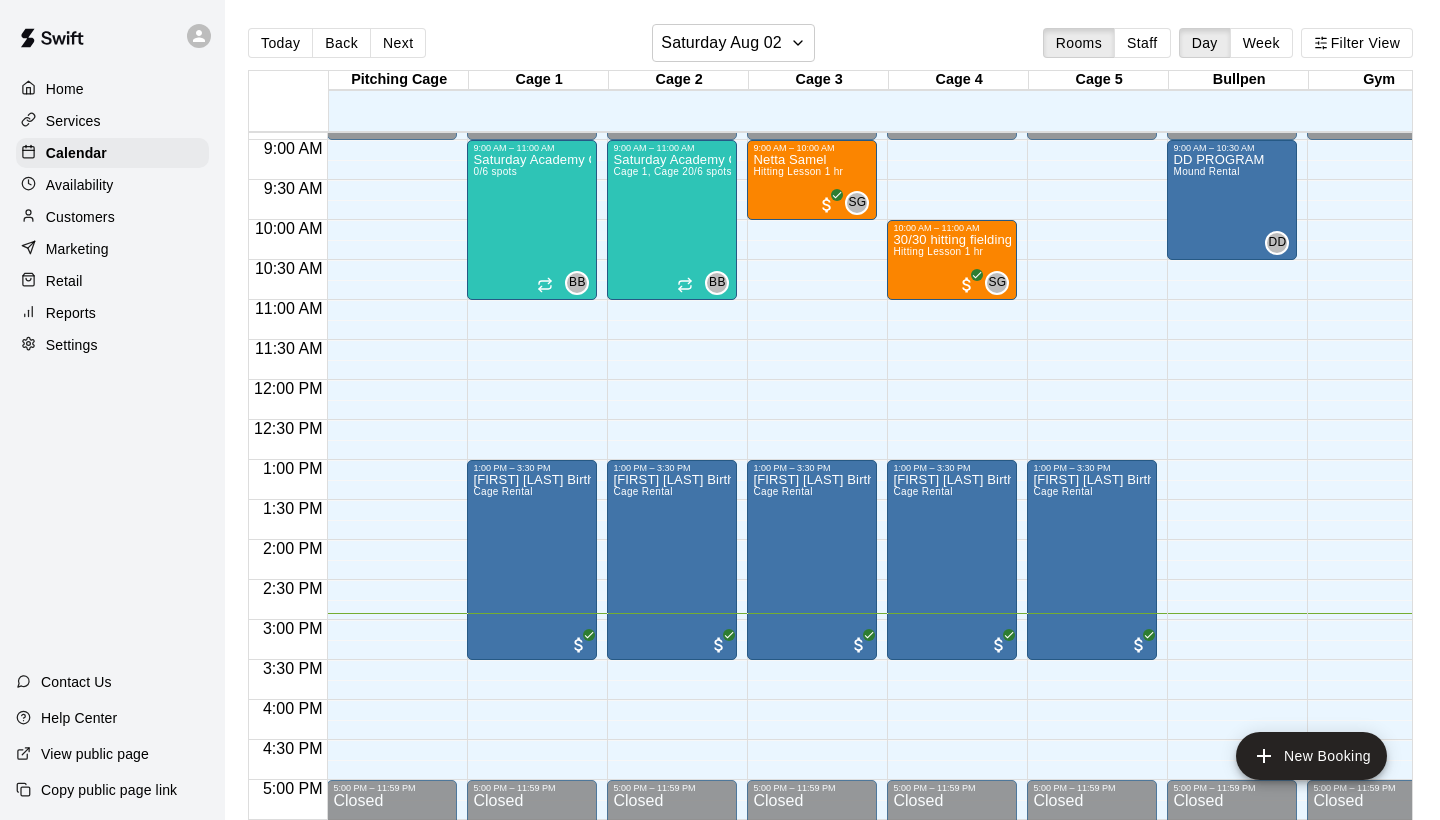 click on "Reports" at bounding box center (71, 313) 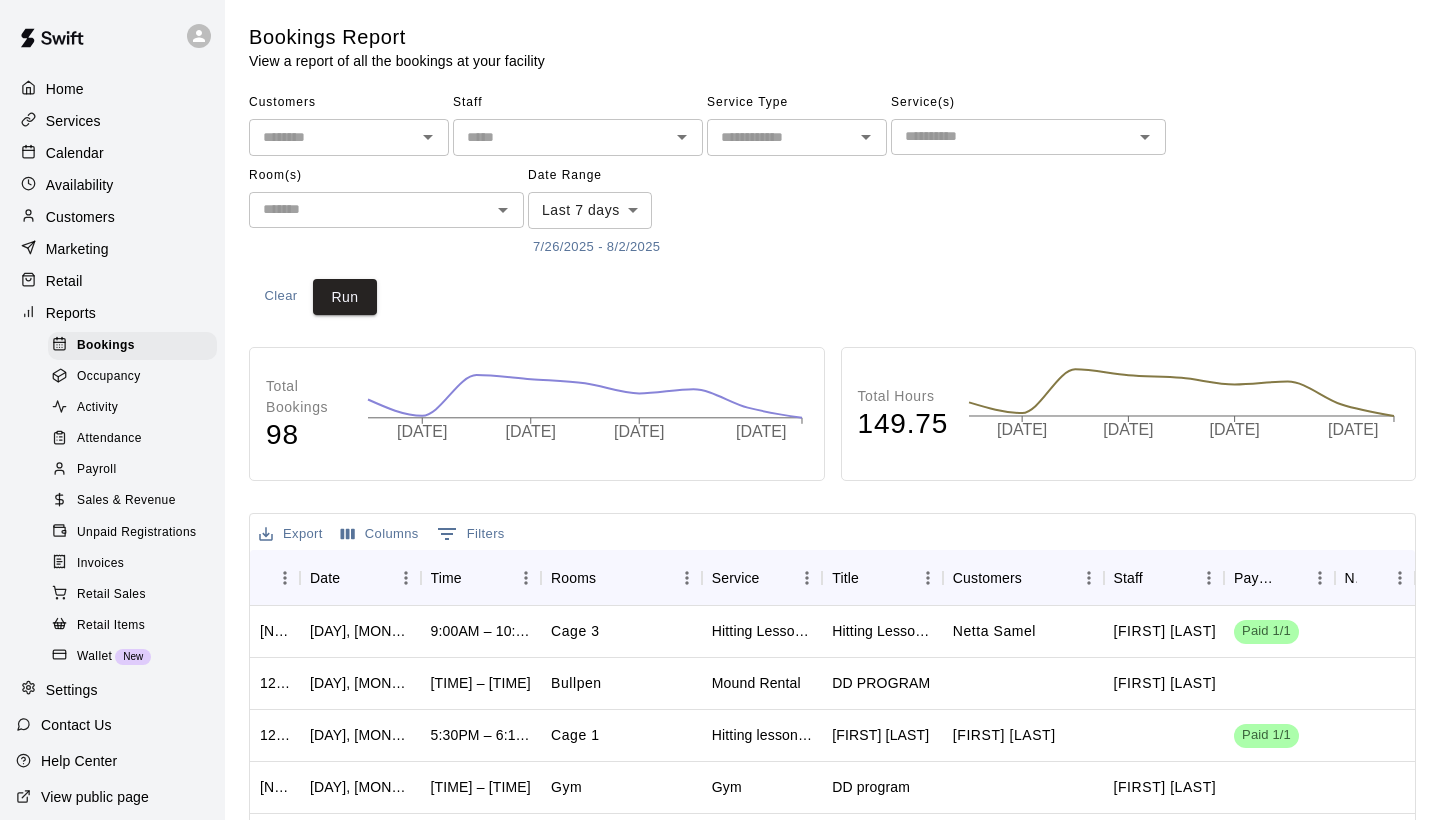 click on "Calendar" at bounding box center [75, 153] 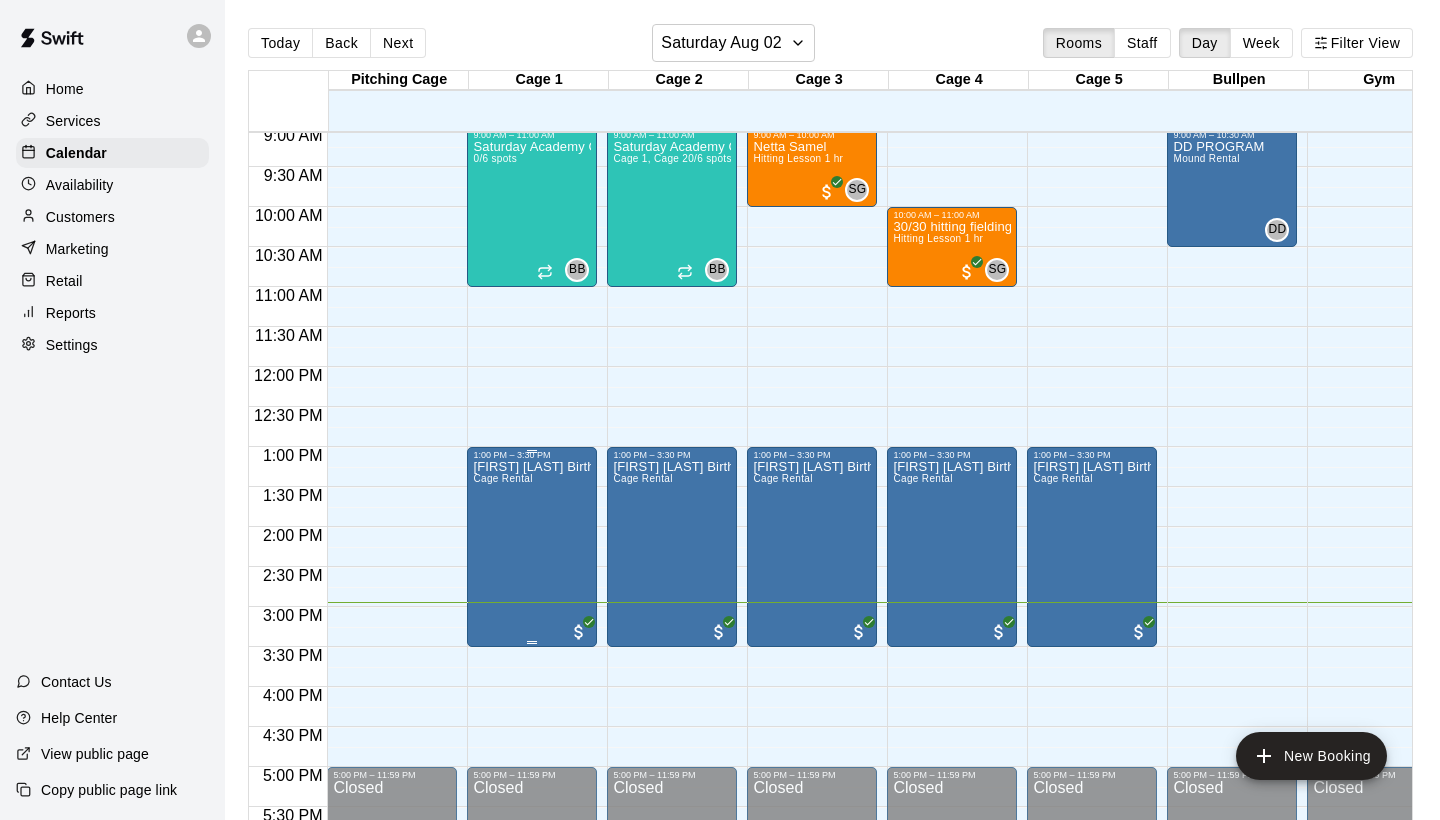 scroll, scrollTop: 725, scrollLeft: 0, axis: vertical 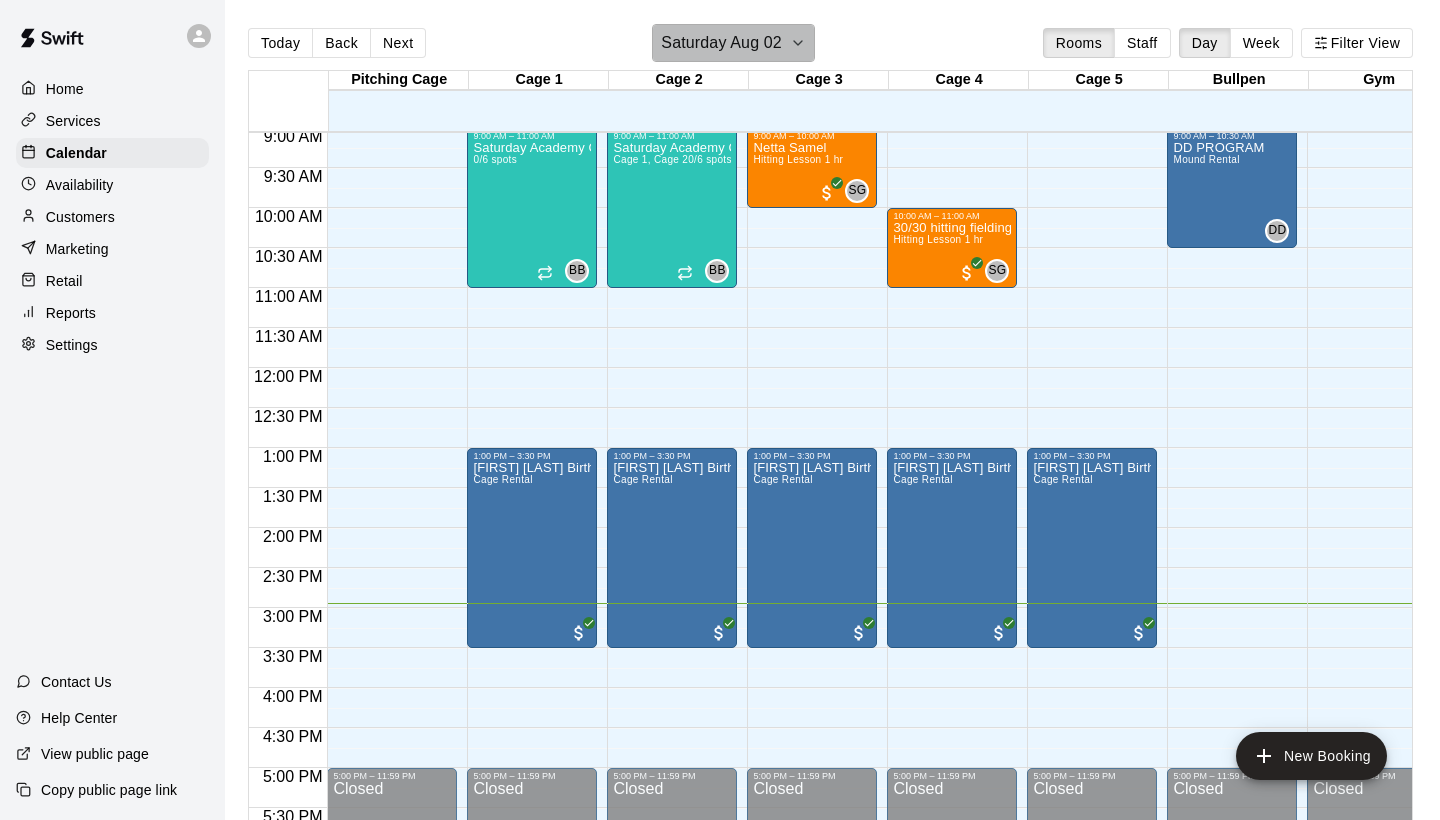 click on "Saturday Aug 02" at bounding box center [721, 43] 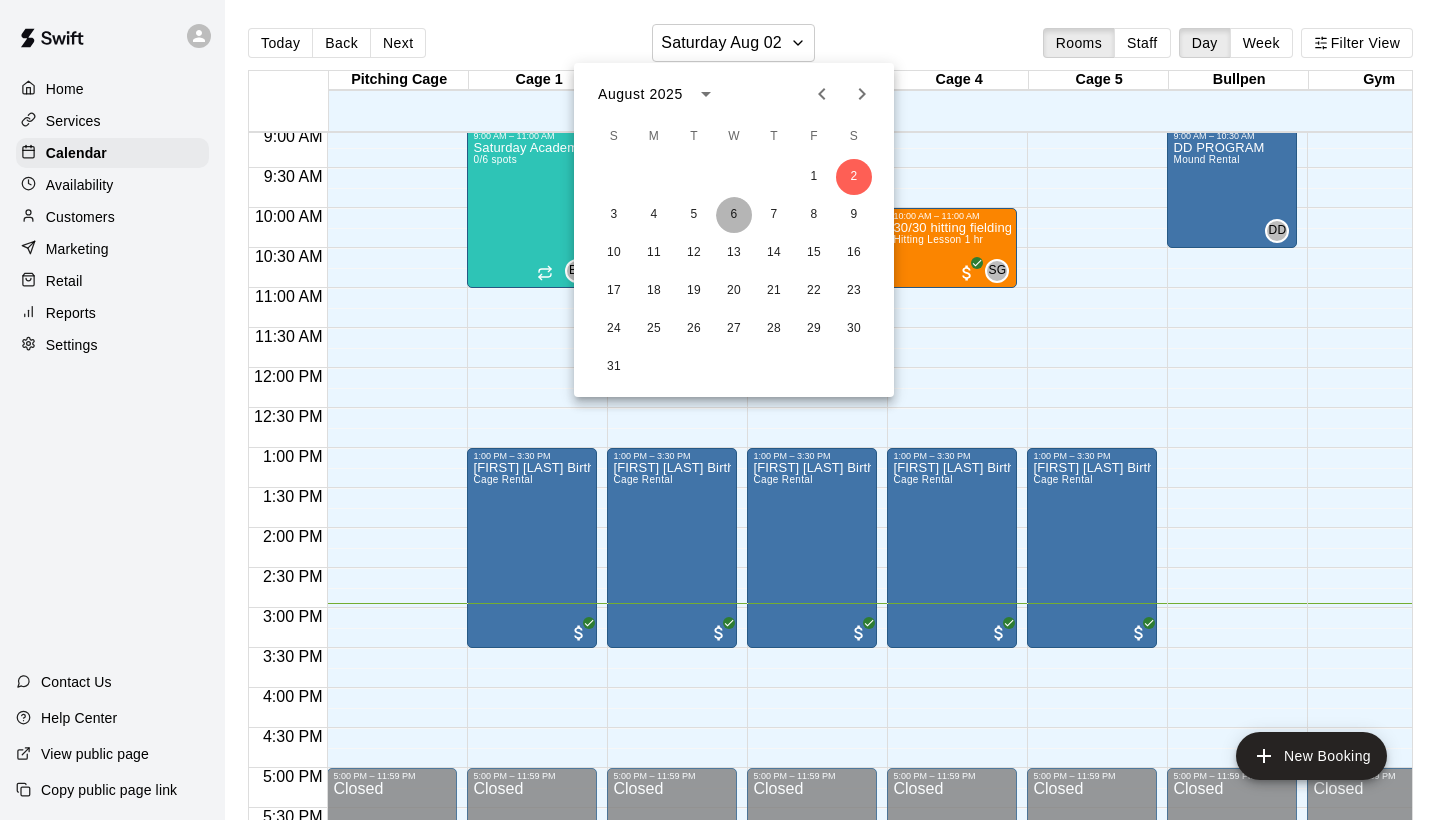 click on "6" at bounding box center (734, 215) 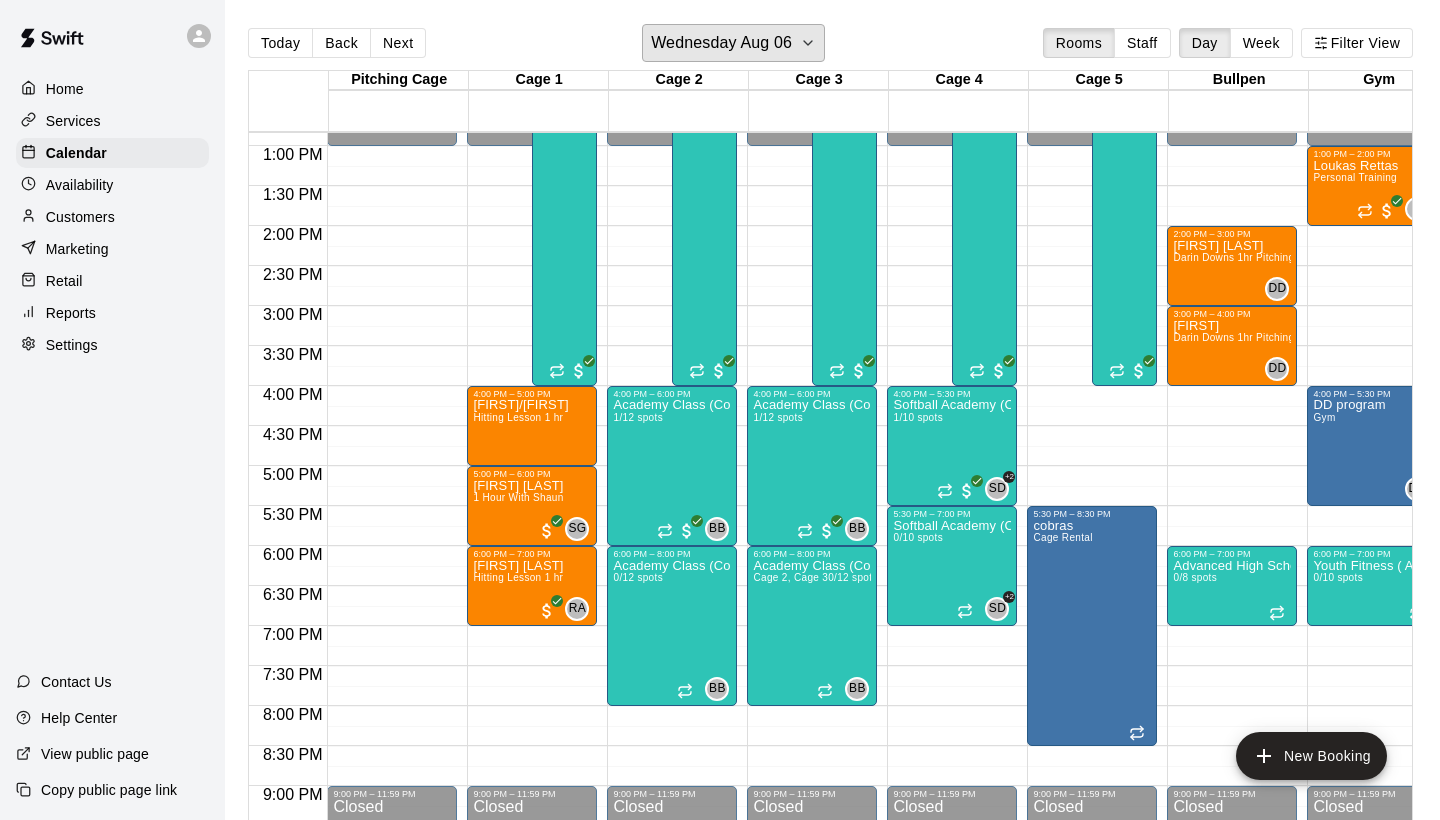 scroll, scrollTop: 1121, scrollLeft: 1, axis: both 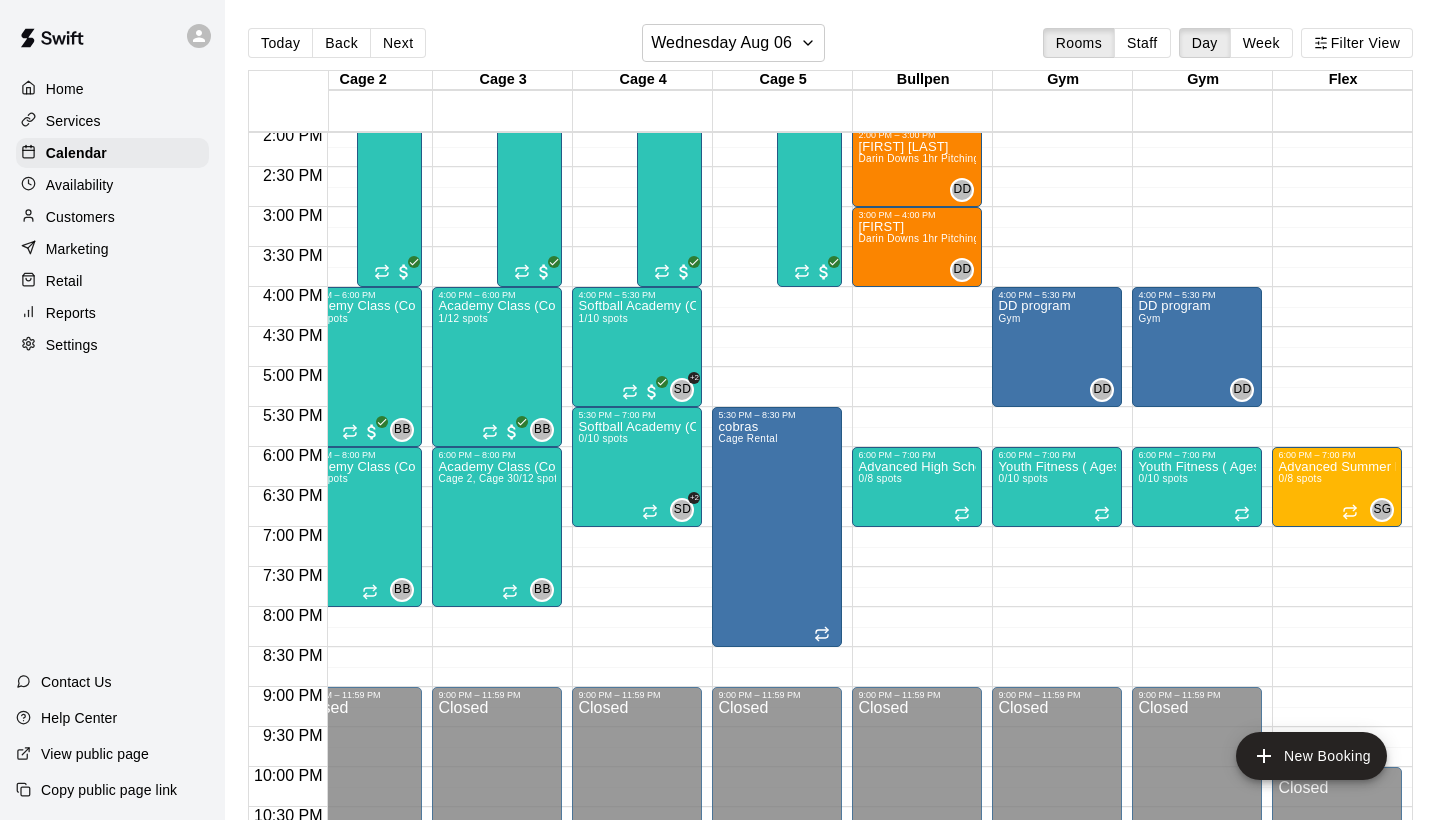 click at bounding box center (922, 497) 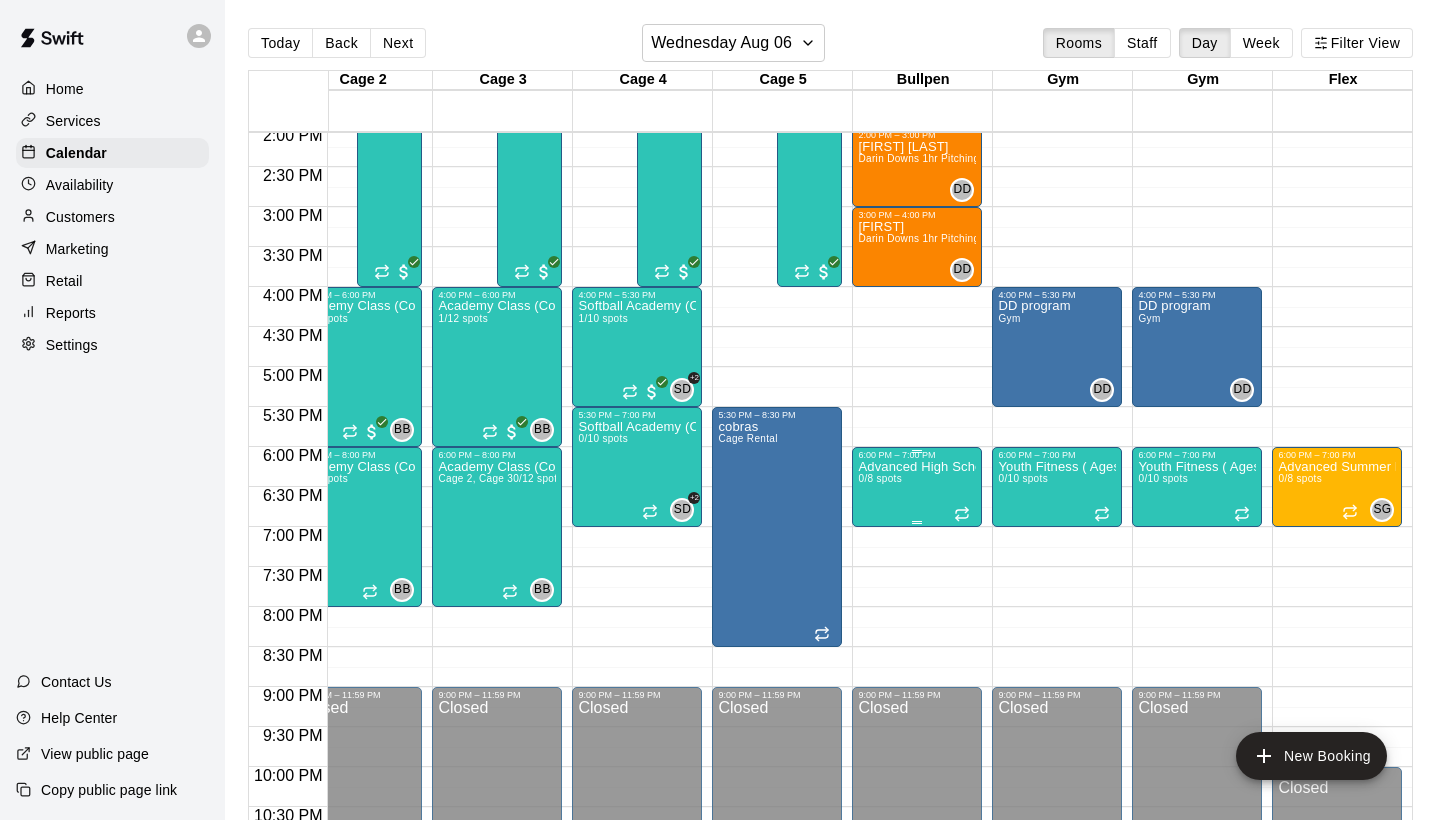 click on "Advanced High School Hitting and Strength Program 0/8 spots" at bounding box center (917, 870) 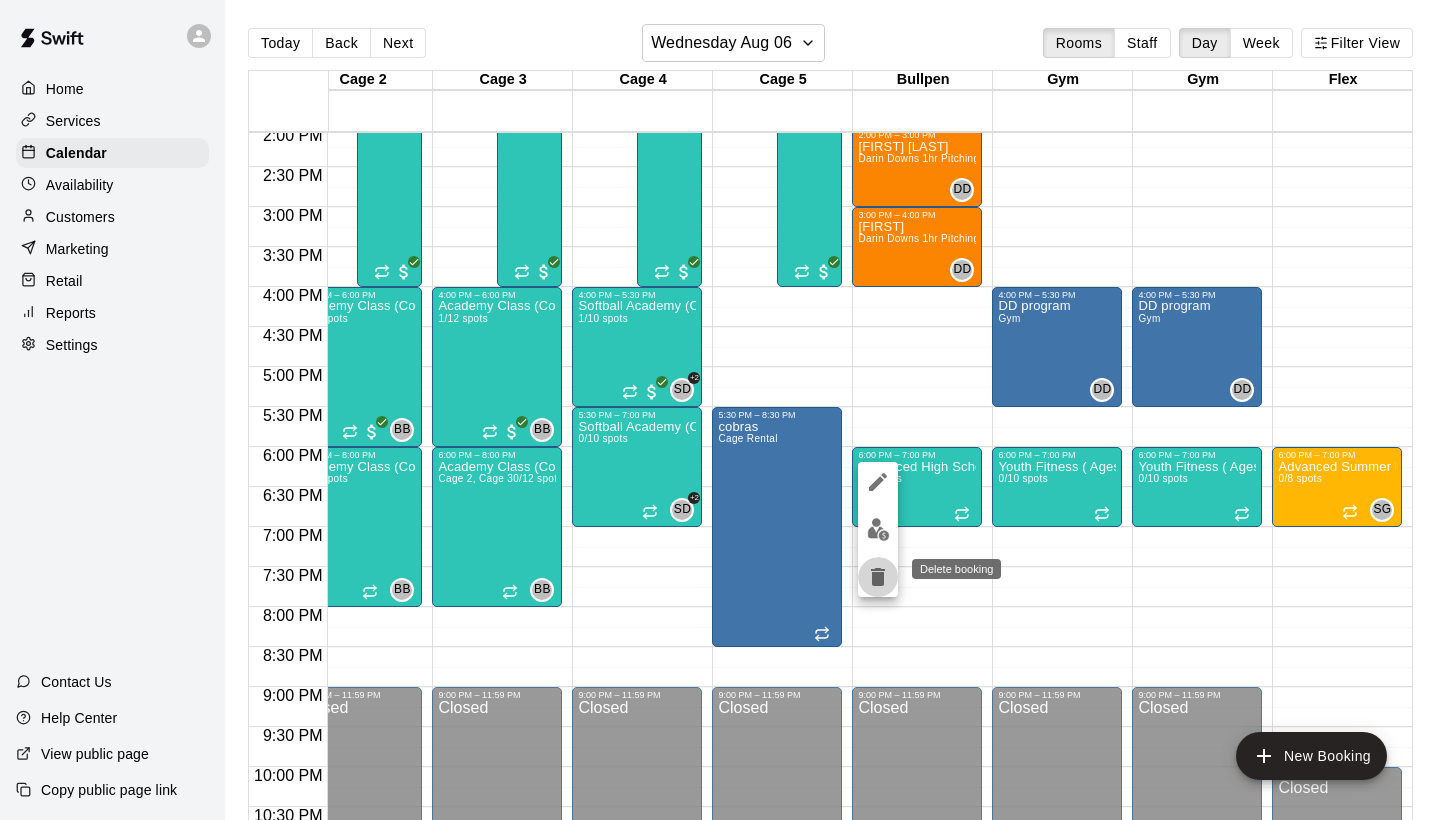 click at bounding box center [878, 577] 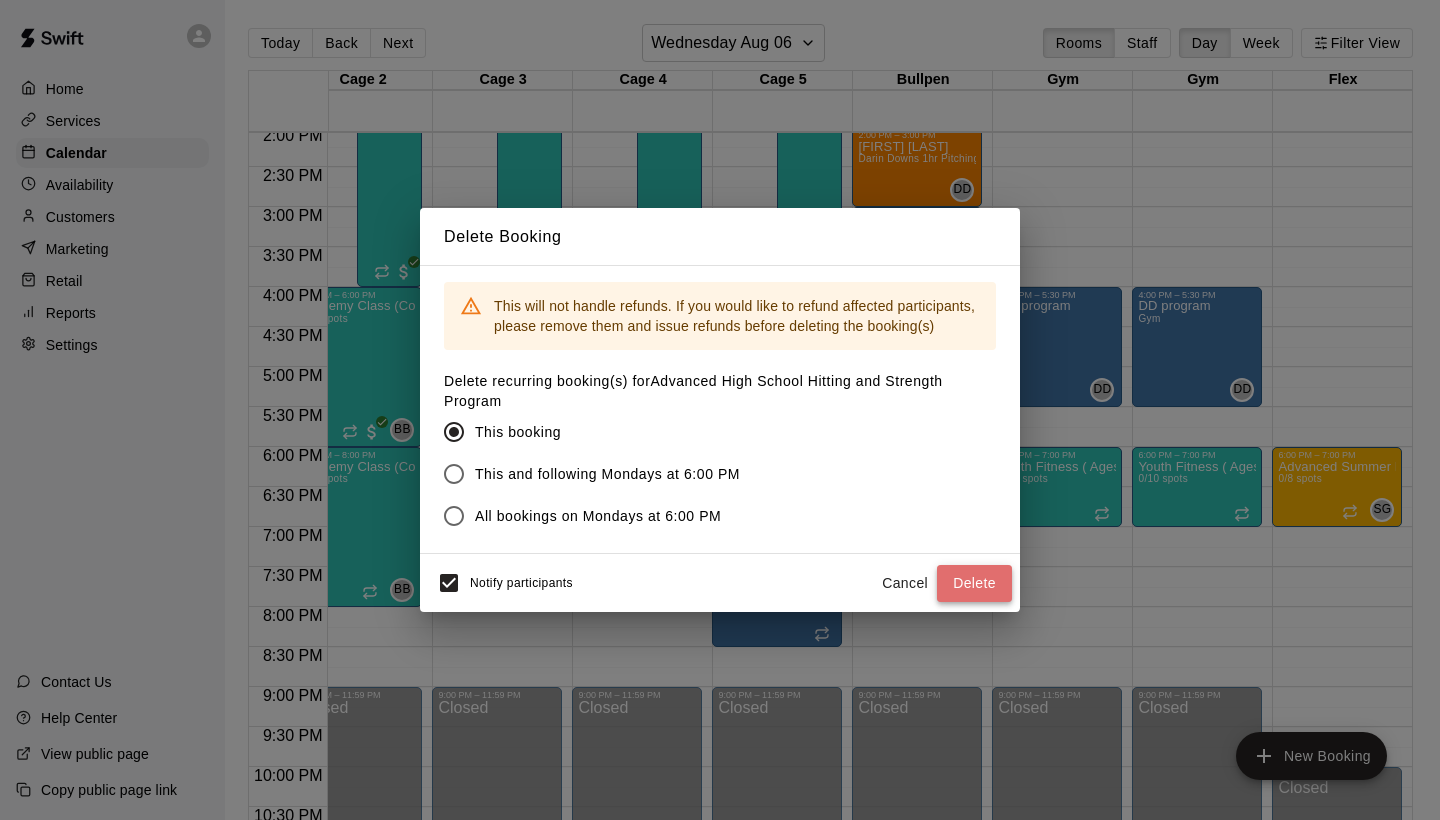 click on "Delete" at bounding box center (974, 583) 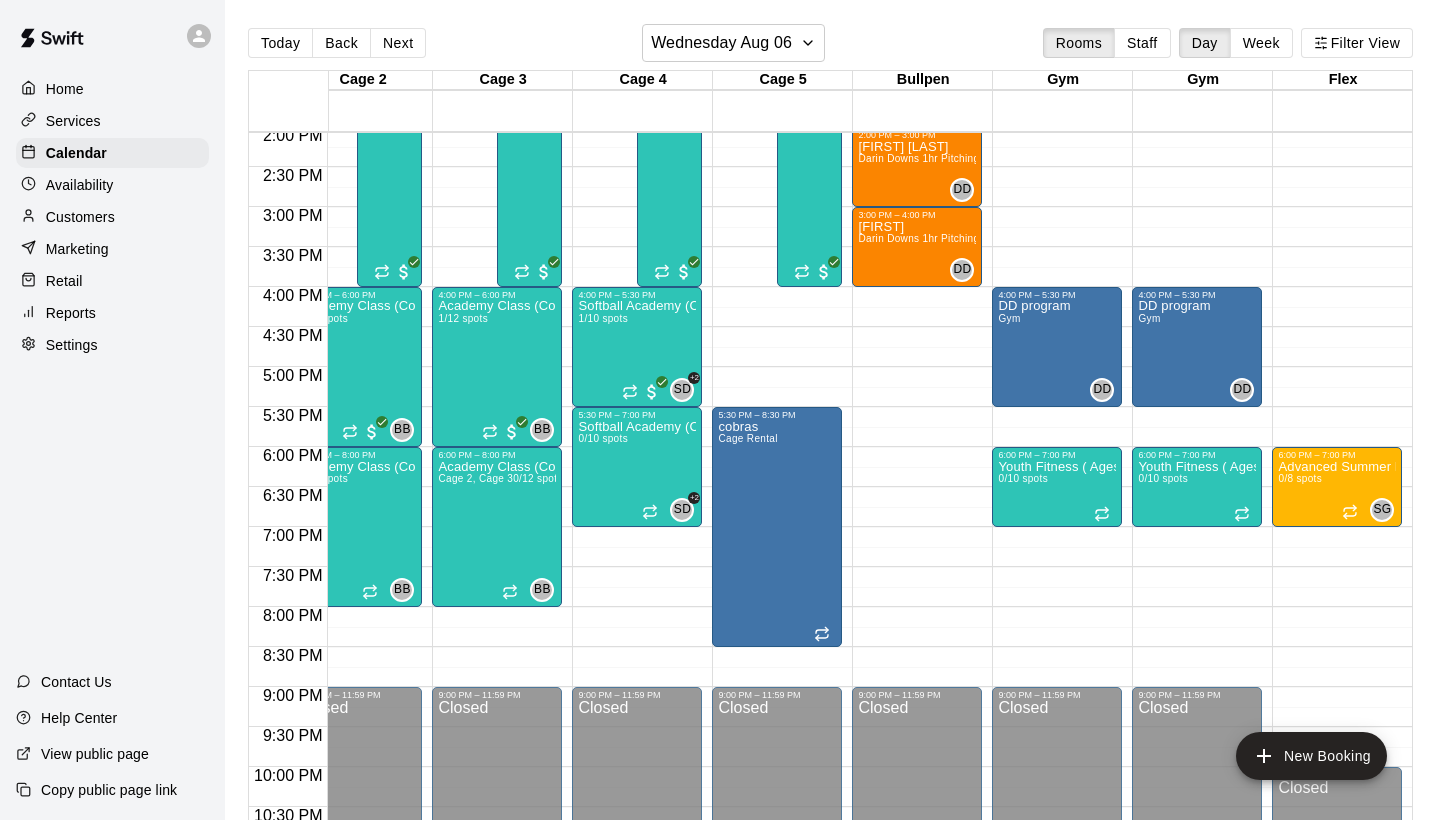 scroll, scrollTop: 1126, scrollLeft: -42, axis: both 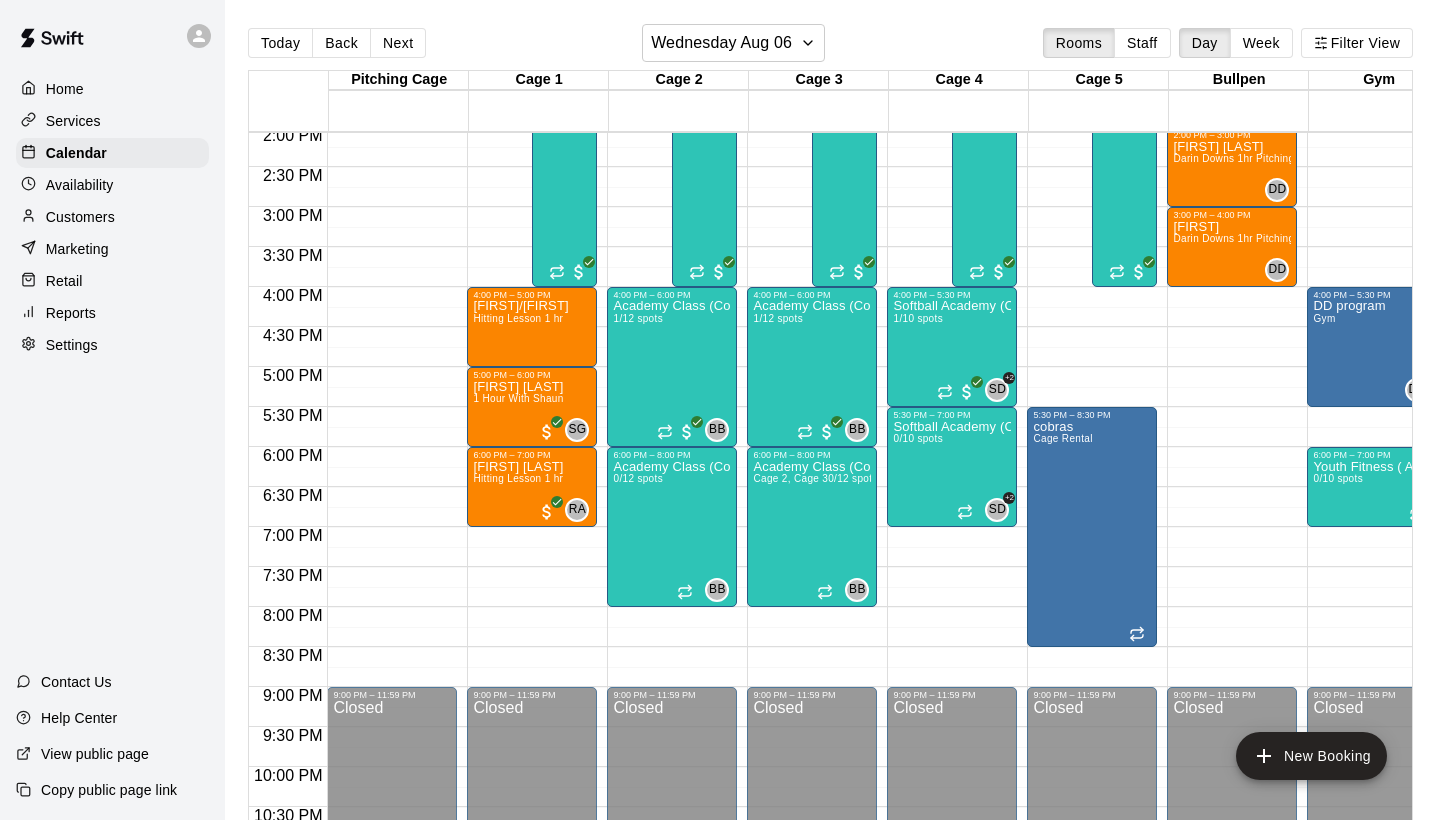 click on "[TIME] – [TIME] Closed [TIME] – [TIME] [FIRST] [LAST] 1hr Pitching DD 0 [TIME] – [TIME] [FIRST] [LAST] 1hr Pitching DD 0 [TIME] – [TIME] Closed" at bounding box center [1232, -33] 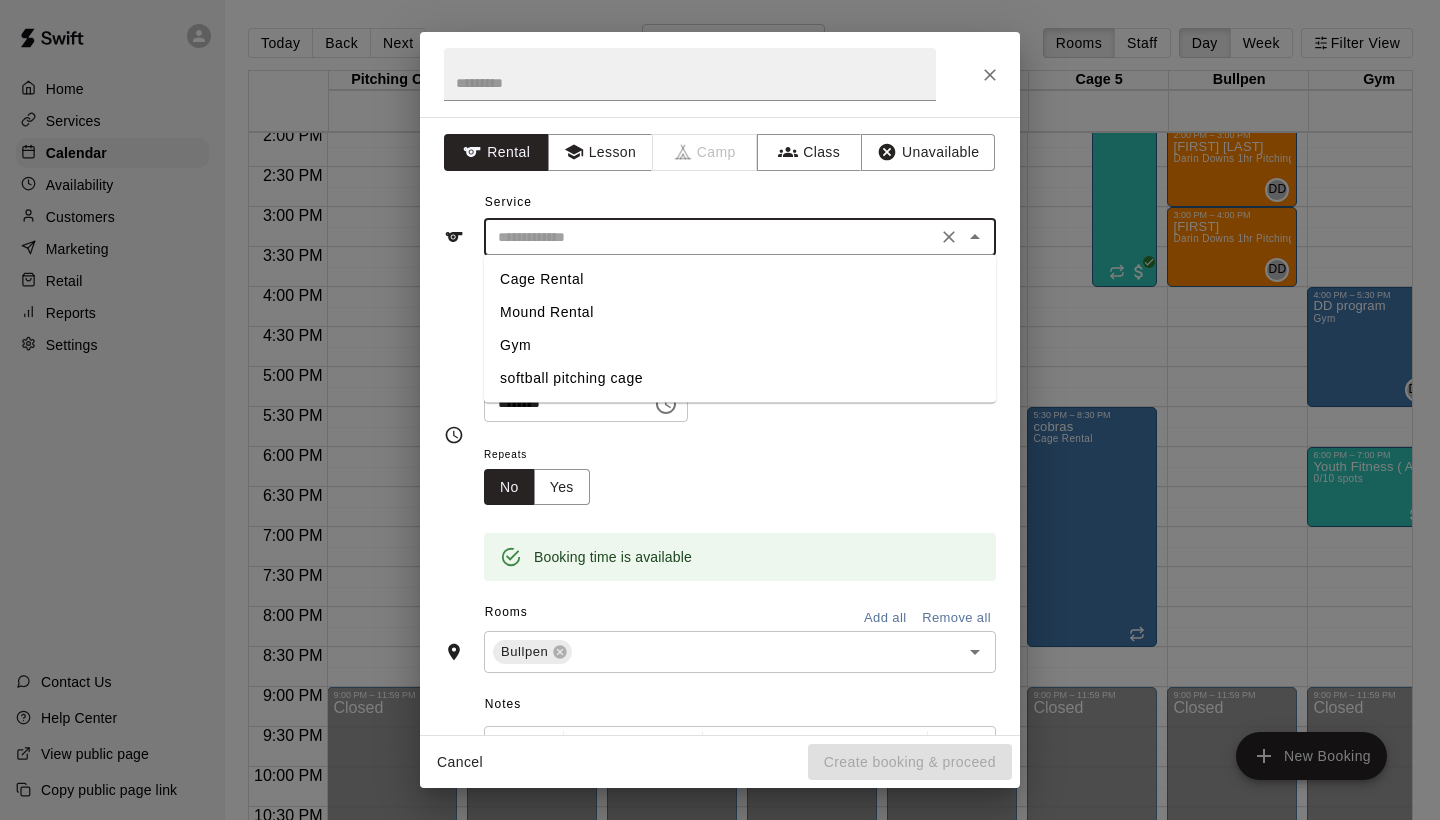 click at bounding box center [710, 237] 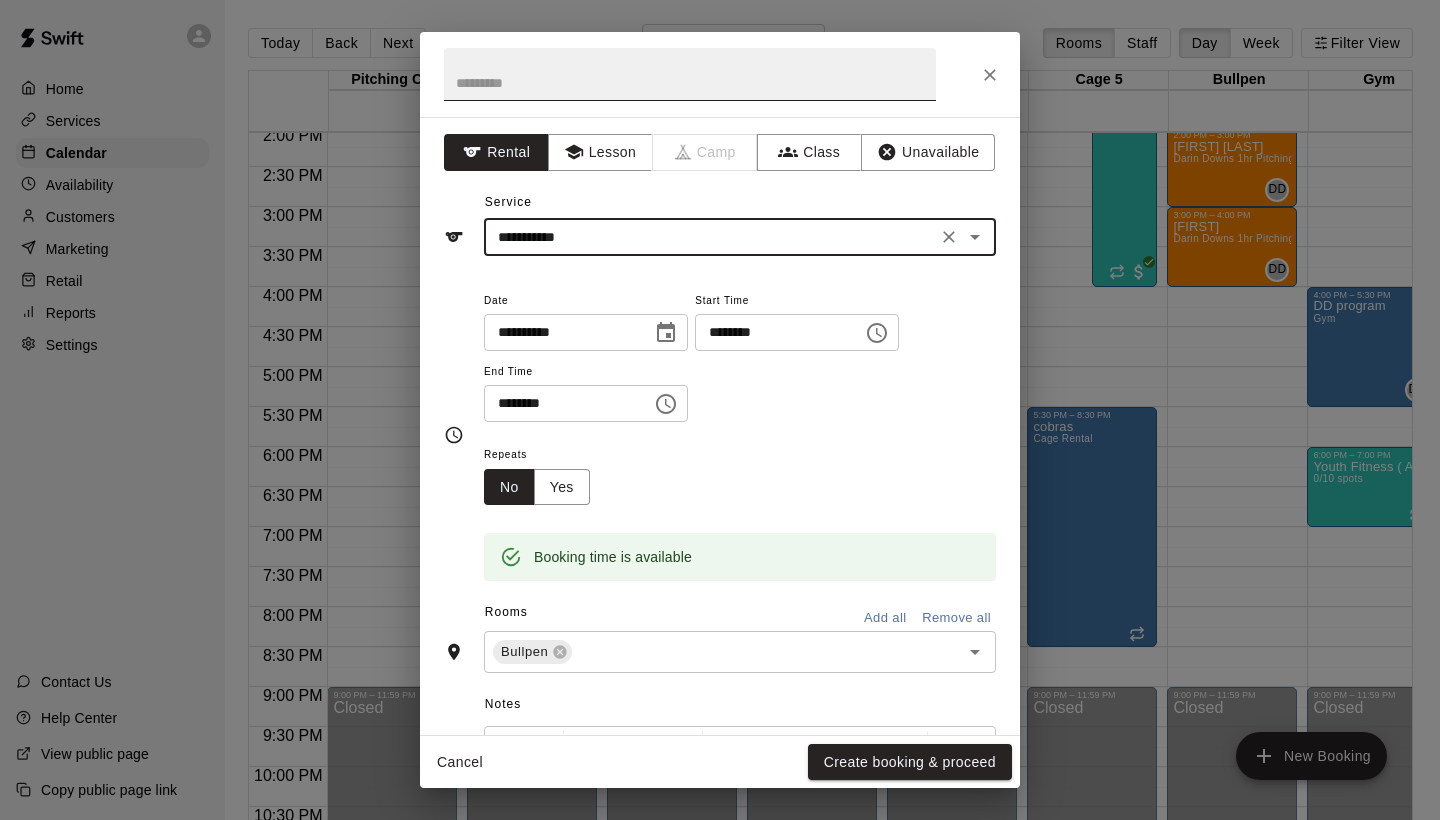 click at bounding box center (690, 74) 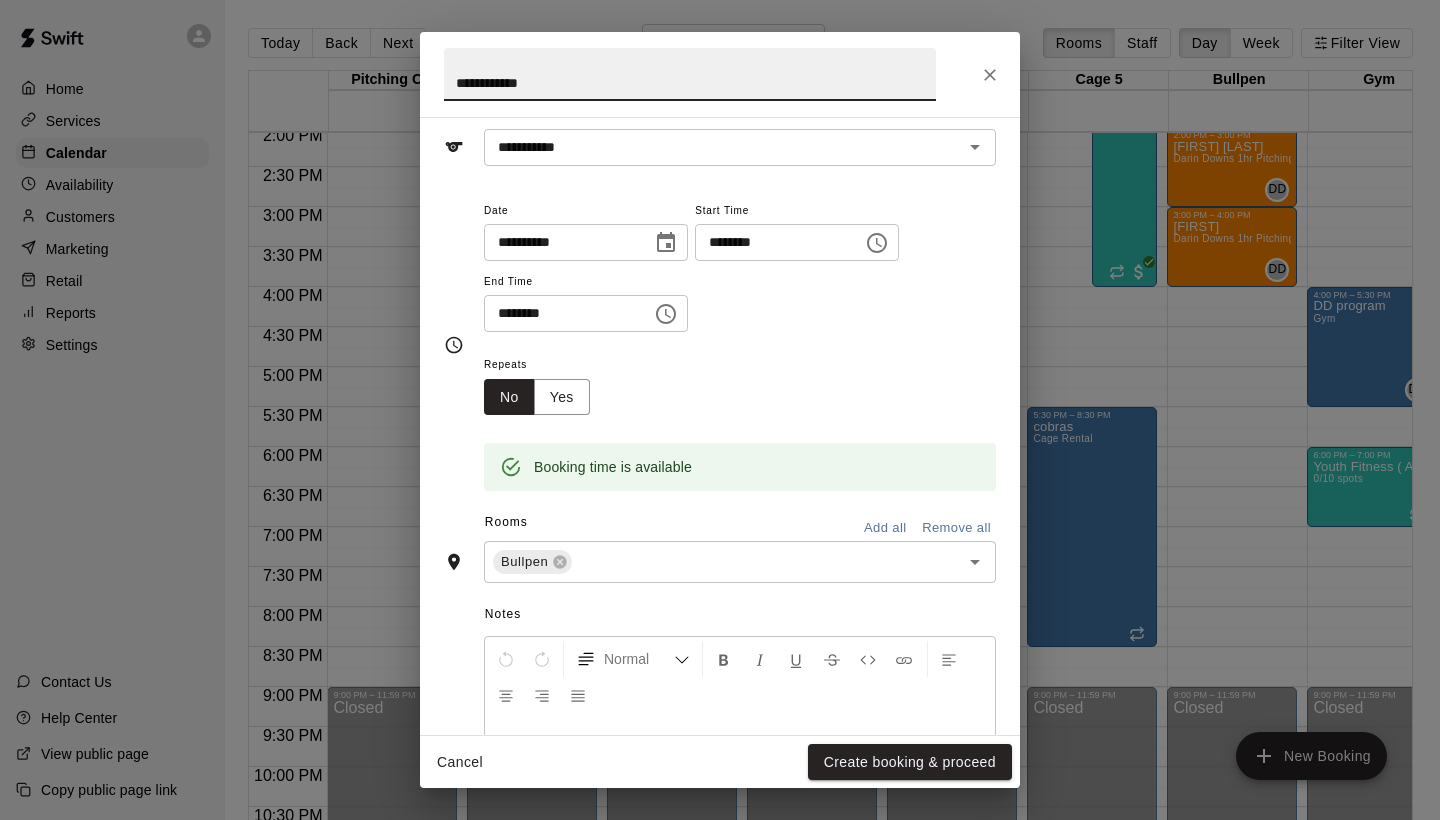 scroll, scrollTop: 143, scrollLeft: 0, axis: vertical 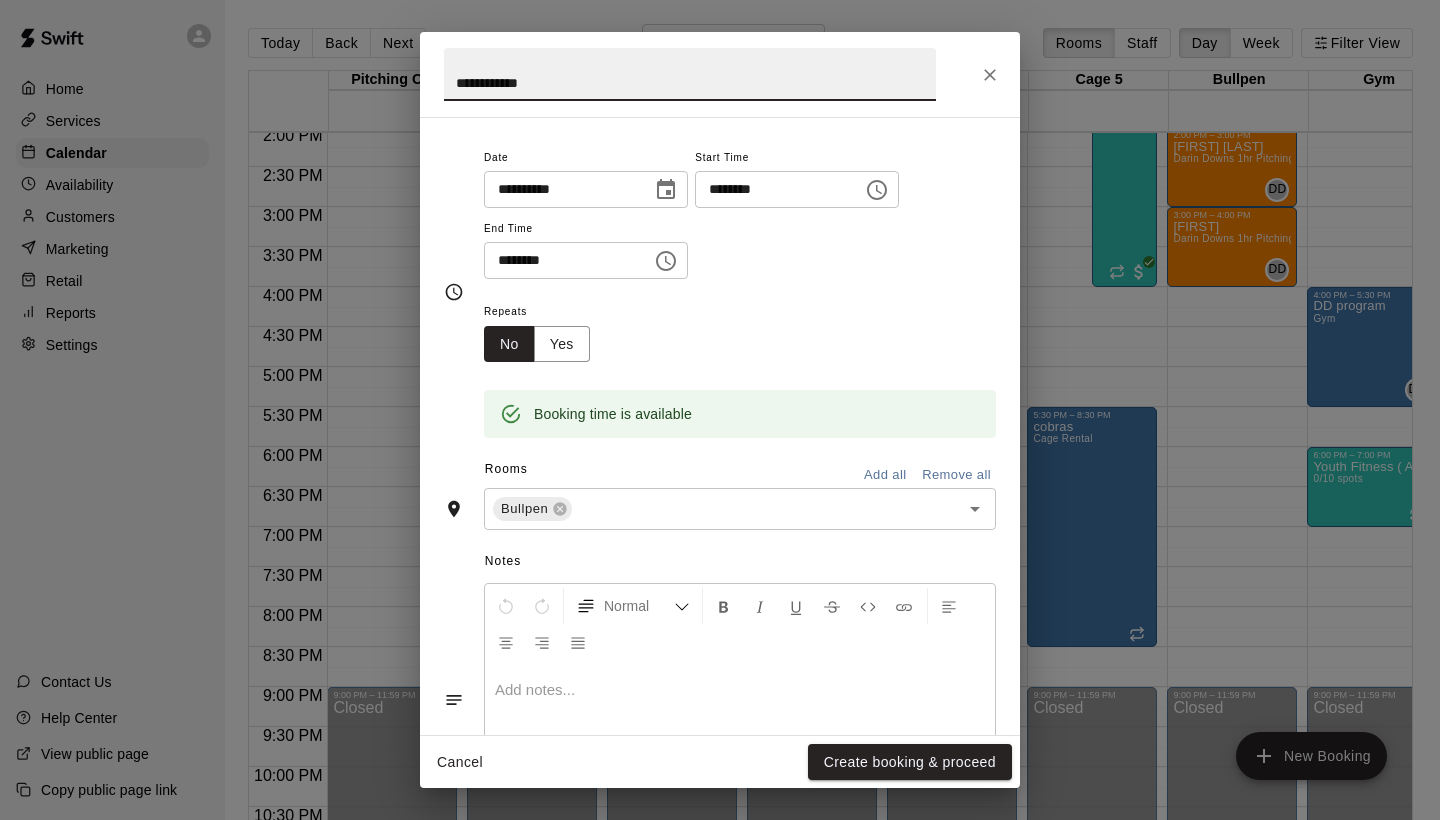 type on "**********" 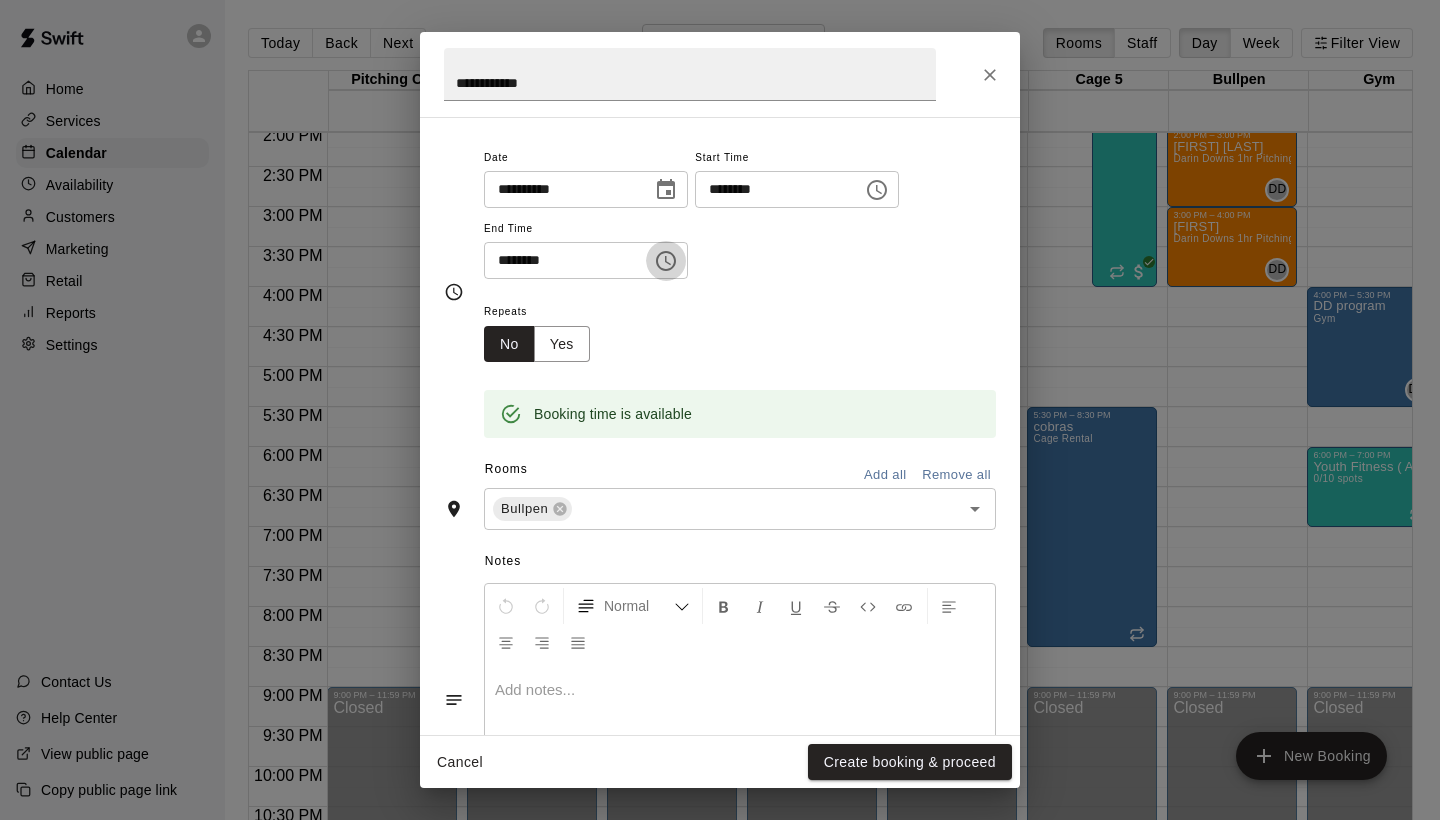 click 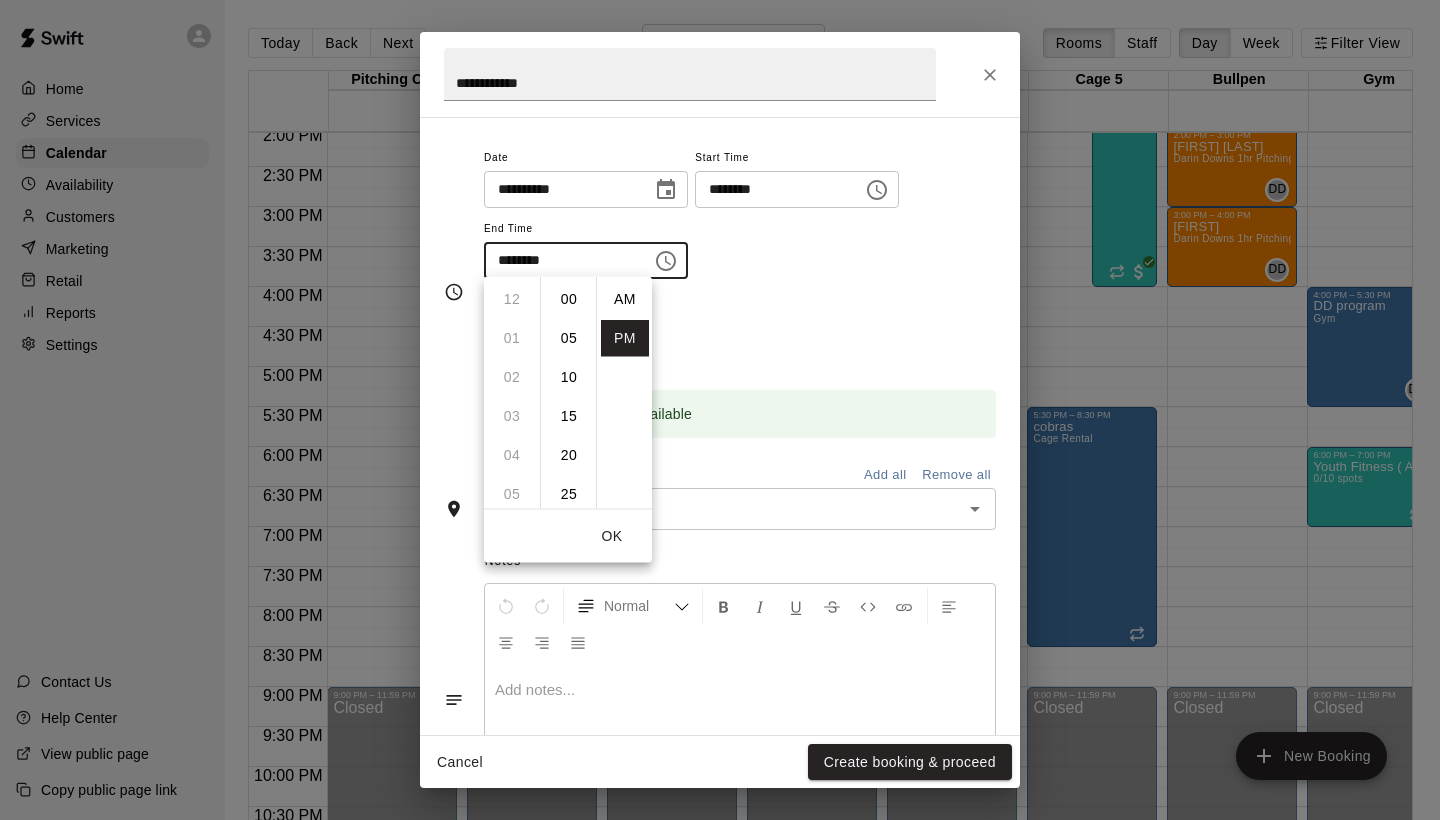 scroll, scrollTop: 234, scrollLeft: 0, axis: vertical 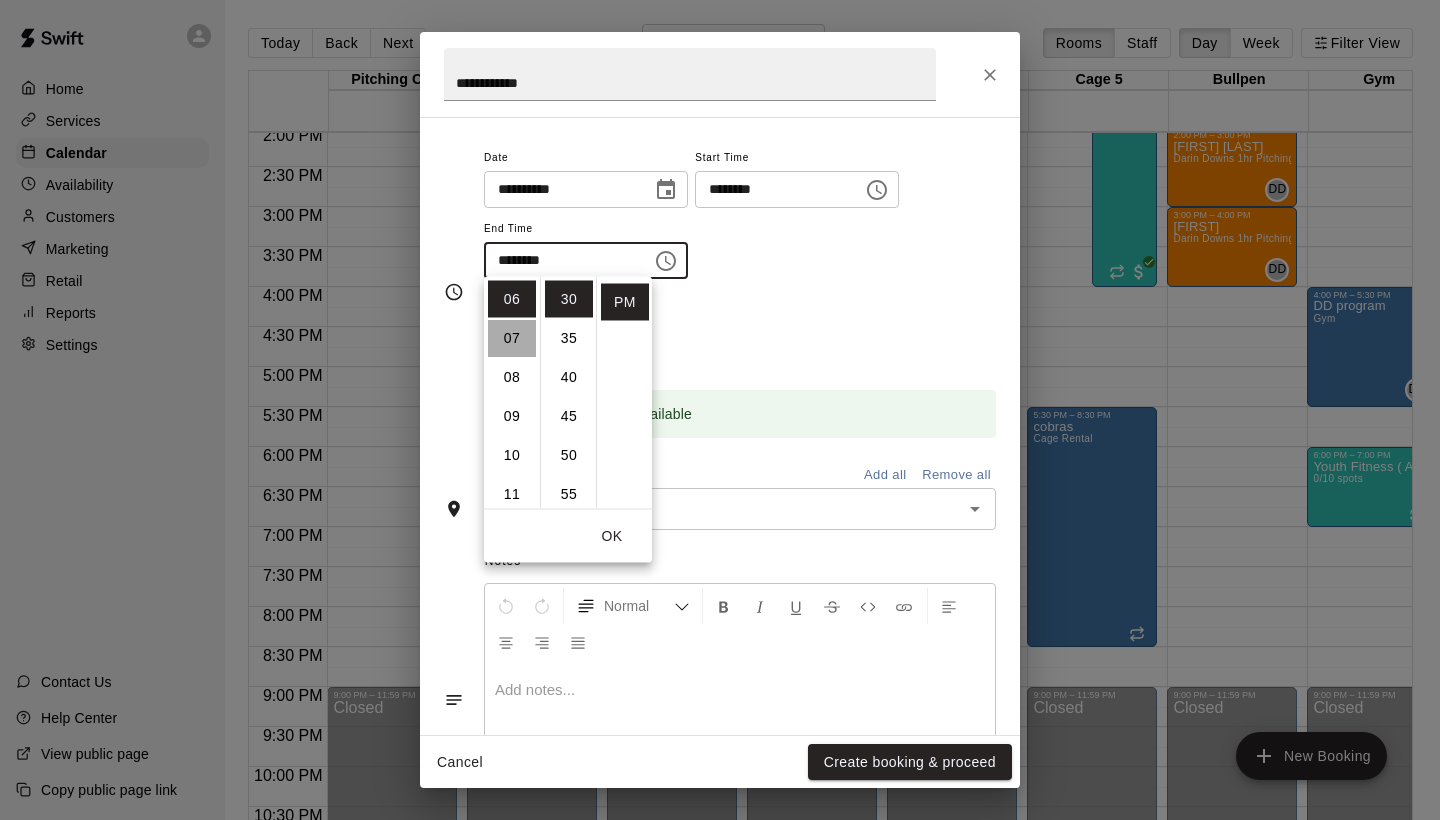 click on "07" at bounding box center (512, 338) 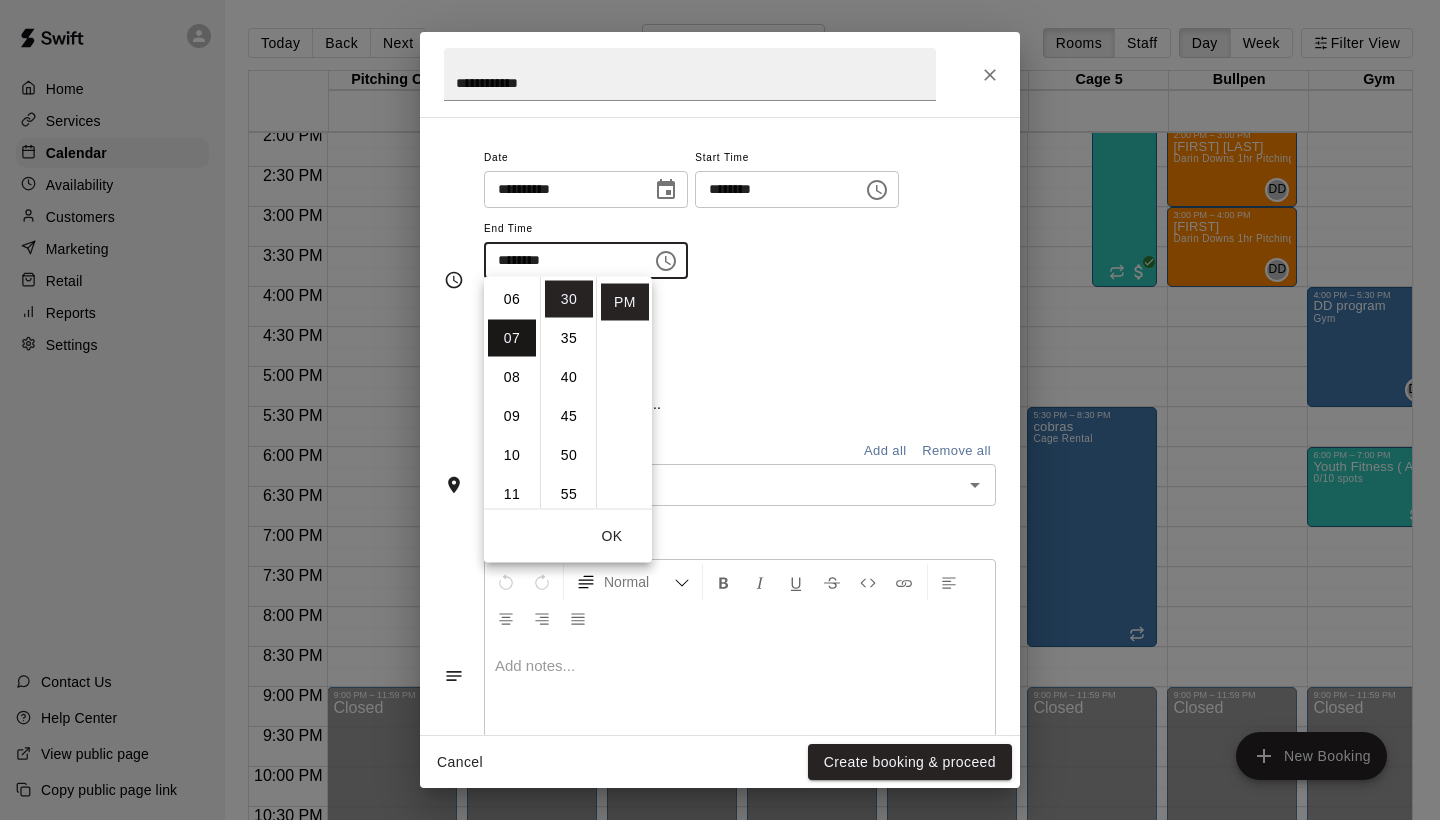 scroll, scrollTop: 273, scrollLeft: 0, axis: vertical 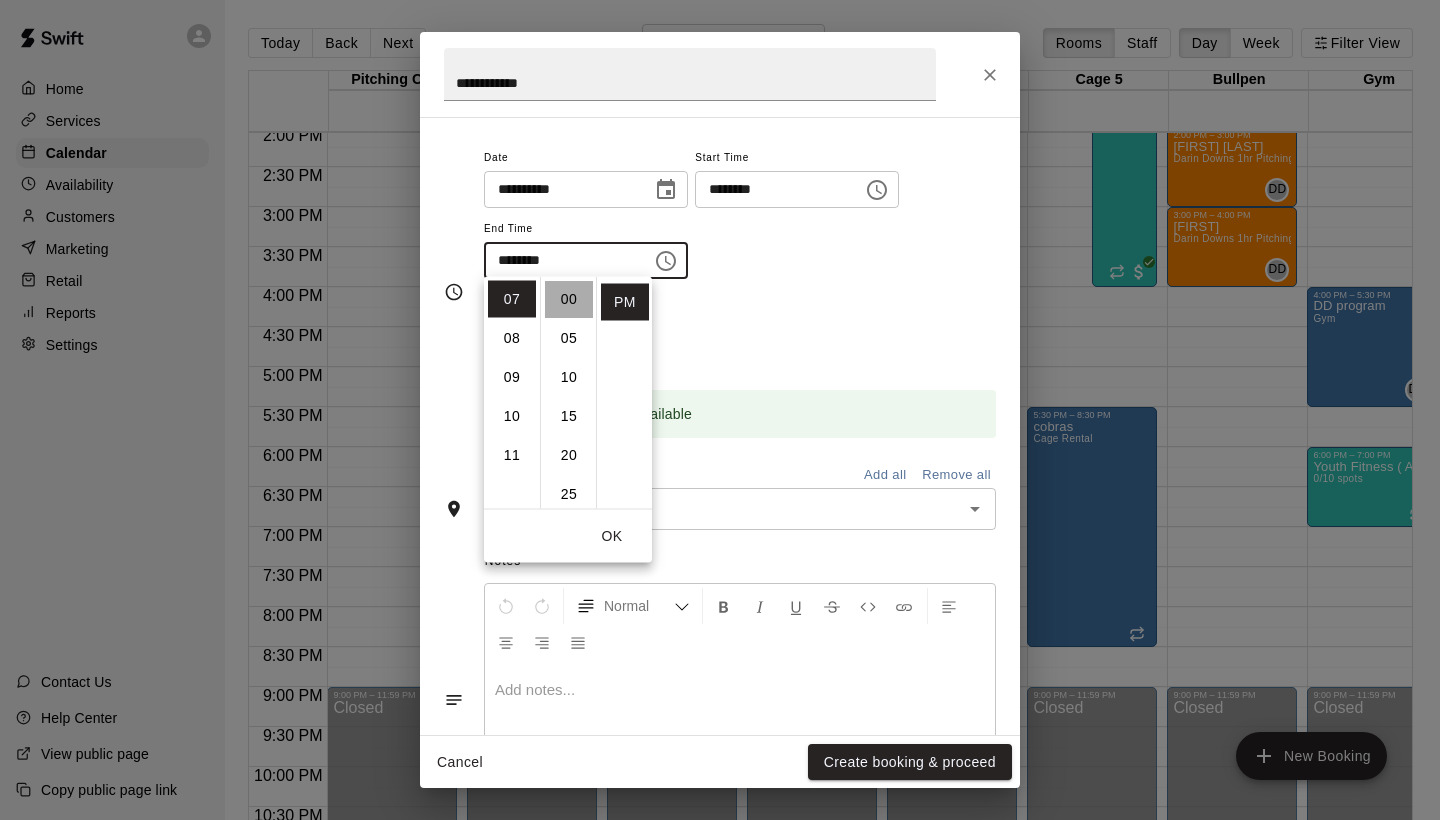 click on "00" at bounding box center [569, 299] 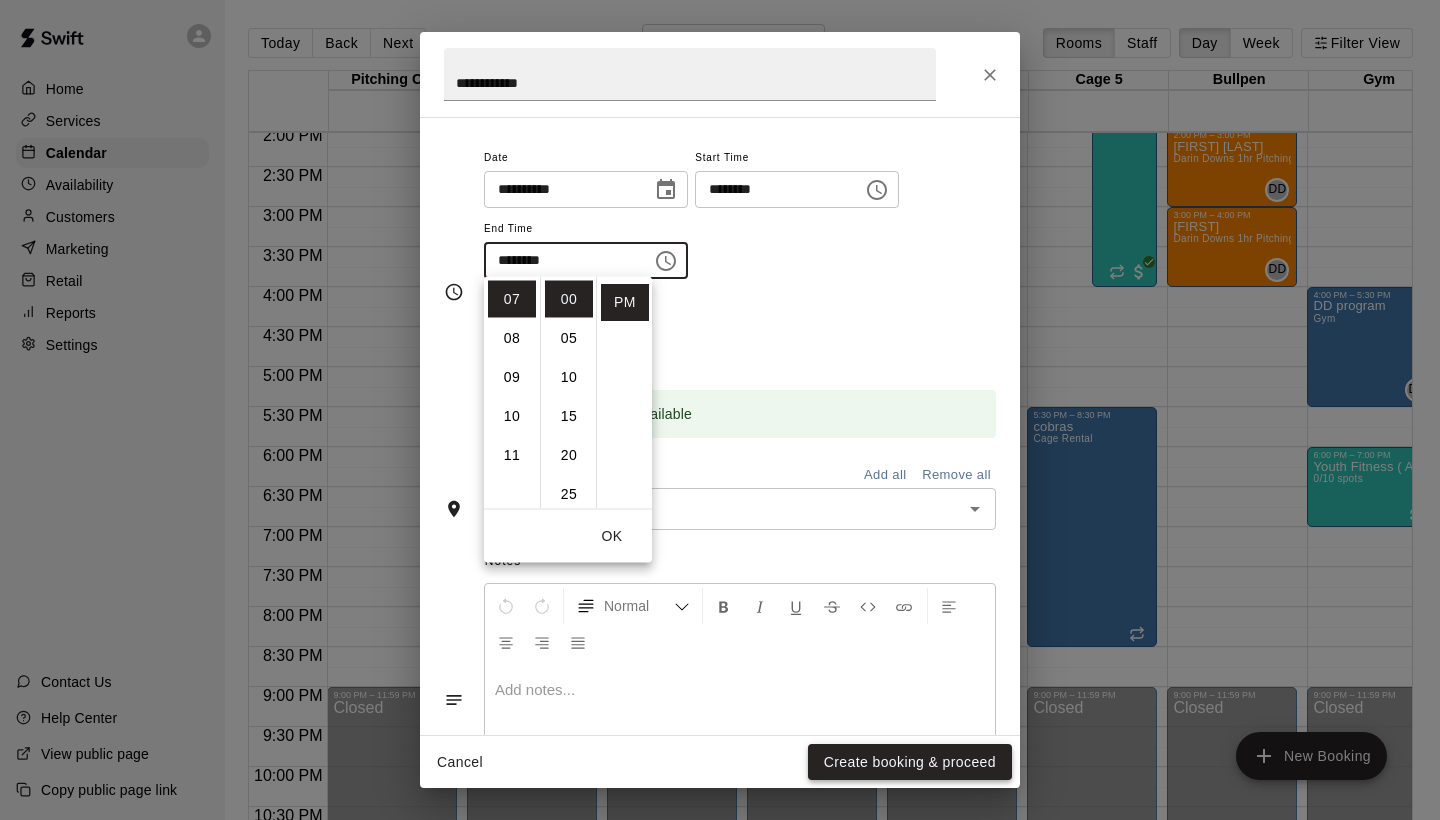 click on "Create booking & proceed" at bounding box center [910, 762] 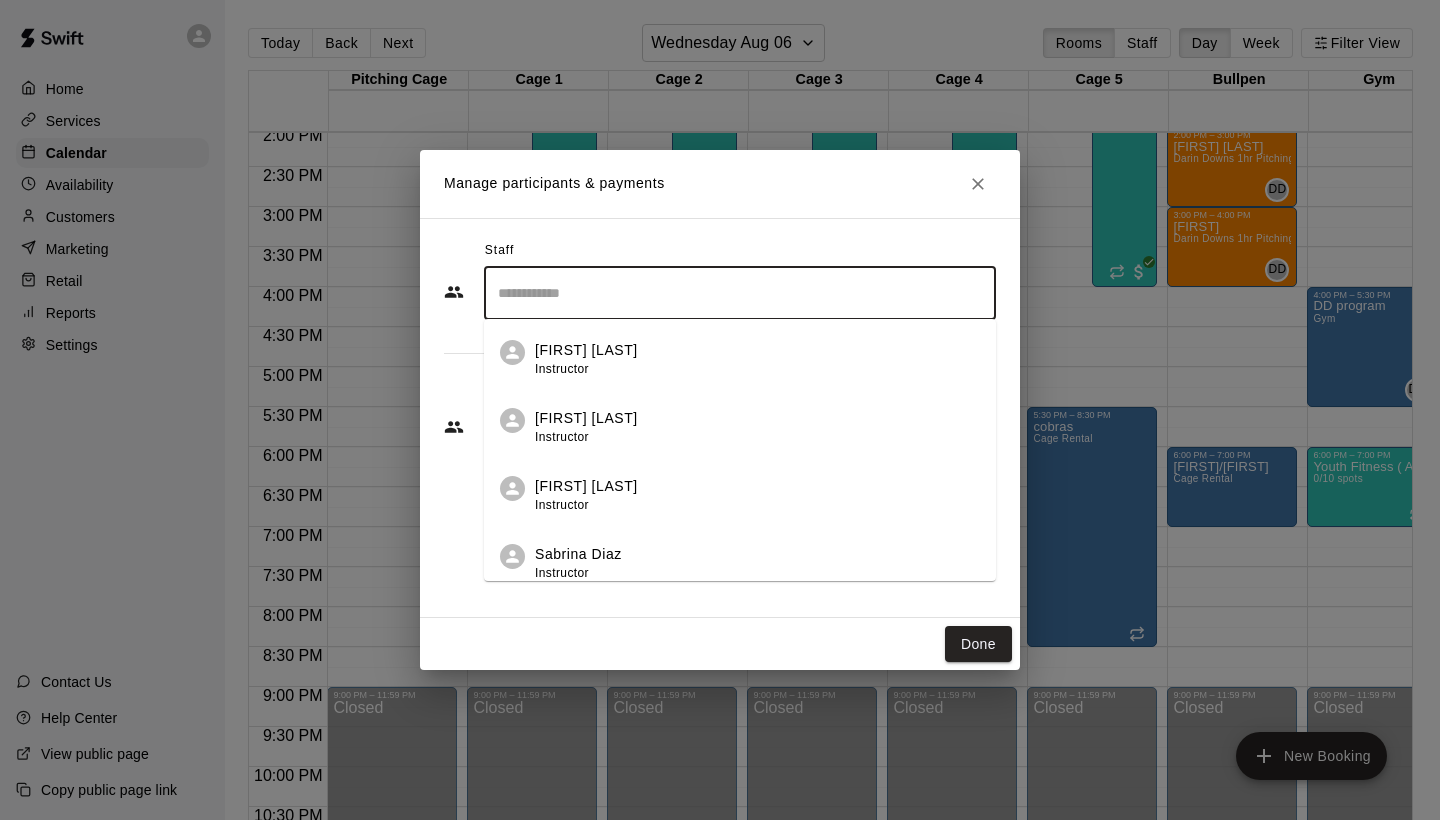 click at bounding box center (740, 293) 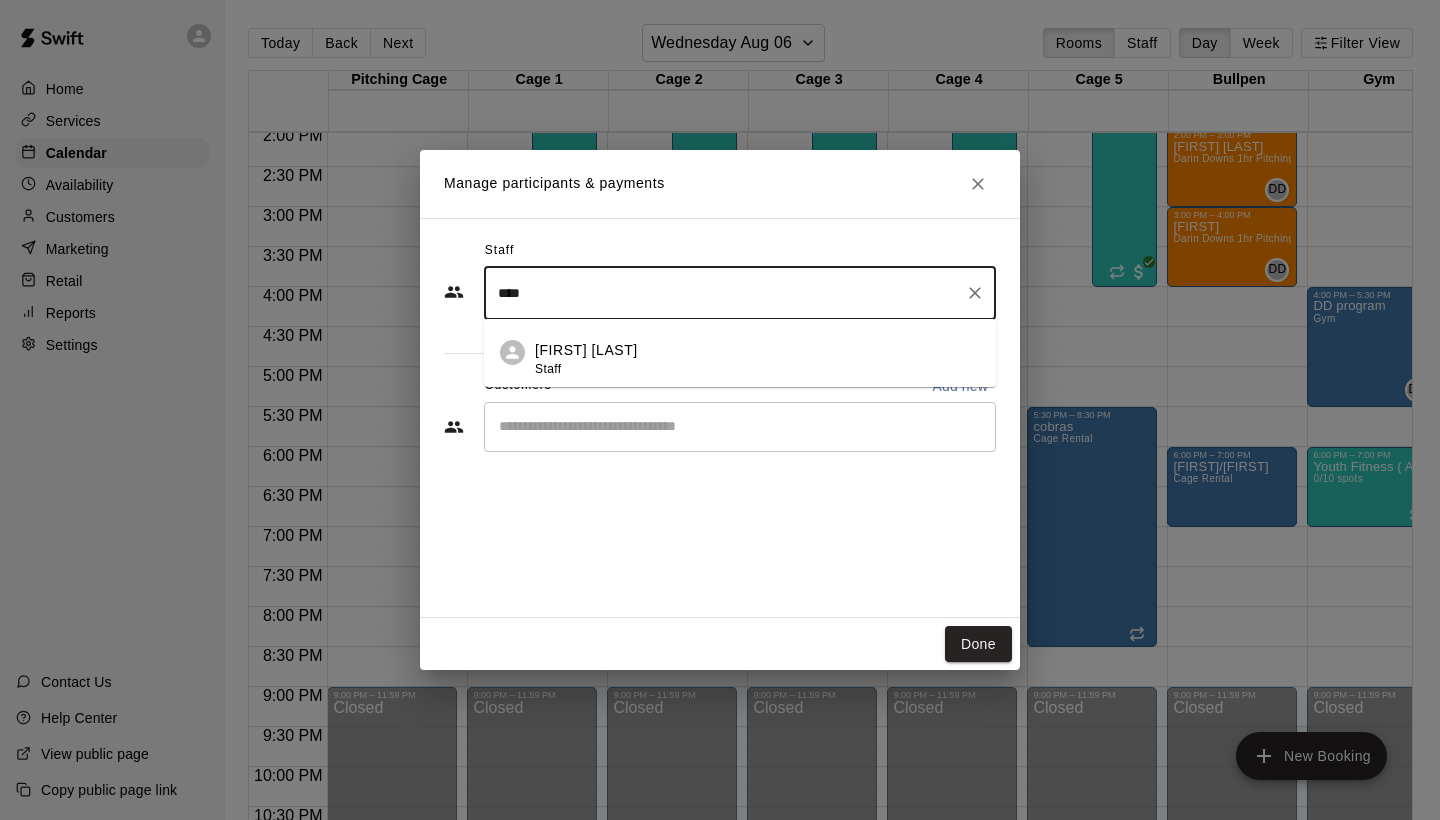 click on "[FIRST] [LAST]" at bounding box center [586, 350] 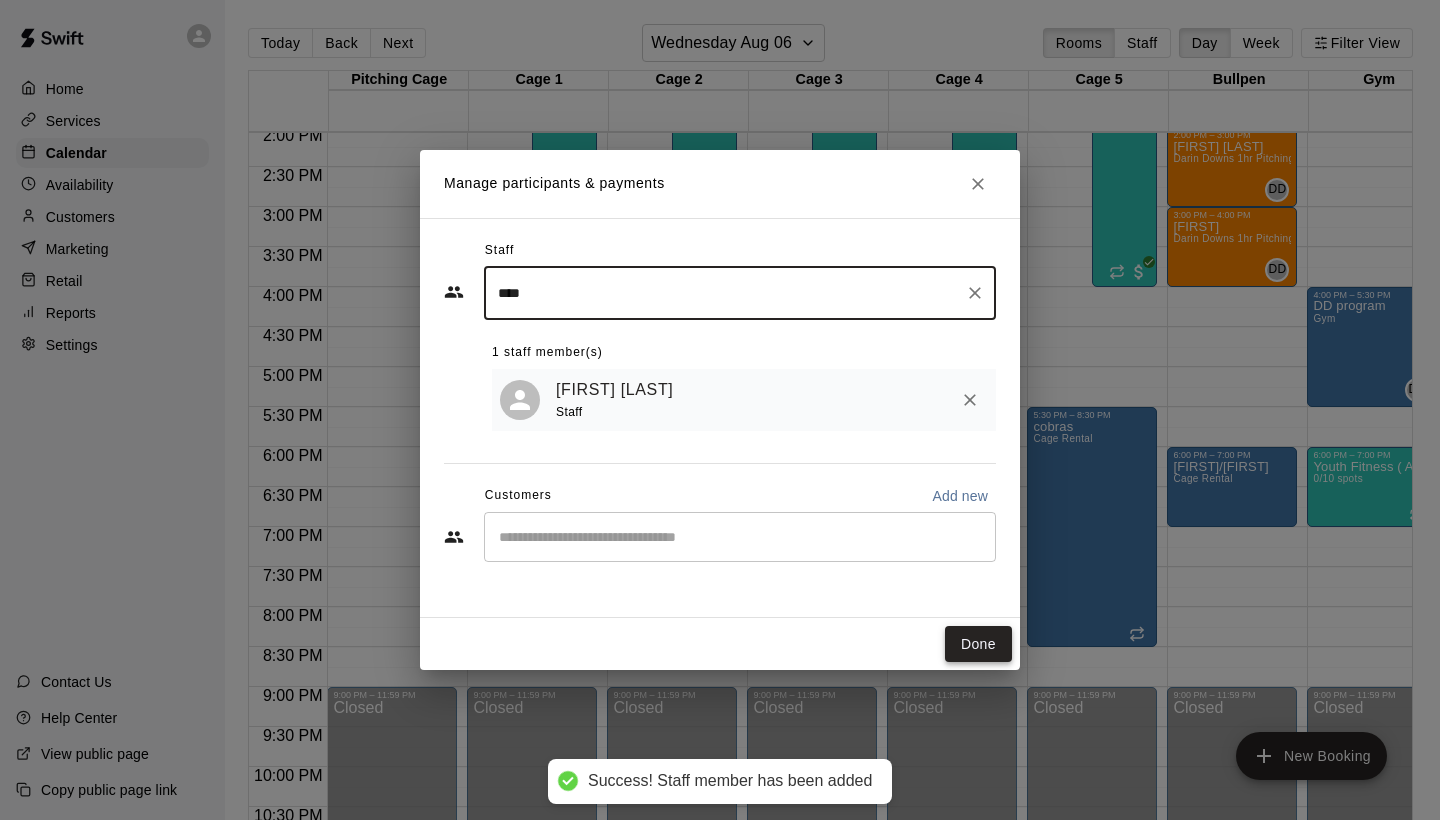 type on "****" 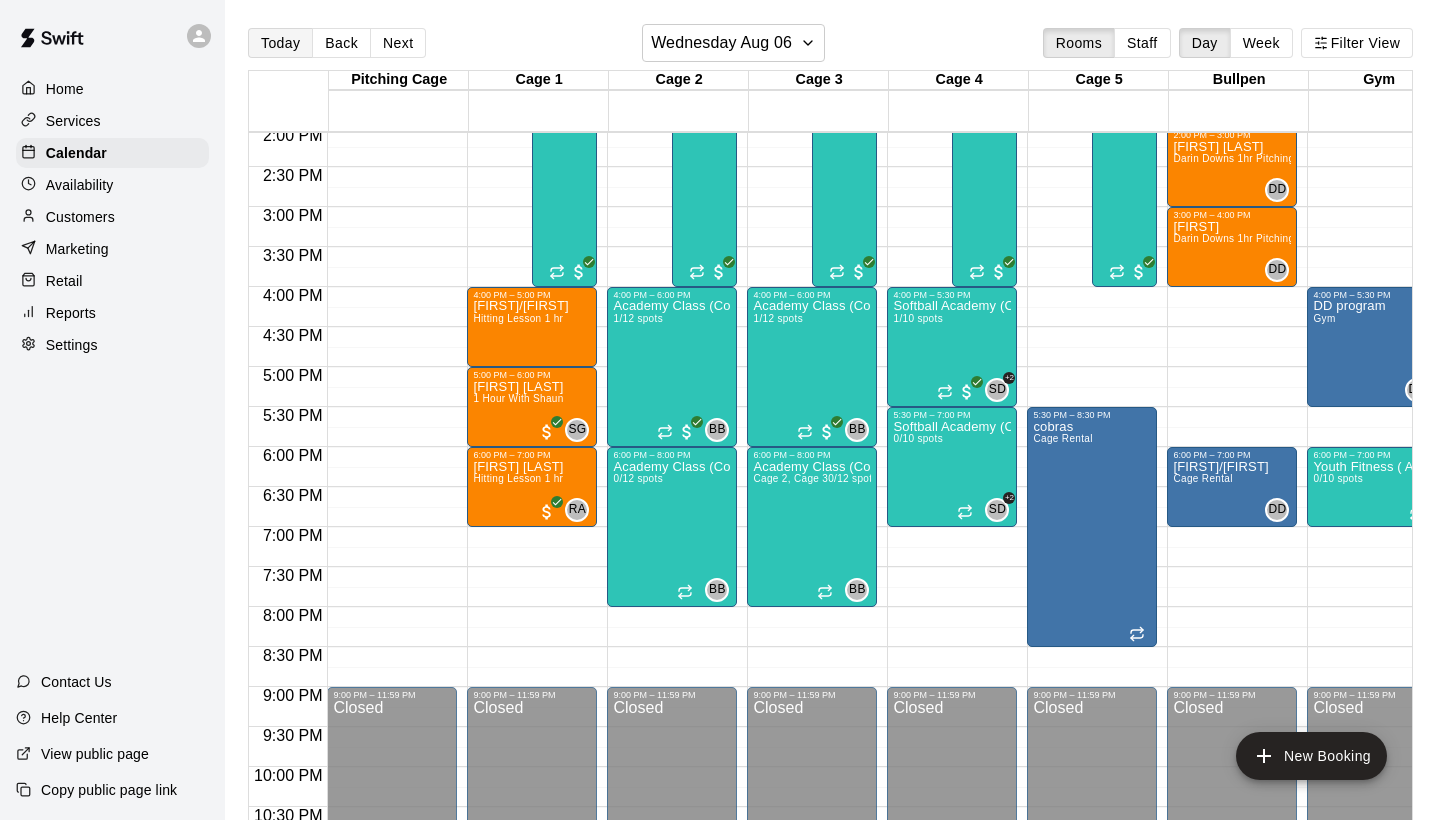 click on "Today" at bounding box center [280, 43] 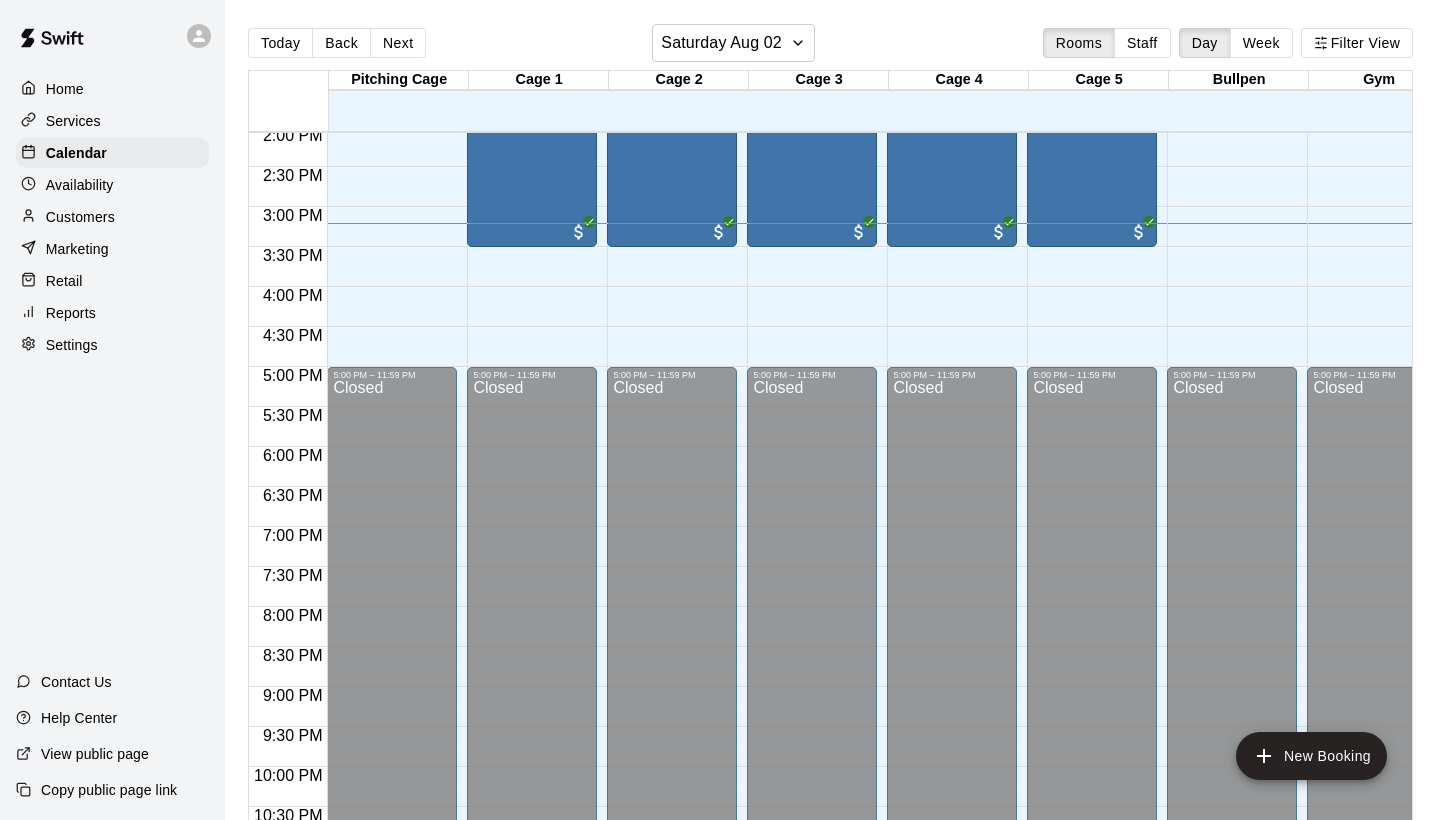 click on "Today Back Next Saturday Aug 02 Rooms Staff Day Week Filter View" at bounding box center (830, 47) 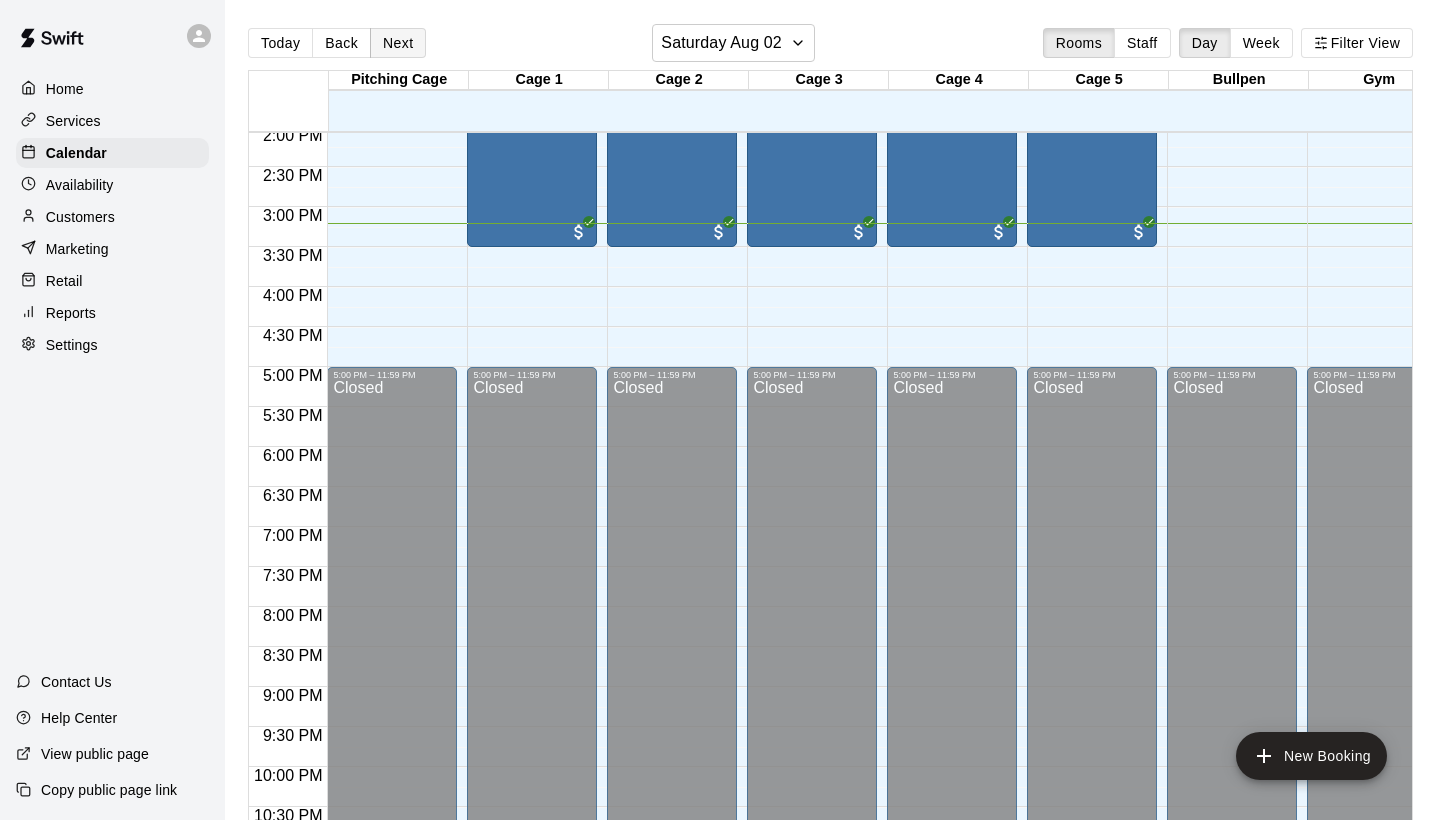 click on "Next" at bounding box center (398, 43) 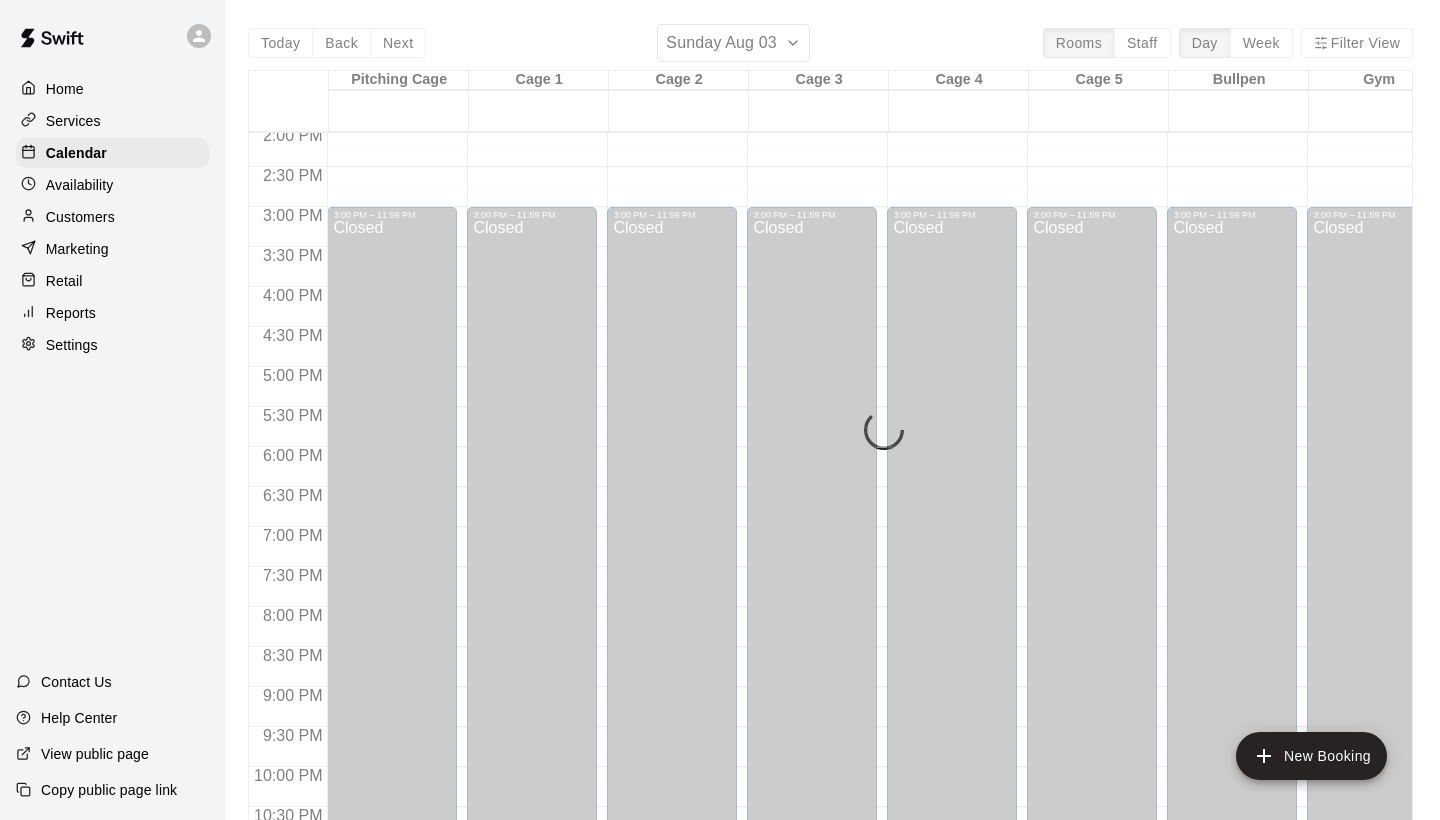 click on "Today Back Next Sunday Aug 03 Rooms Staff Day Week Filter View Pitching Cage 03 Sun Cage 1 03 Sun Cage 2 03 Sun Cage 3 03 Sun Cage 4 03 Sun Cage 5 03 Sun Bullpen  03 Sun Gym  03 Sun Gym 03 Sun Flex 03 Sun 12:00 AM 12:30 AM 1:00 AM 1:30 AM 2:00 AM 2:30 AM 3:00 AM 3:30 AM 4:00 AM 4:30 AM 5:00 AM 5:30 AM 6:00 AM 6:30 AM 7:00 AM 7:30 AM 8:00 AM 8:30 AM 9:00 AM 9:30 AM 10:00 AM 10:30 AM 11:00 AM 11:30 AM 12:00 PM 12:30 PM 1:00 PM 1:30 PM 2:00 PM 2:30 PM 3:00 PM 3:30 PM 4:00 PM 4:30 PM 5:00 PM 5:30 PM 6:00 PM 6:30 PM 7:00 PM 7:30 PM 8:00 PM 8:30 PM 9:00 PM 9:30 PM 10:00 PM 10:30 PM 11:00 PM 11:30 PM 12:00 AM – 10:00 AM Closed 3:00 PM – 11:59 PM Closed 12:00 AM – 10:00 AM Closed 3:00 PM – 11:59 PM Closed 12:00 AM – 10:00 AM Closed 3:00 PM – 11:59 PM Closed 12:00 AM – 10:00 AM Closed 3:00 PM – 11:59 PM Closed 12:00 AM – 10:00 AM Closed 3:00 PM – 11:59 PM Closed 12:00 AM – 10:00 AM Closed 3:00 PM – 11:59 PM Closed 12:00 AM – 10:00 AM Closed 3:00 PM – 11:59 PM Closed 12:00 AM – 10:00 AM" at bounding box center [830, 434] 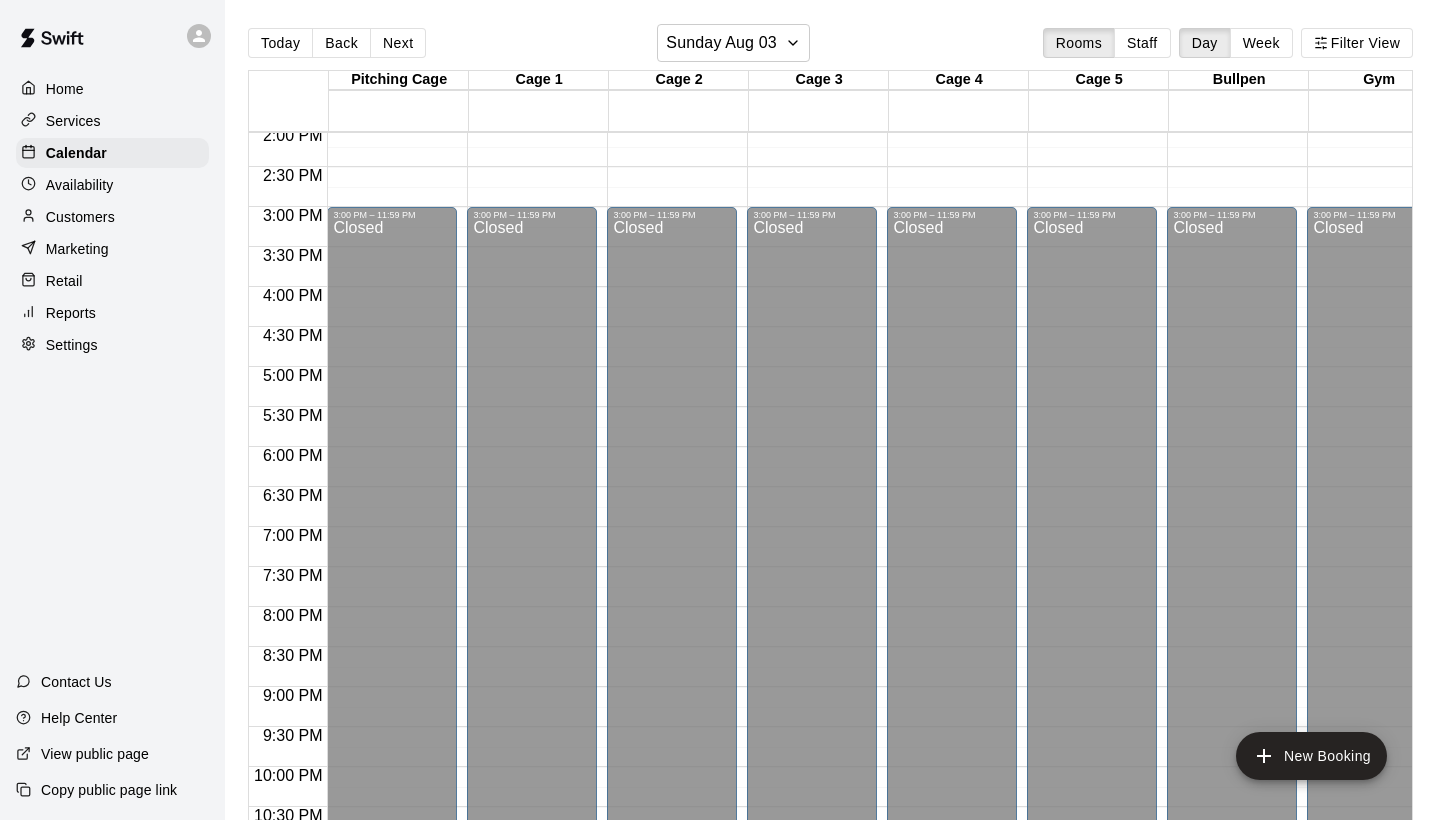 click on "Next" at bounding box center (398, 43) 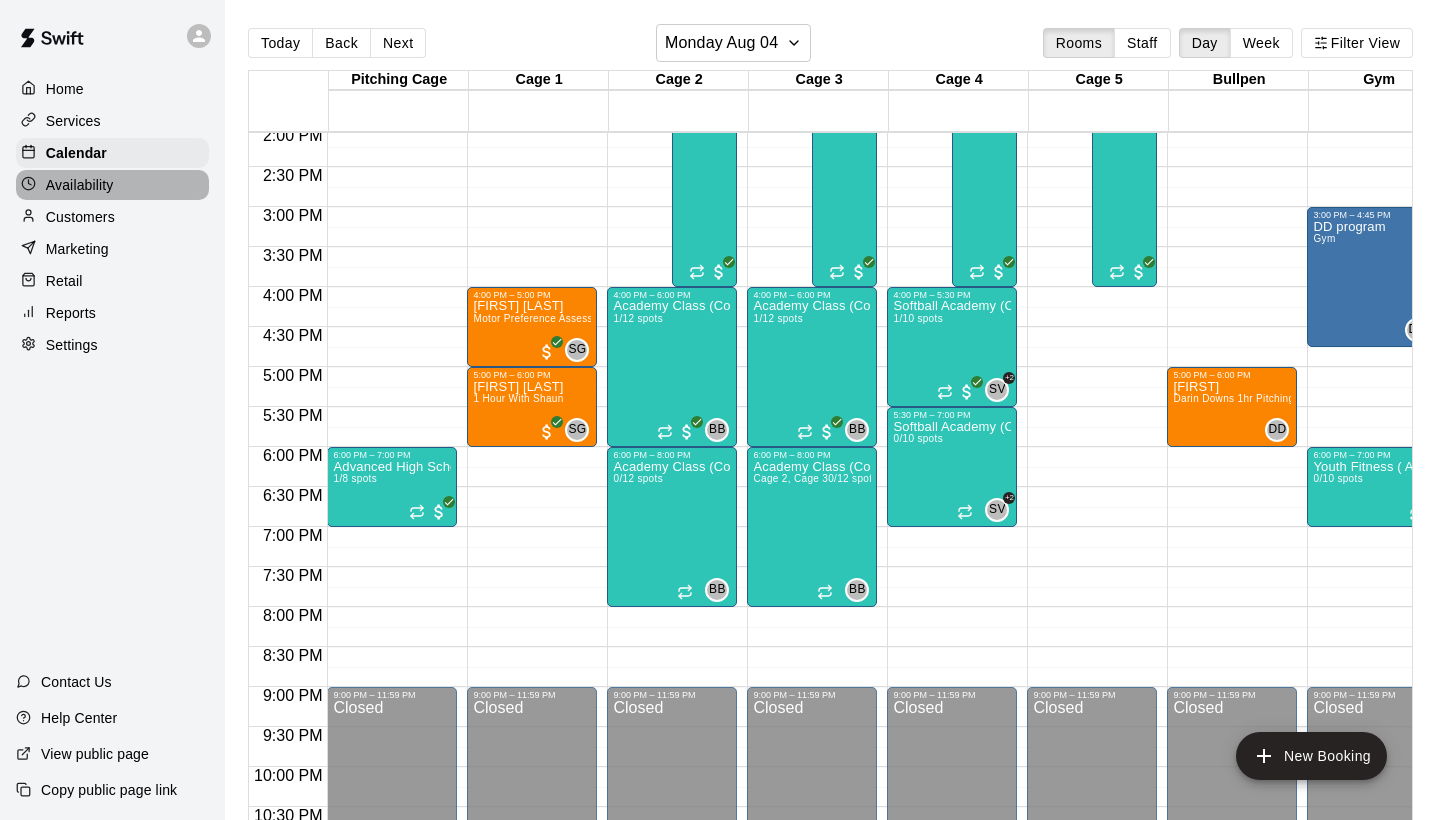 click on "Availability" at bounding box center [112, 185] 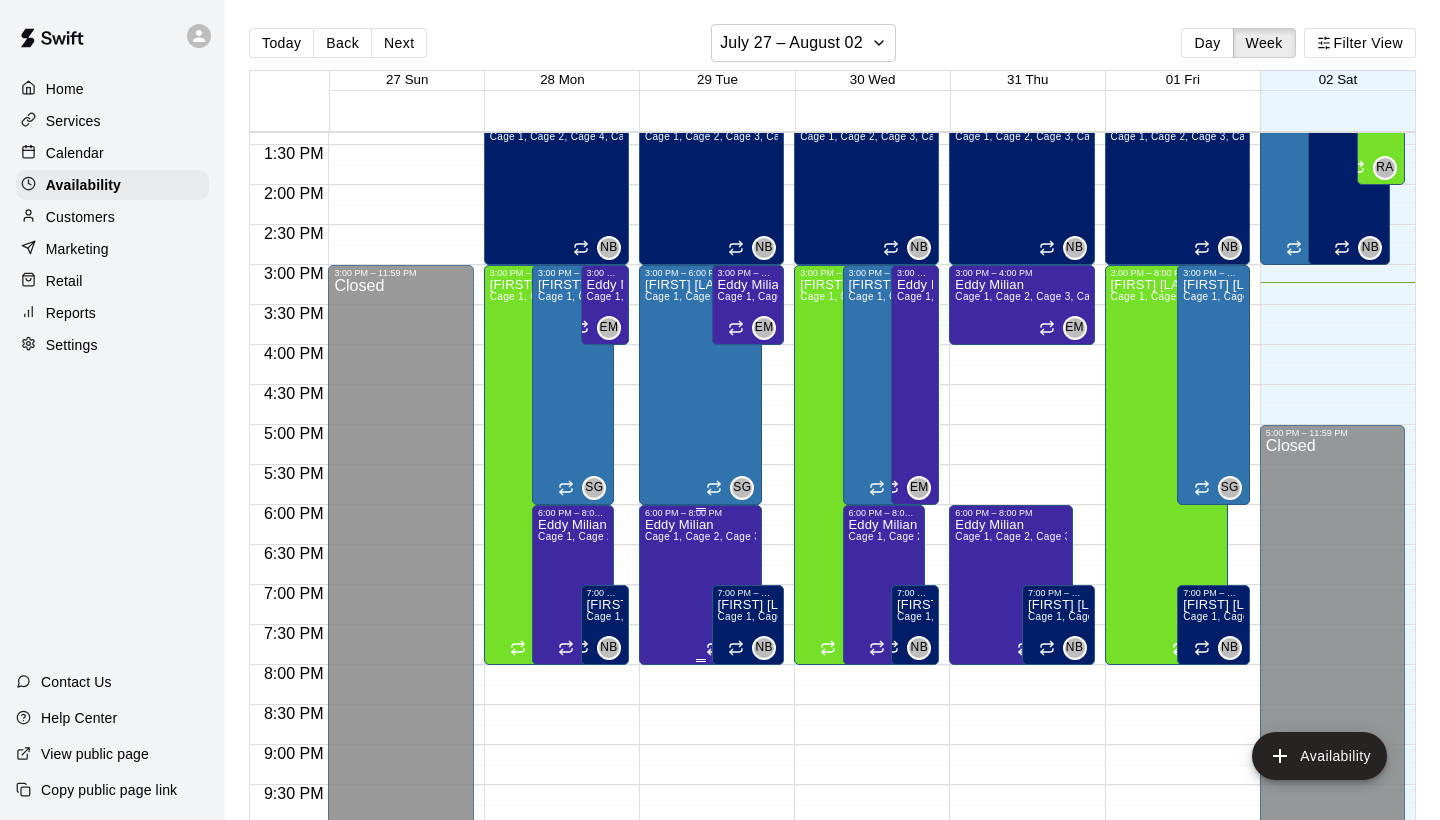 scroll, scrollTop: 1066, scrollLeft: 0, axis: vertical 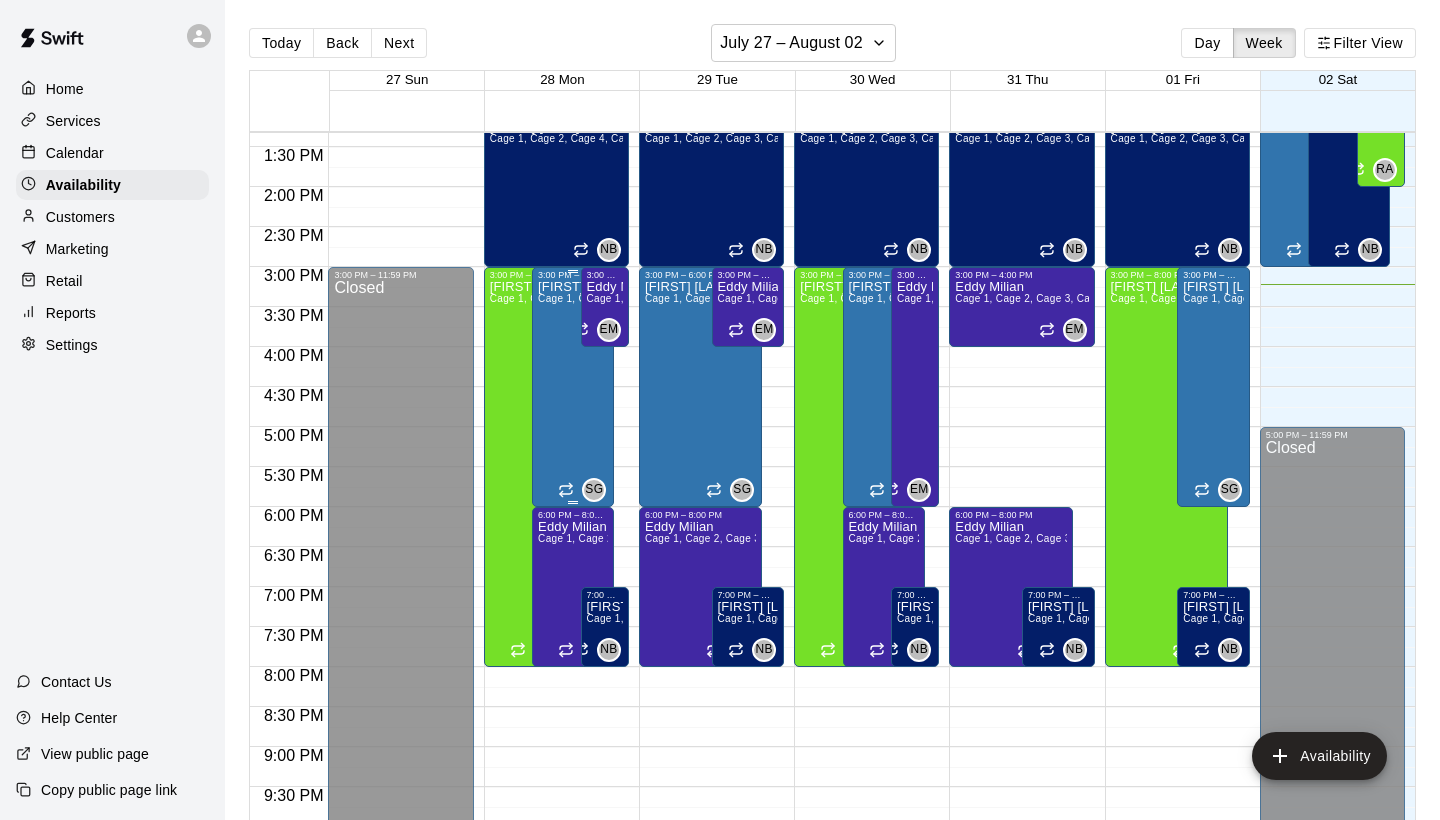 click on "[FIRST] [LAST]" at bounding box center [573, 690] 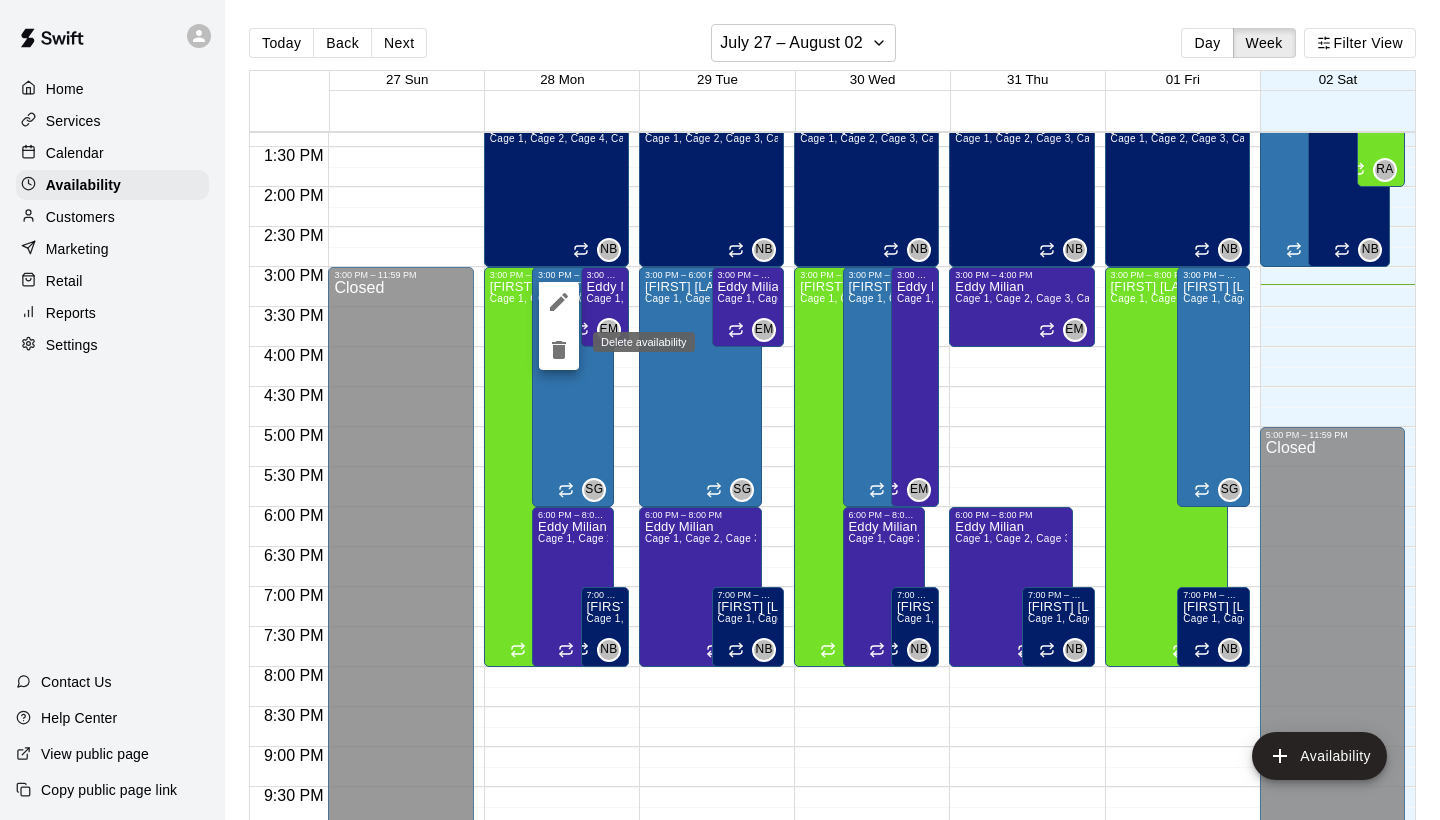 click 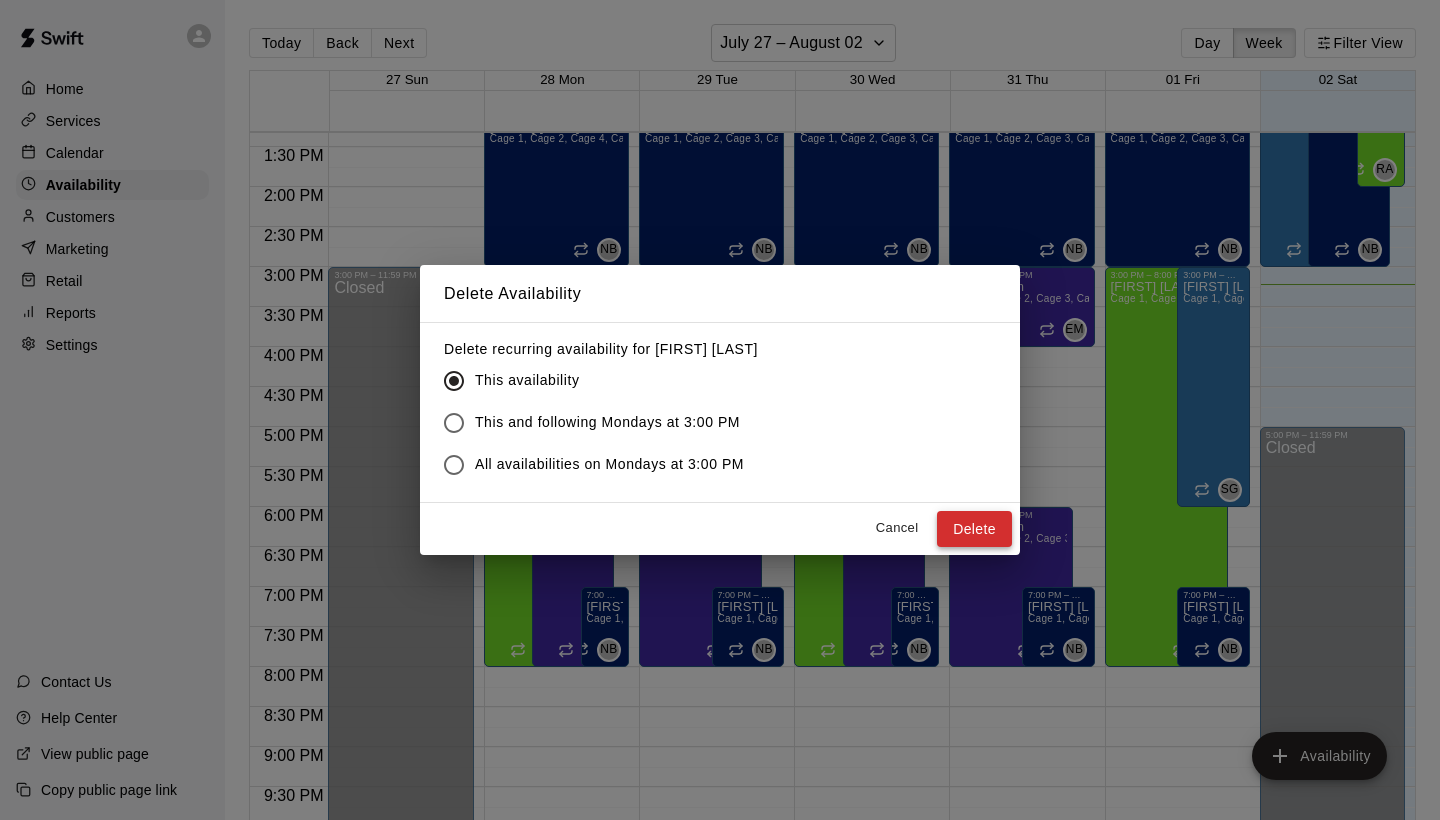 click on "Delete" at bounding box center (974, 529) 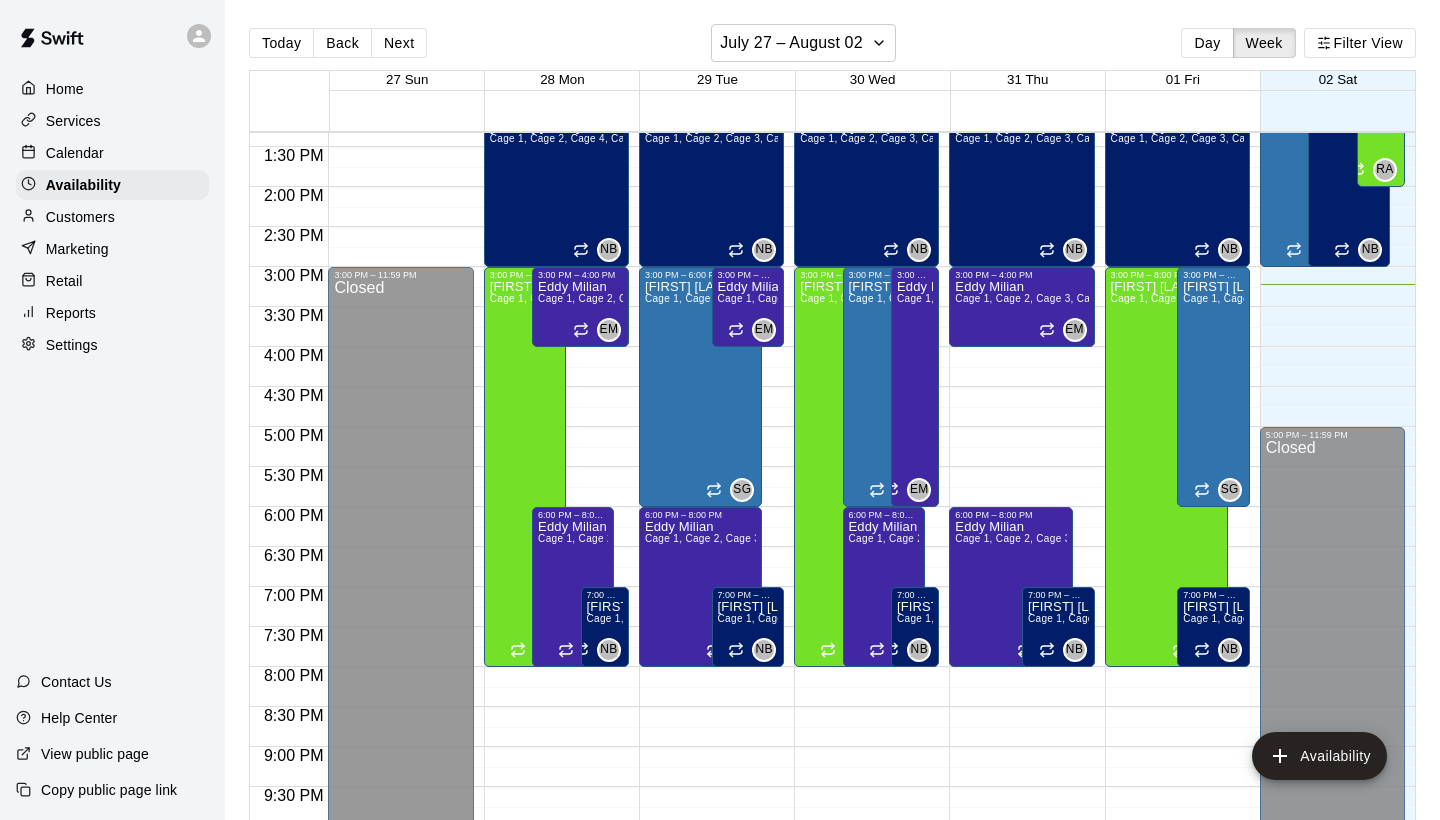 click on "Calendar" at bounding box center [75, 153] 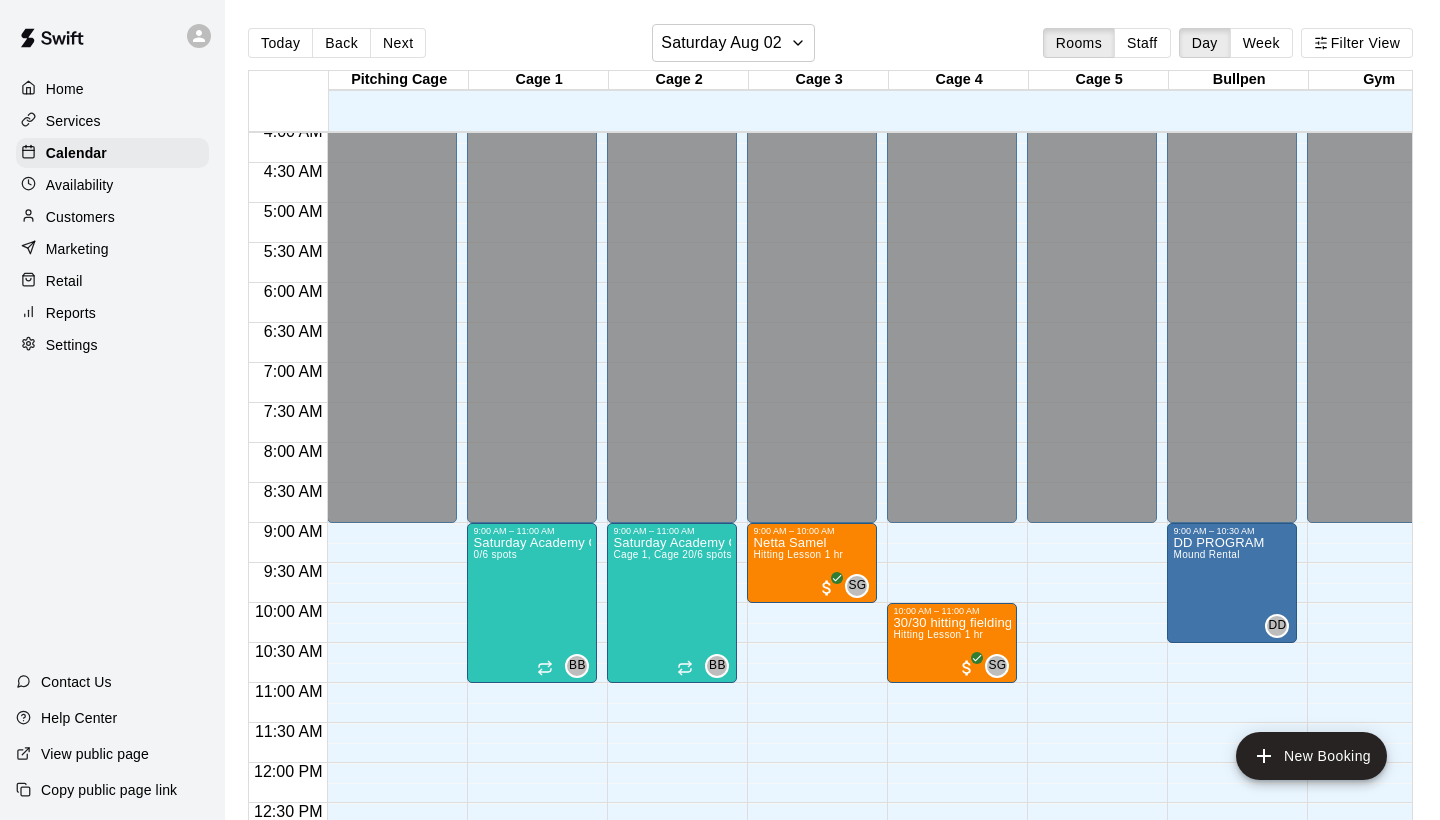 scroll, scrollTop: 329, scrollLeft: 0, axis: vertical 